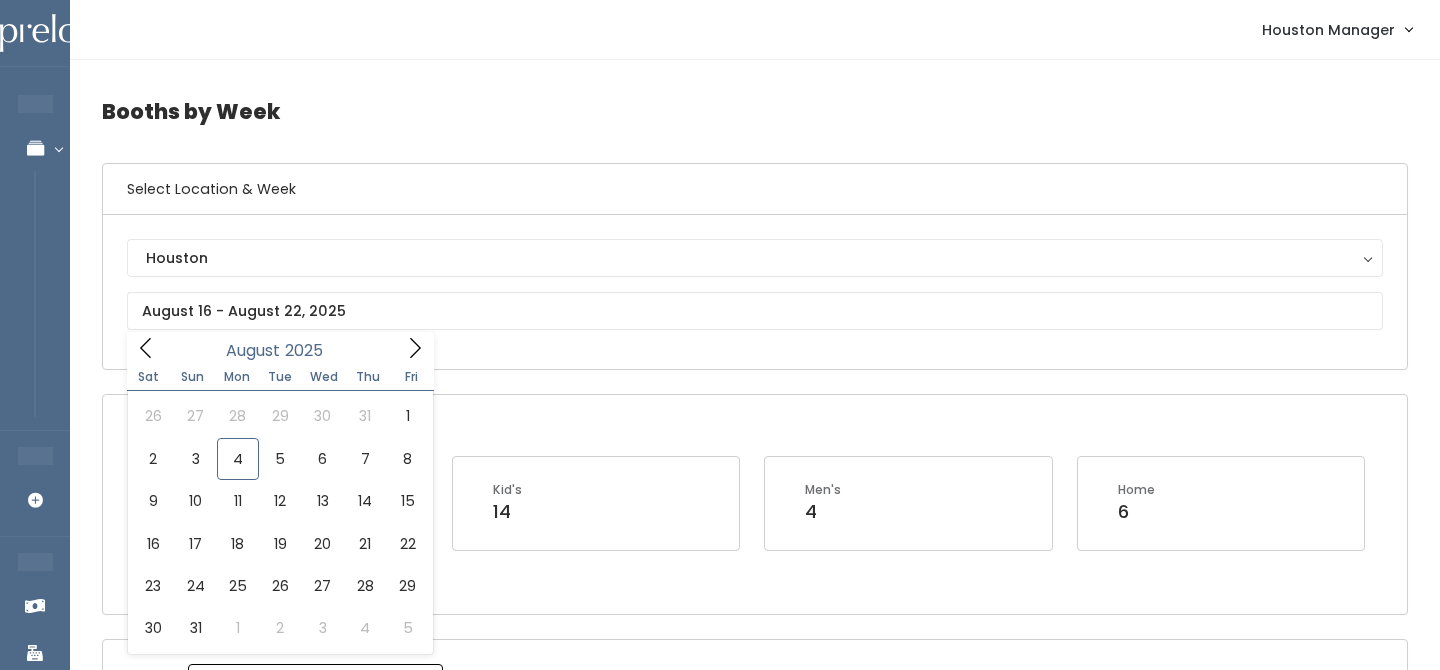 click at bounding box center [755, 311] 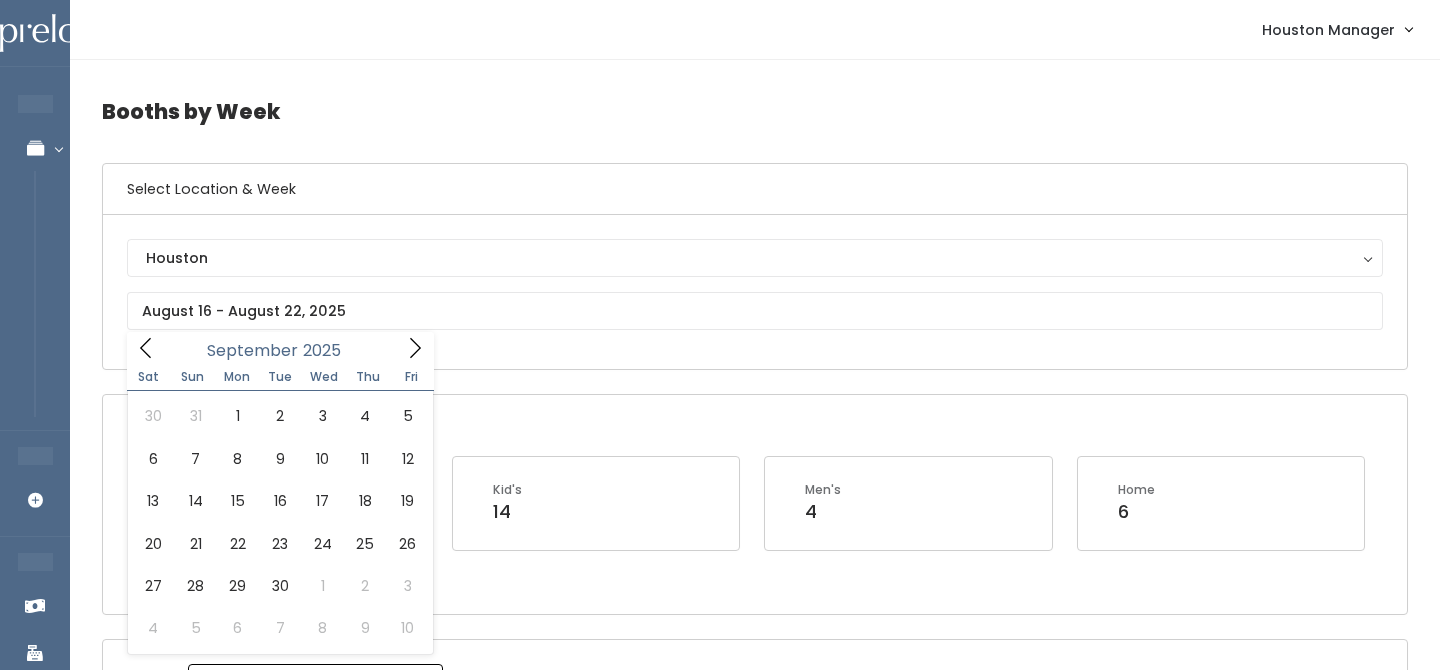 click at bounding box center [415, 347] 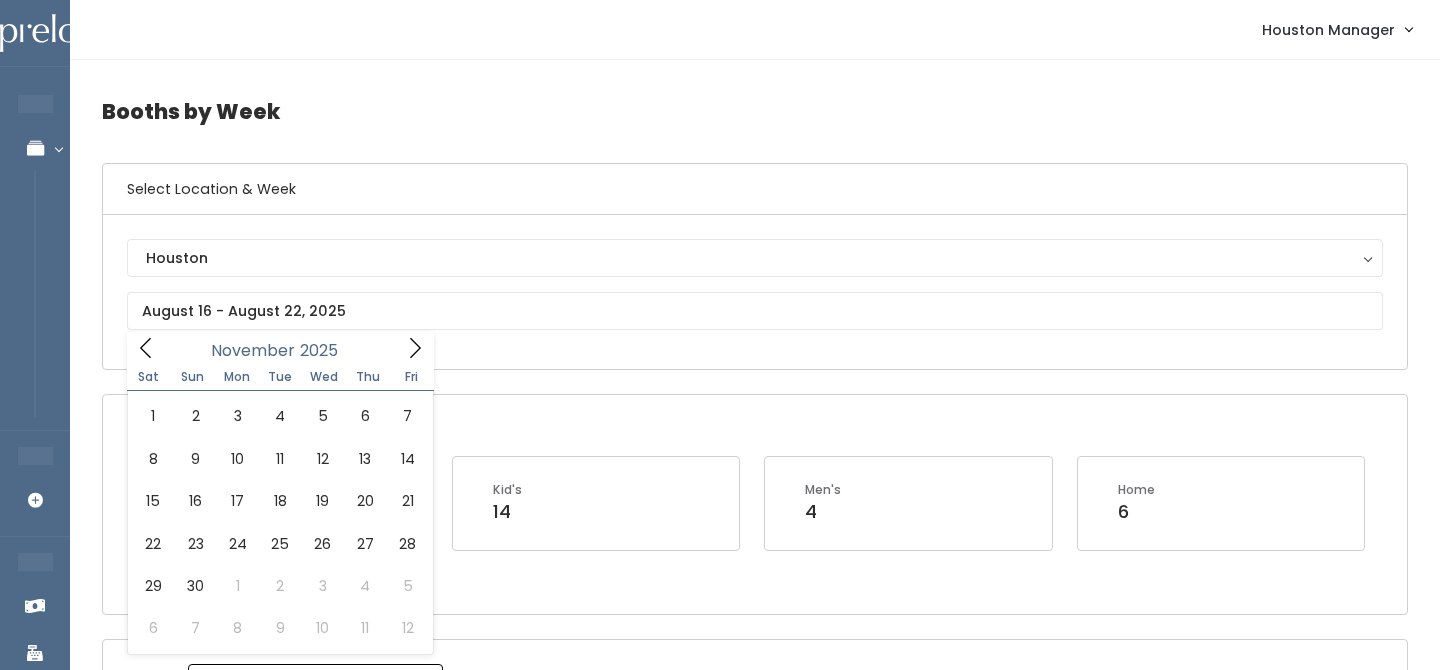 click at bounding box center [415, 347] 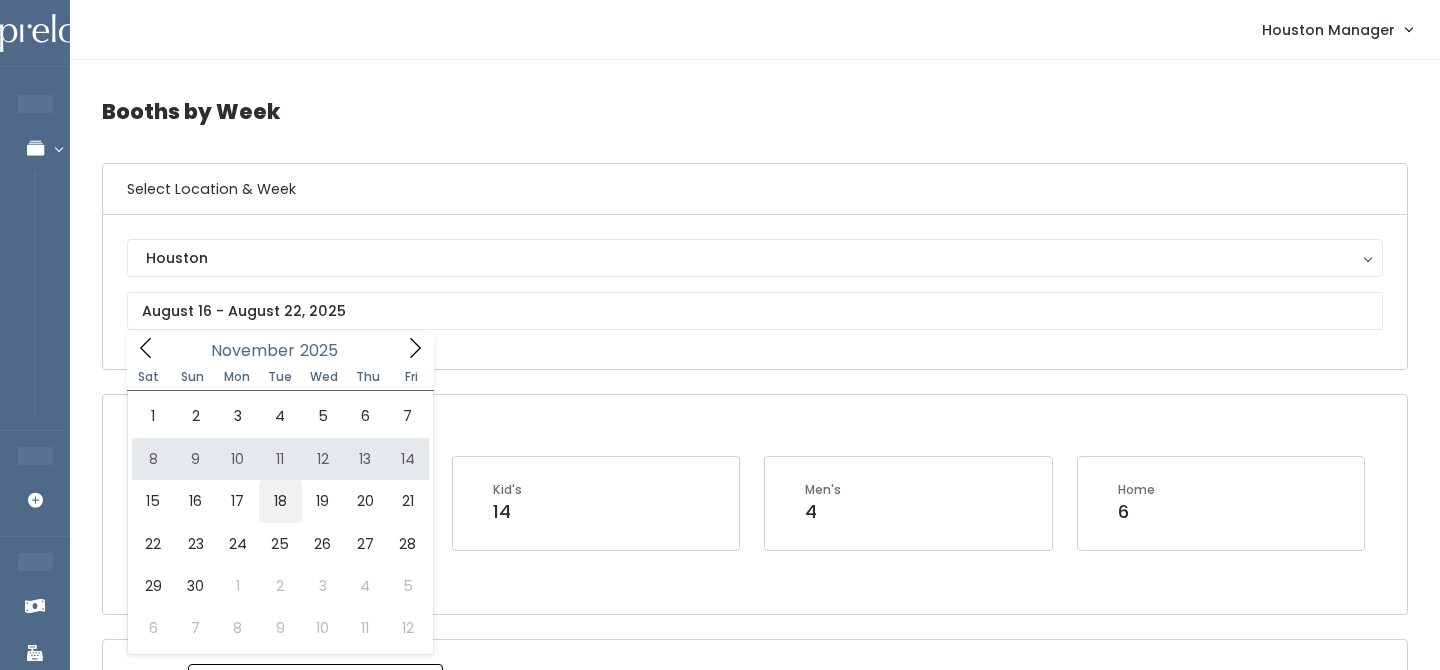 type on "November 15 to November 21" 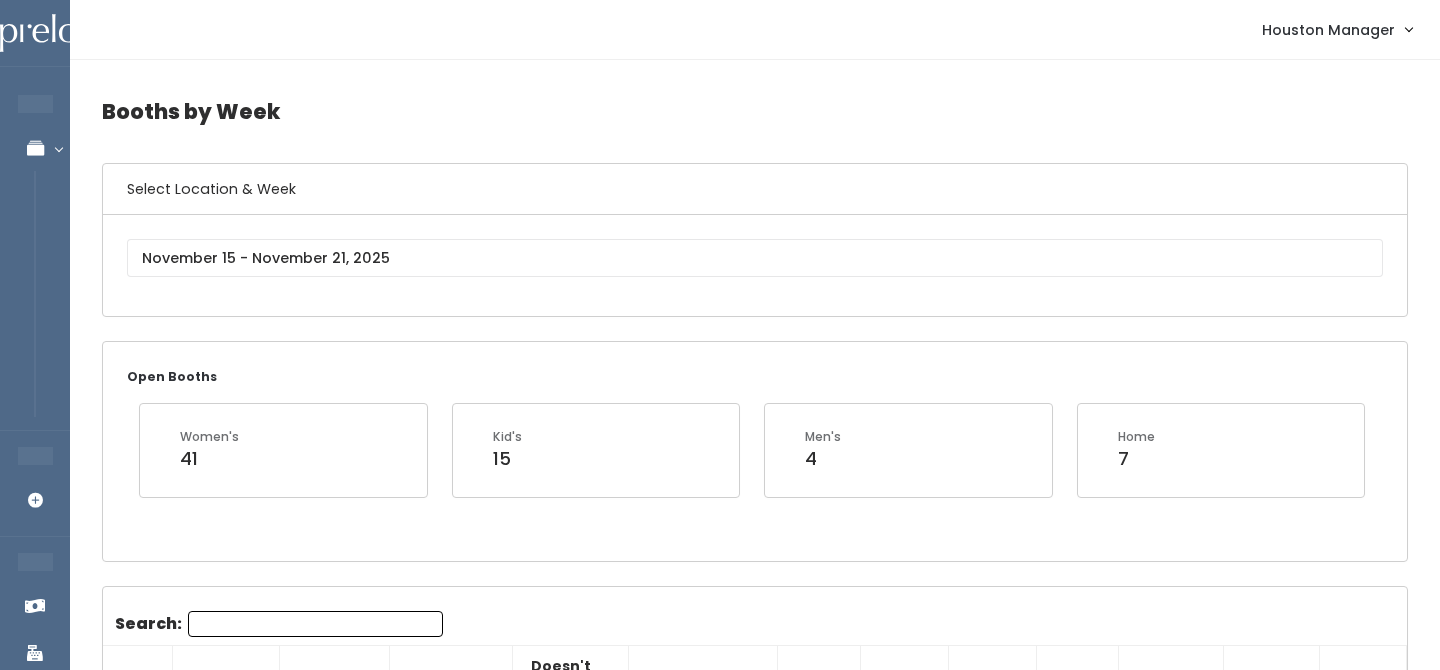 scroll, scrollTop: 1408, scrollLeft: 0, axis: vertical 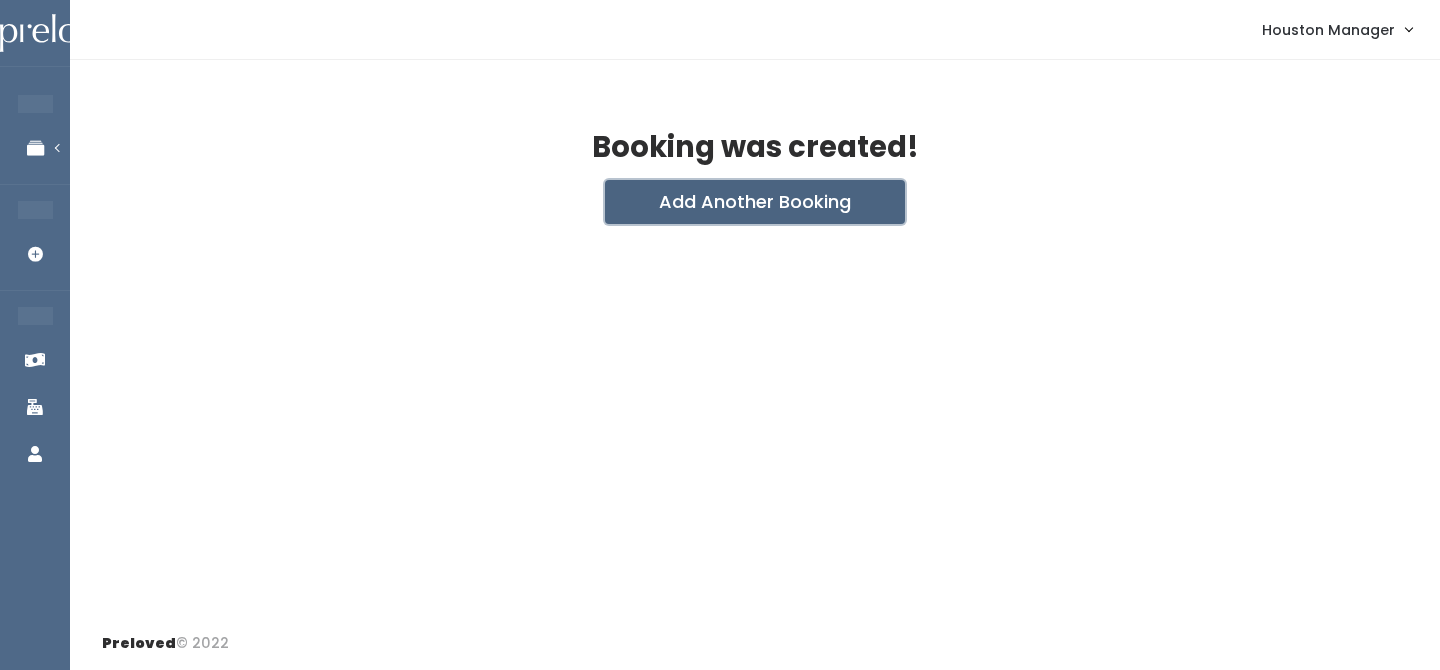 click on "Add Another Booking" at bounding box center (755, 202) 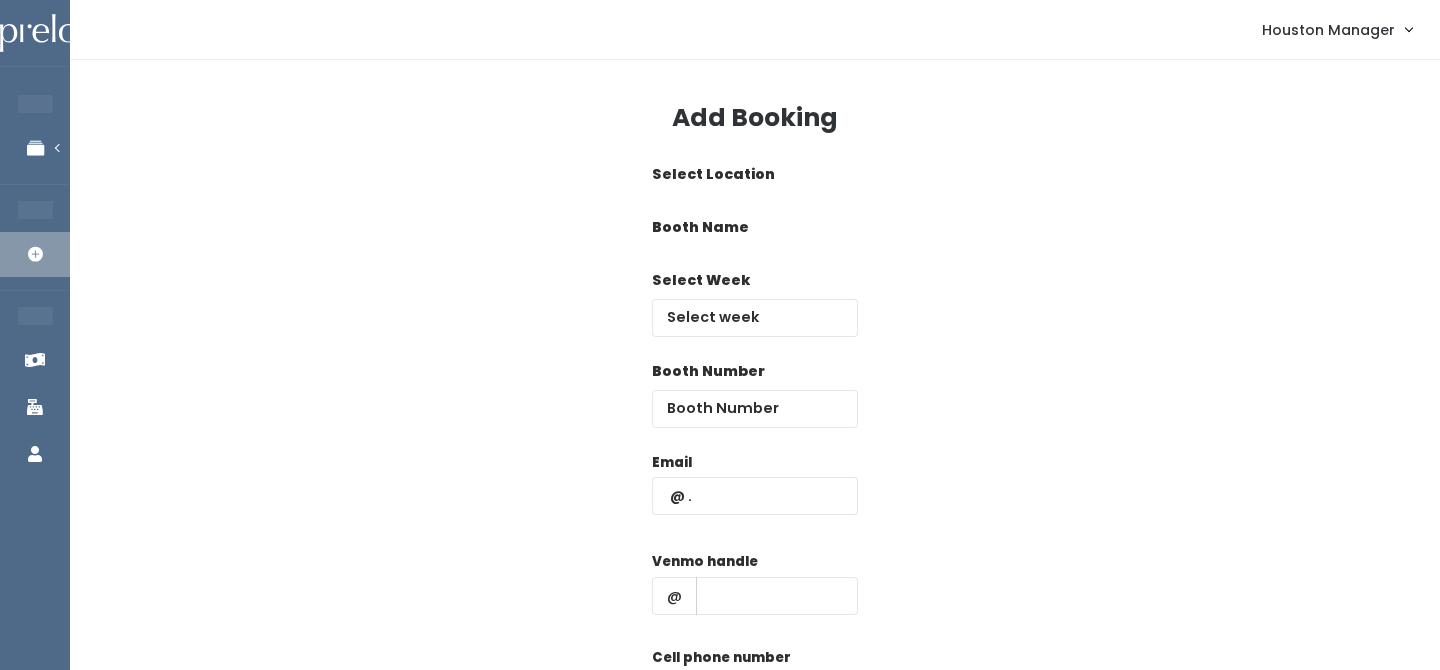 scroll, scrollTop: 0, scrollLeft: 0, axis: both 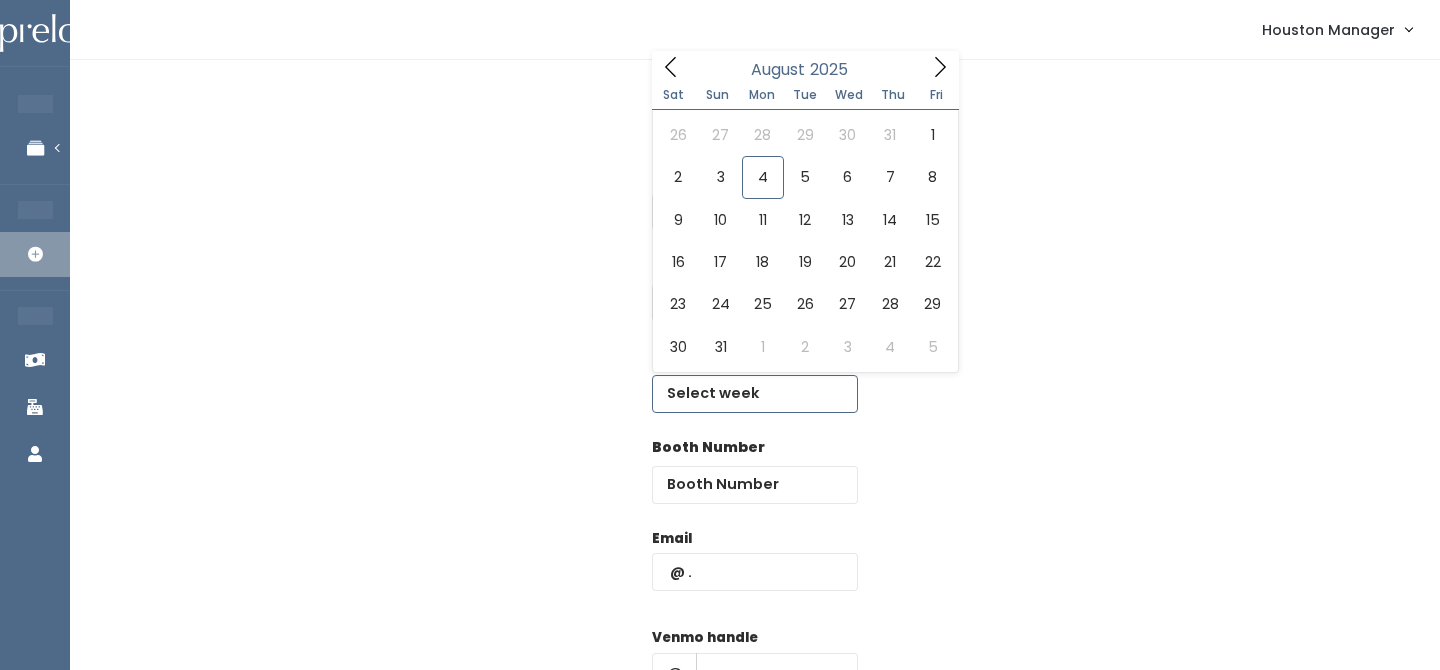 click at bounding box center [755, 394] 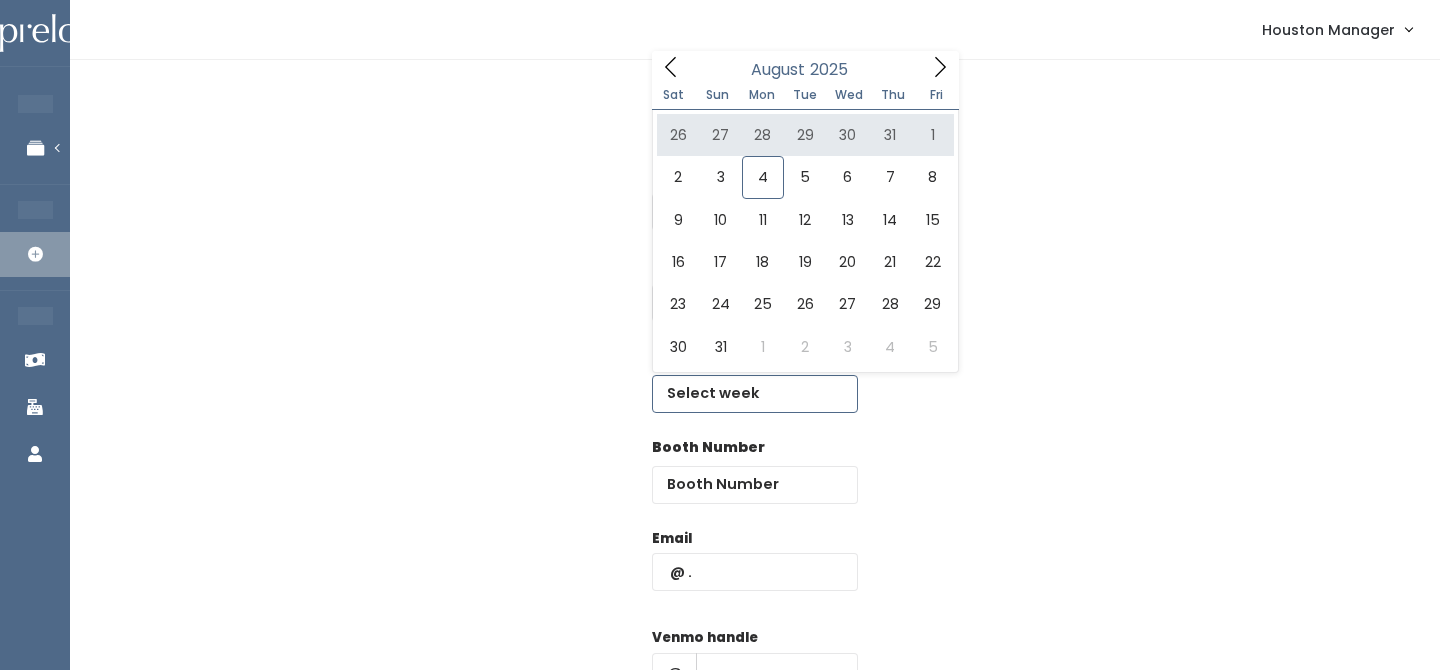 click 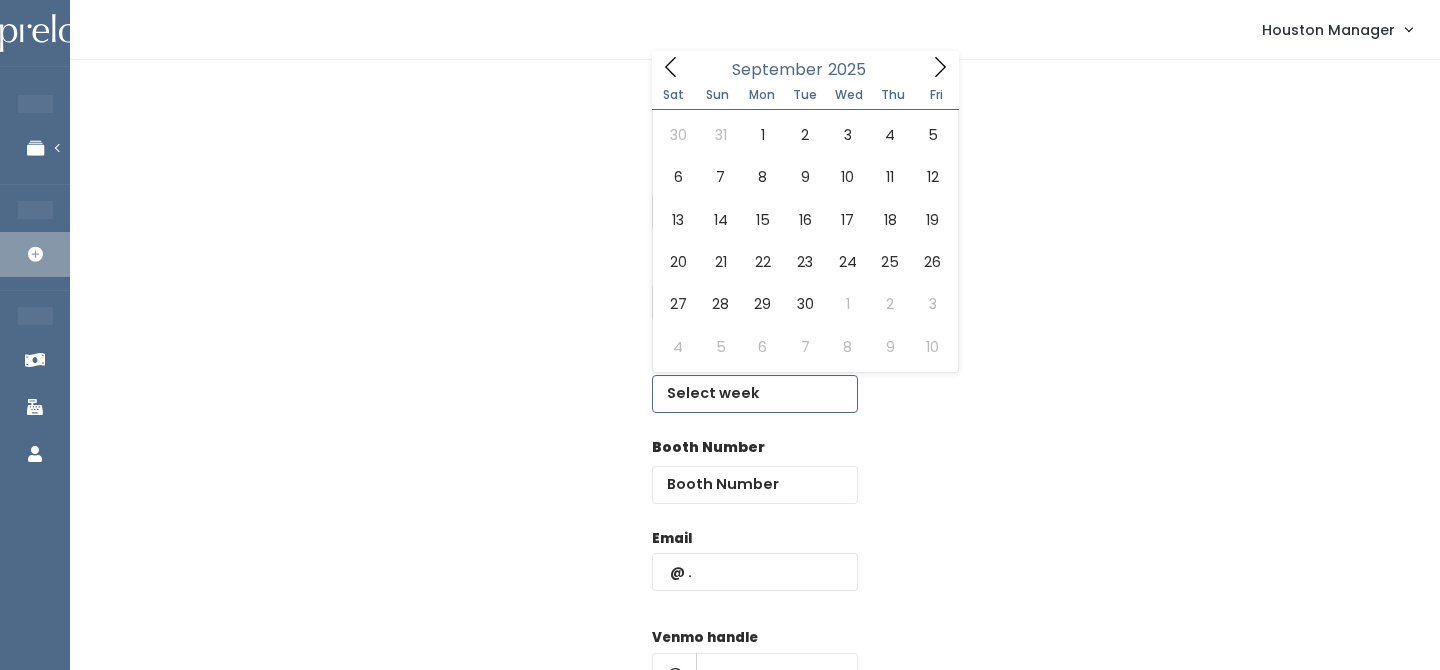 click 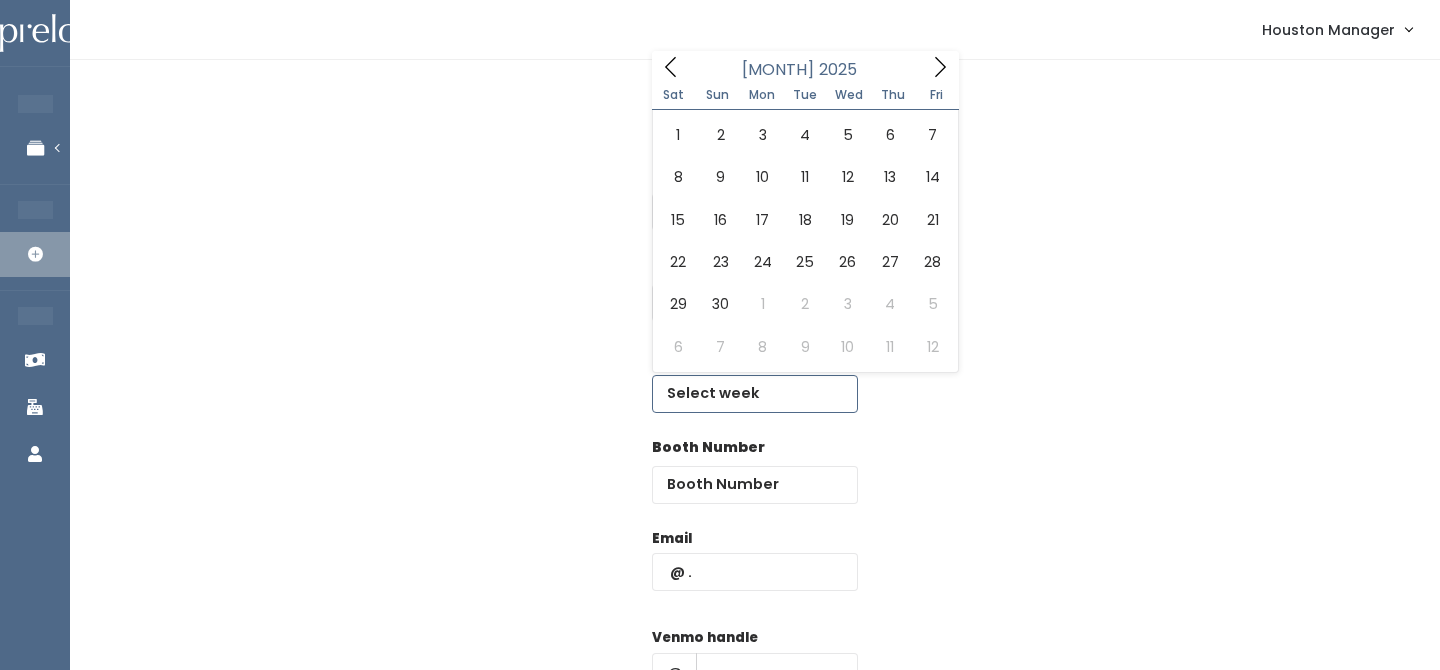 click 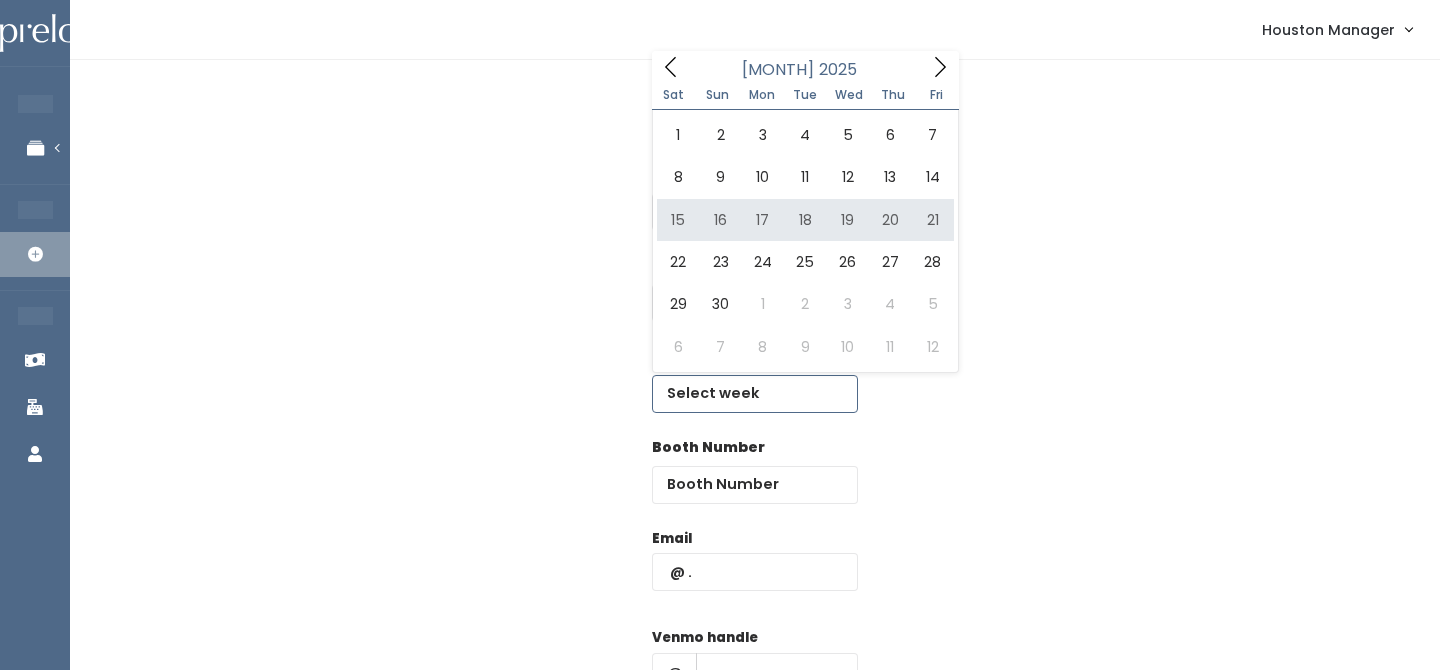 type on "November 15 to November 21" 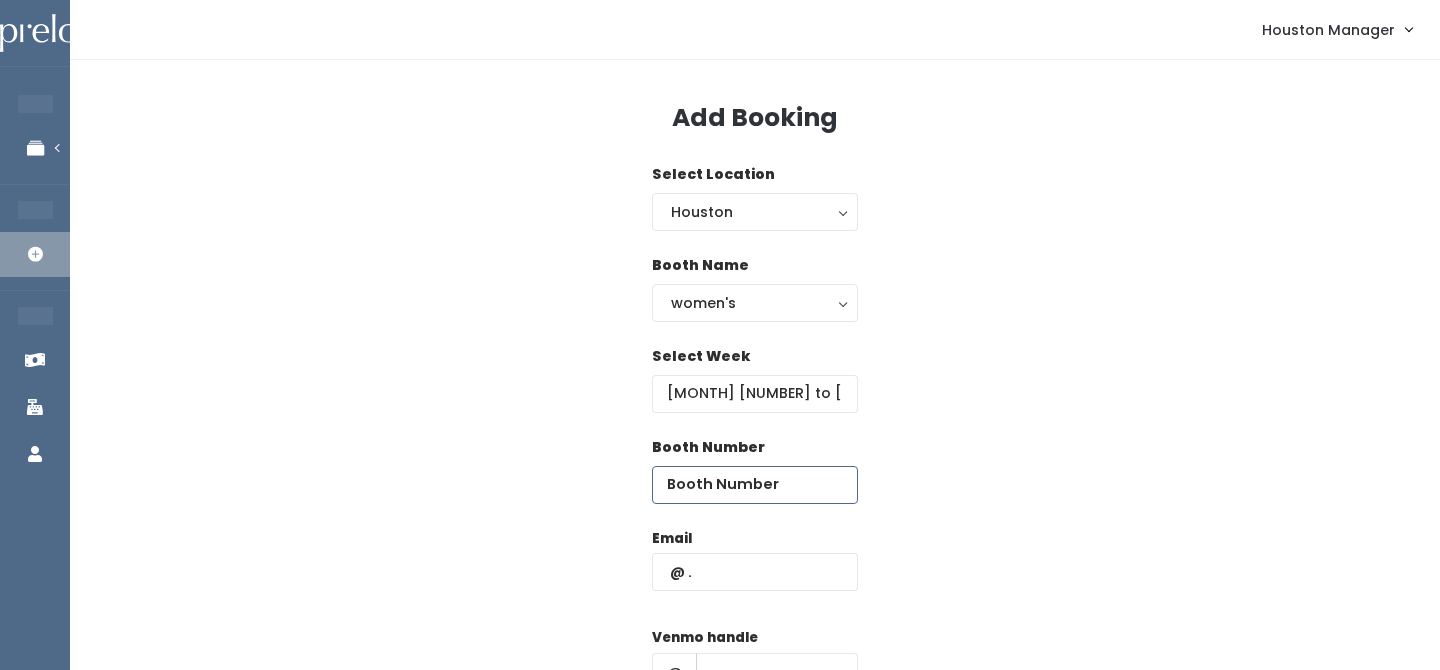 click at bounding box center (755, 485) 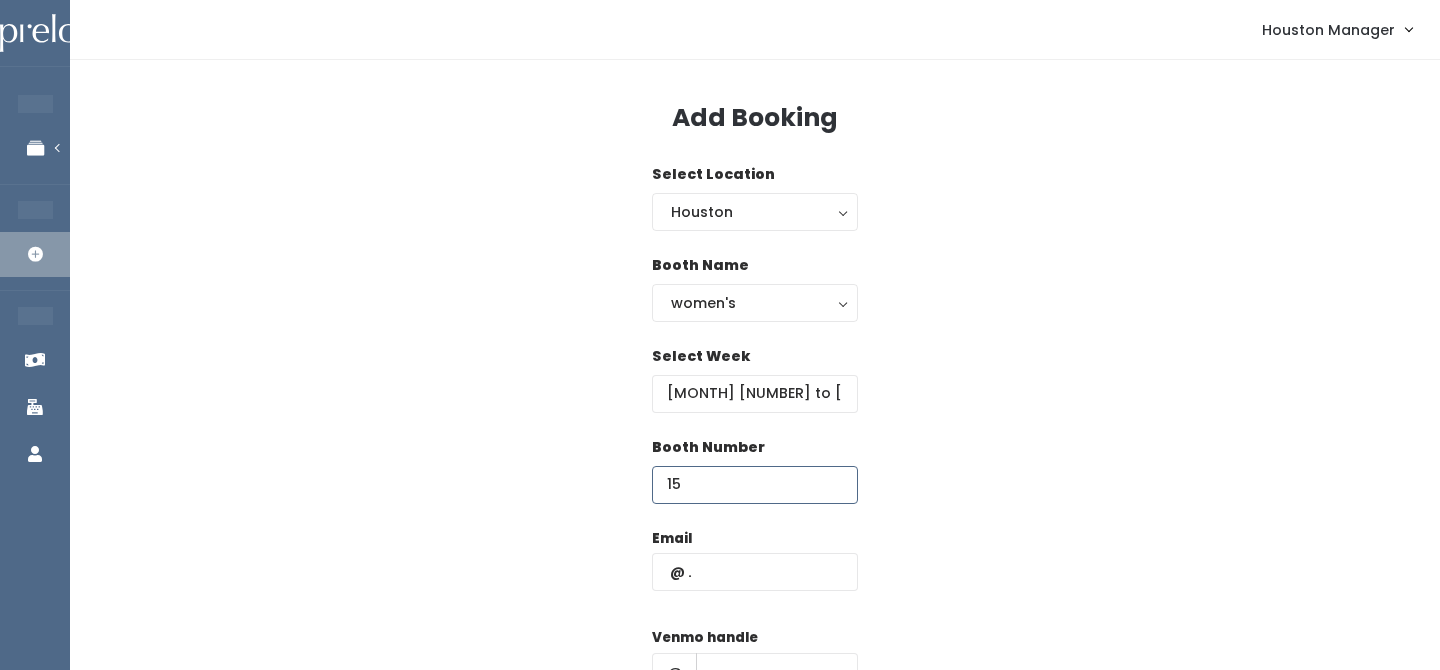 type on "15" 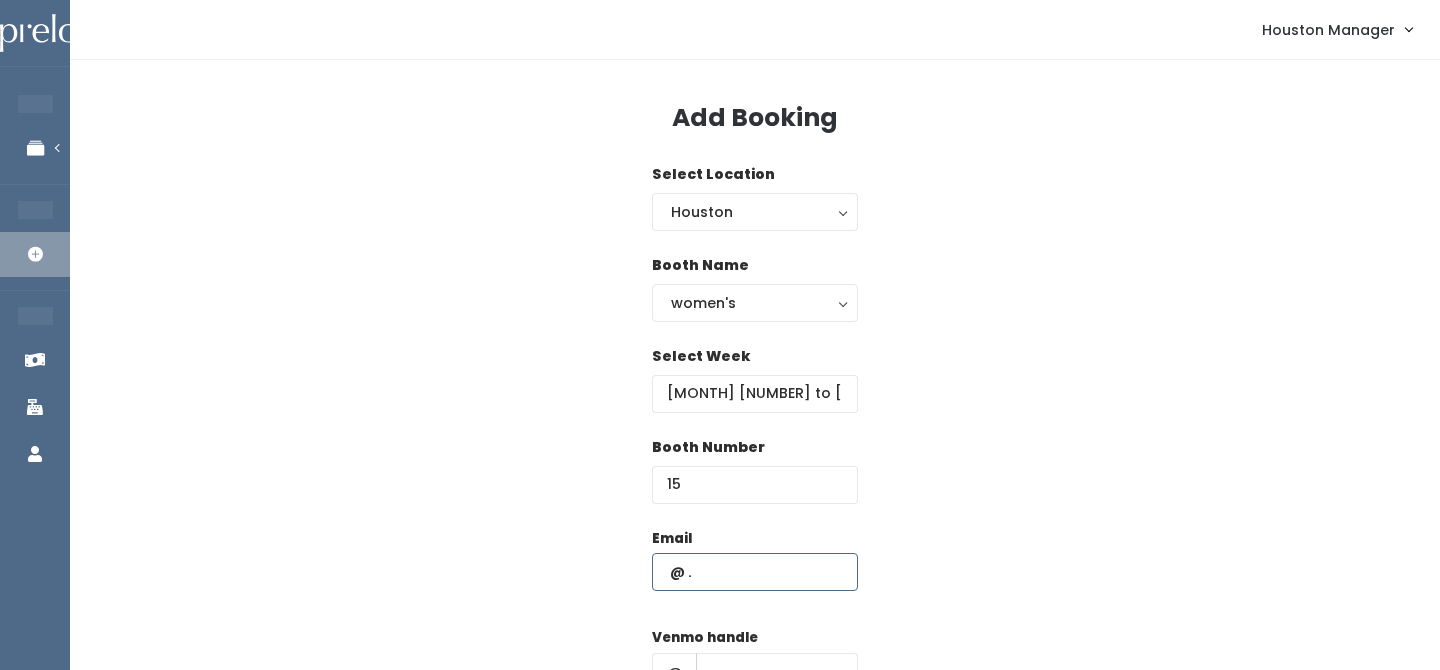 paste on "cruzcarreras@att.net" 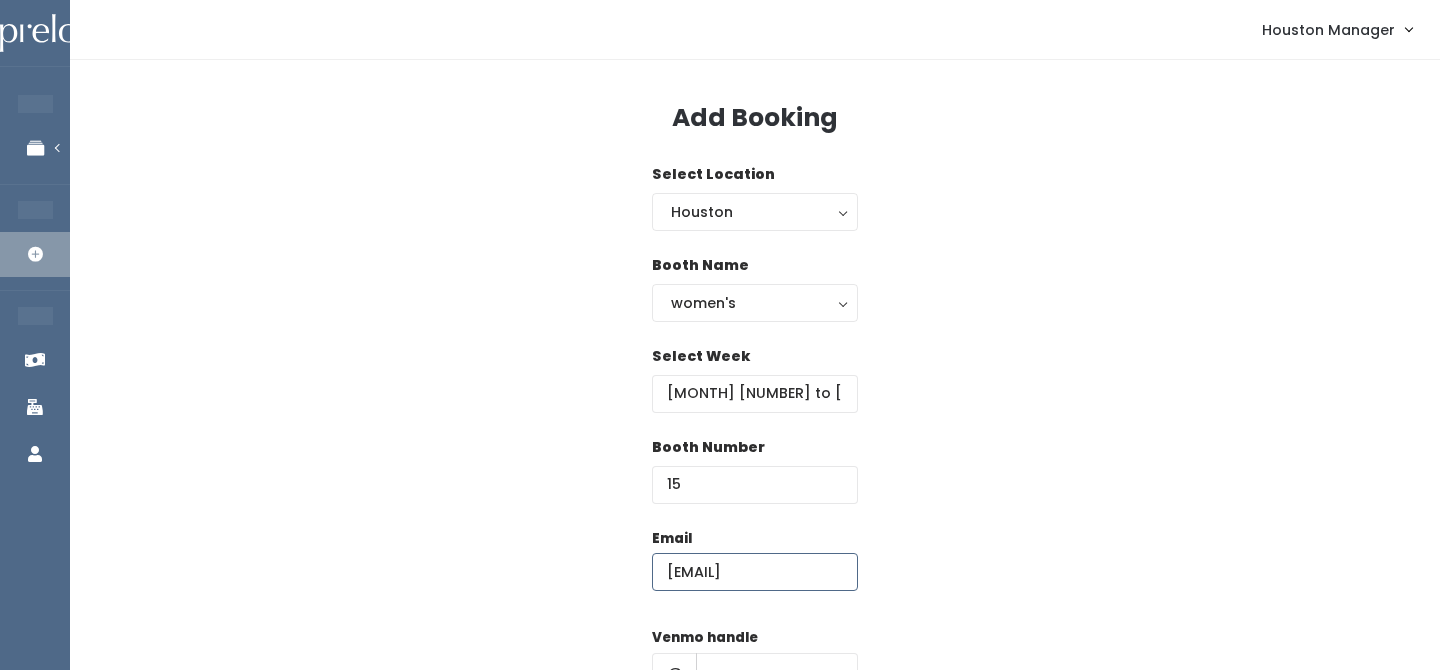 type on "cruzcarreras@att.net" 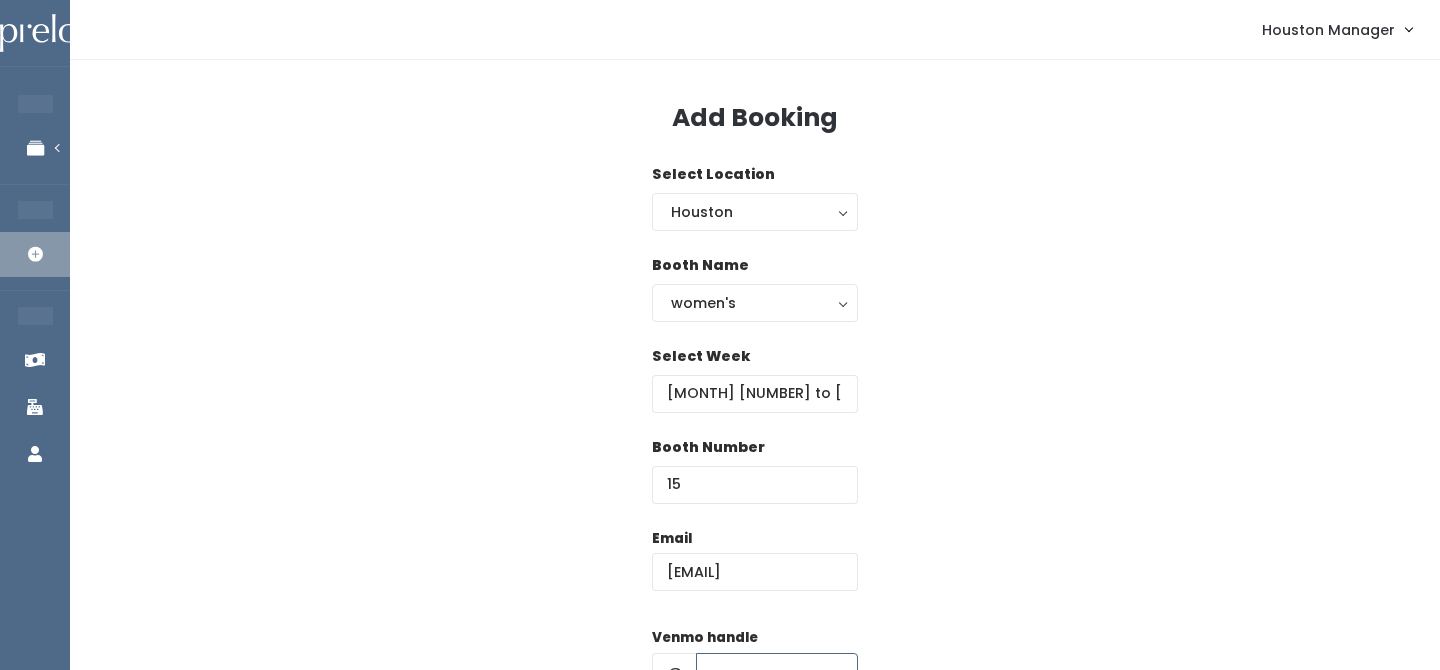 scroll, scrollTop: 21, scrollLeft: 0, axis: vertical 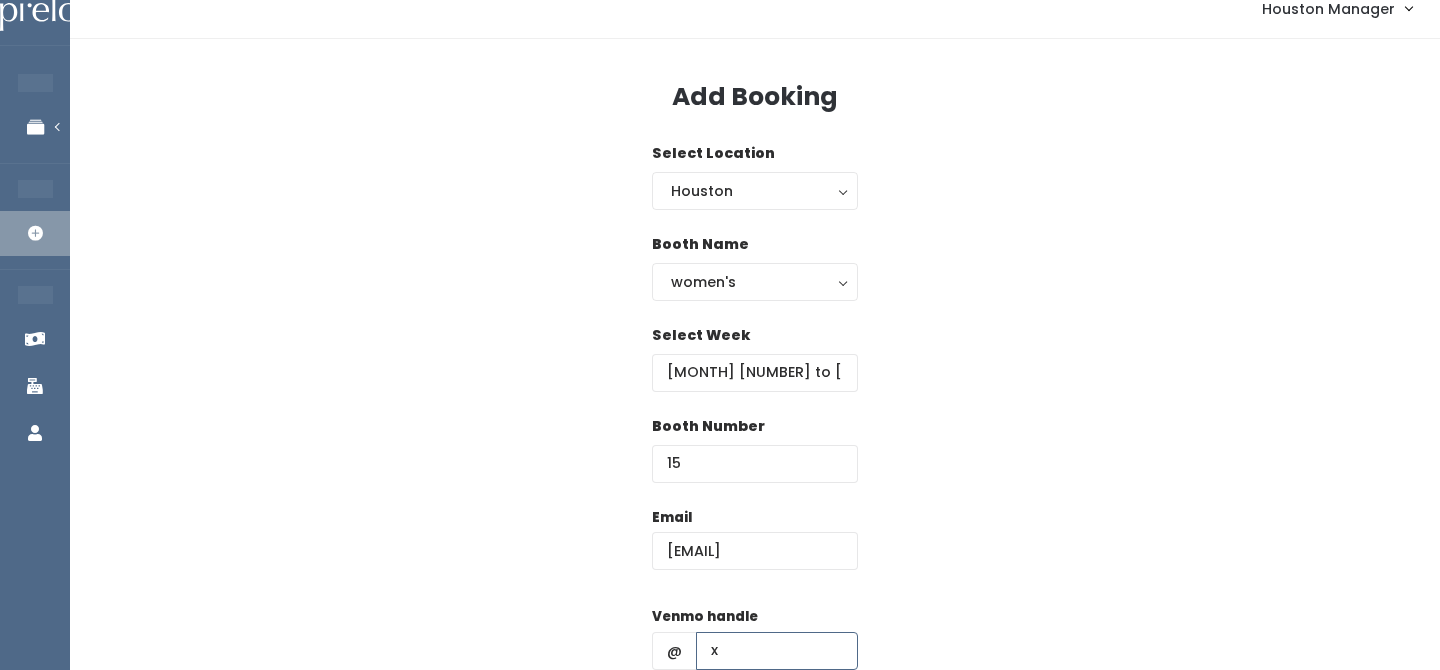 type on "x" 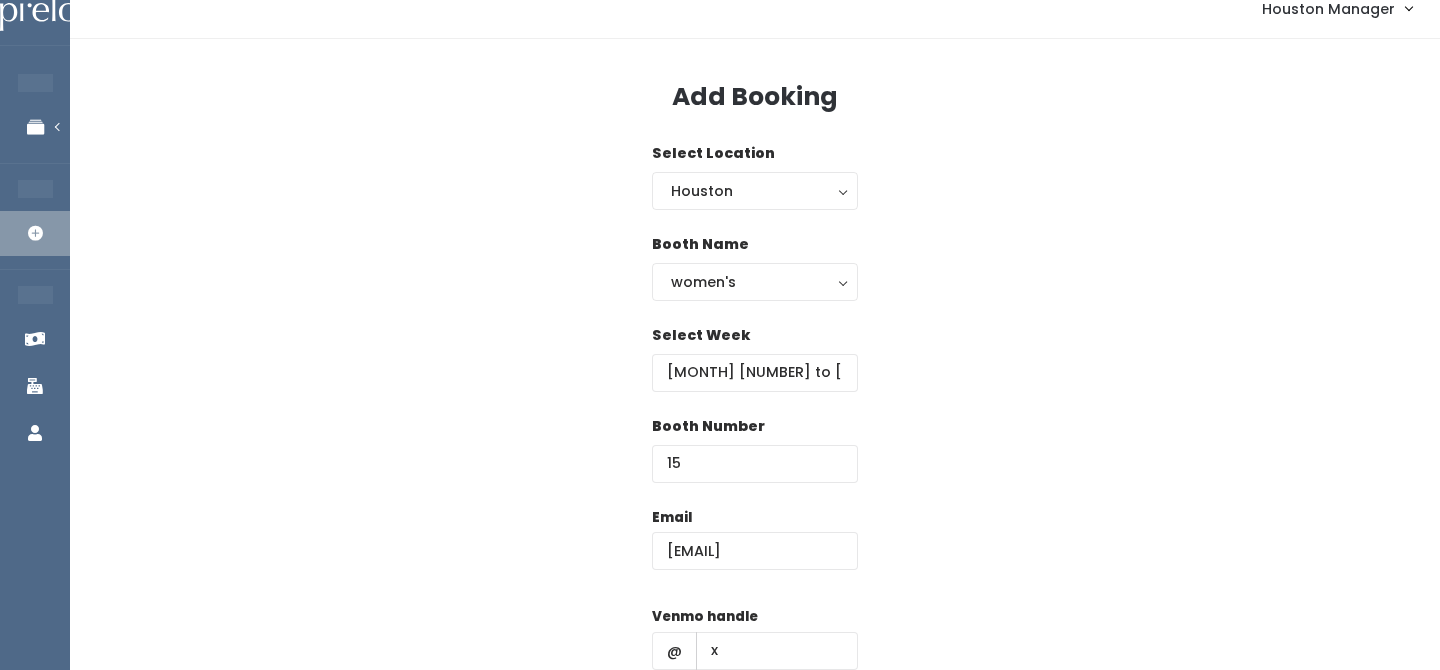 scroll, scrollTop: 287, scrollLeft: 0, axis: vertical 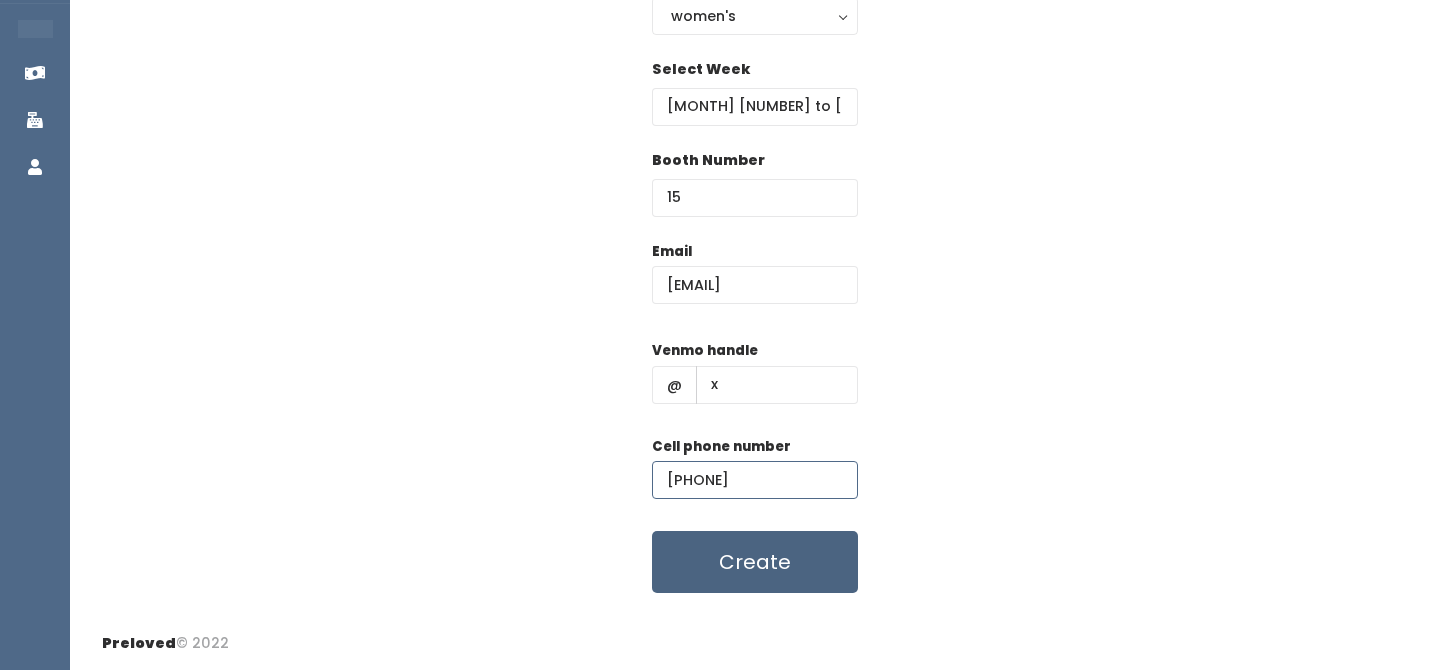type on "(6__) ___-____" 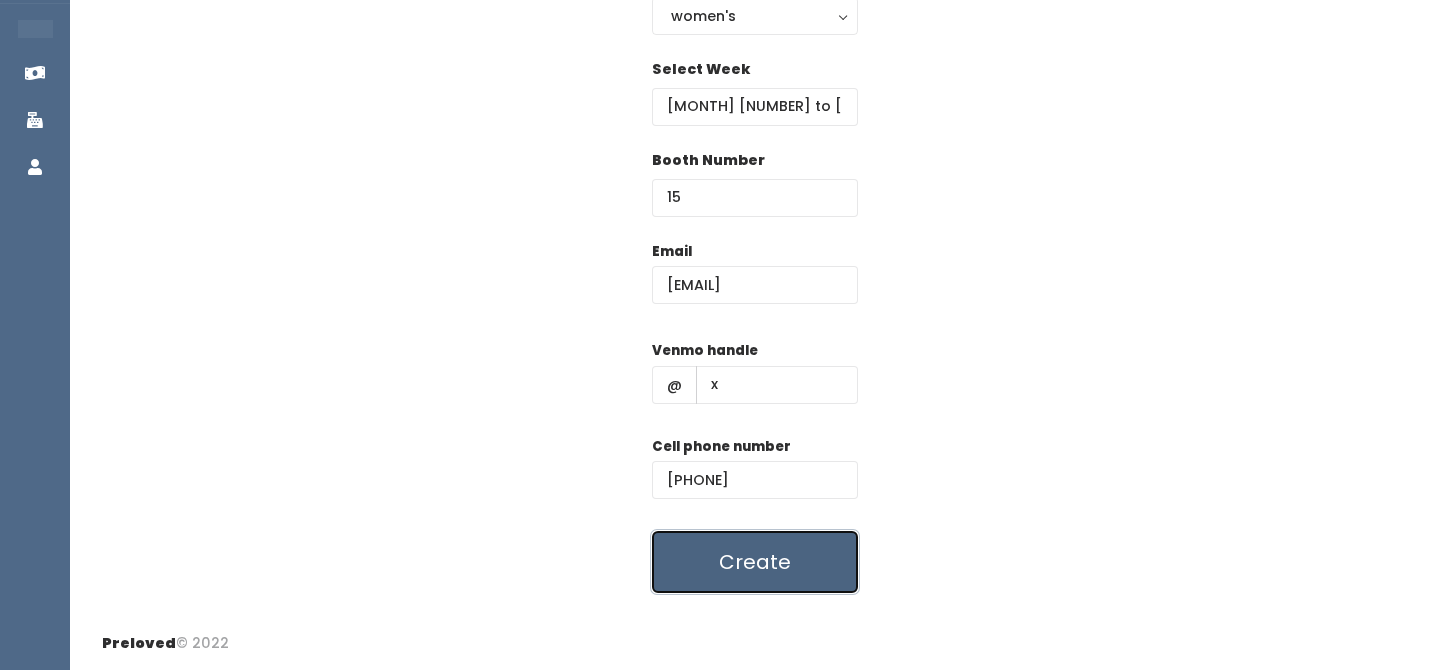 click on "Create" at bounding box center (755, 562) 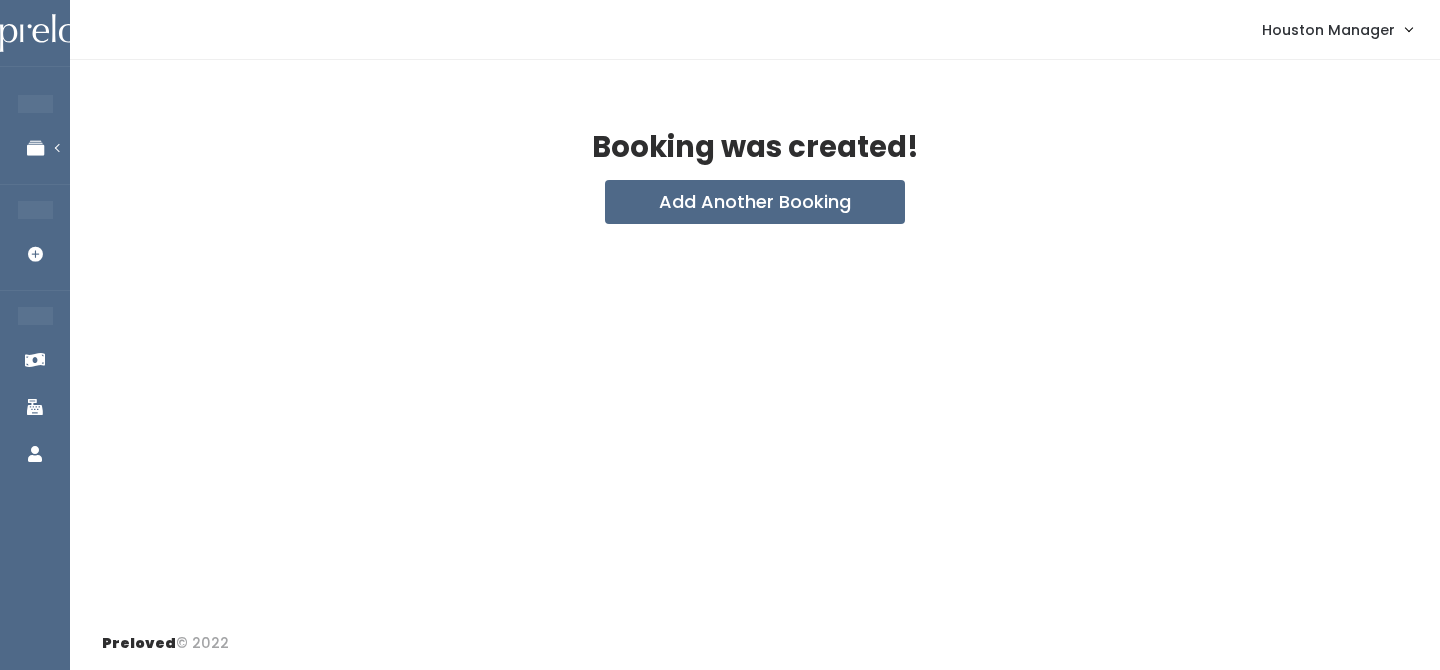 scroll, scrollTop: 0, scrollLeft: 0, axis: both 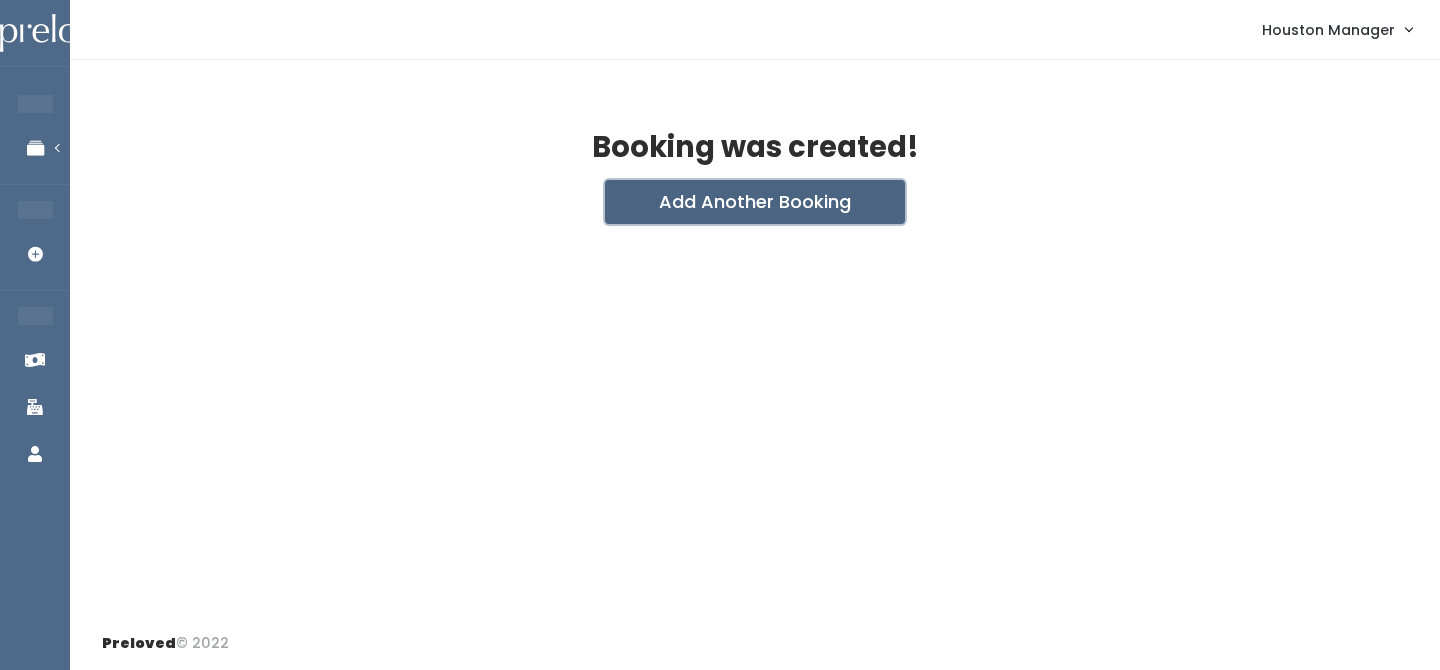 click on "Add Another Booking" at bounding box center (755, 202) 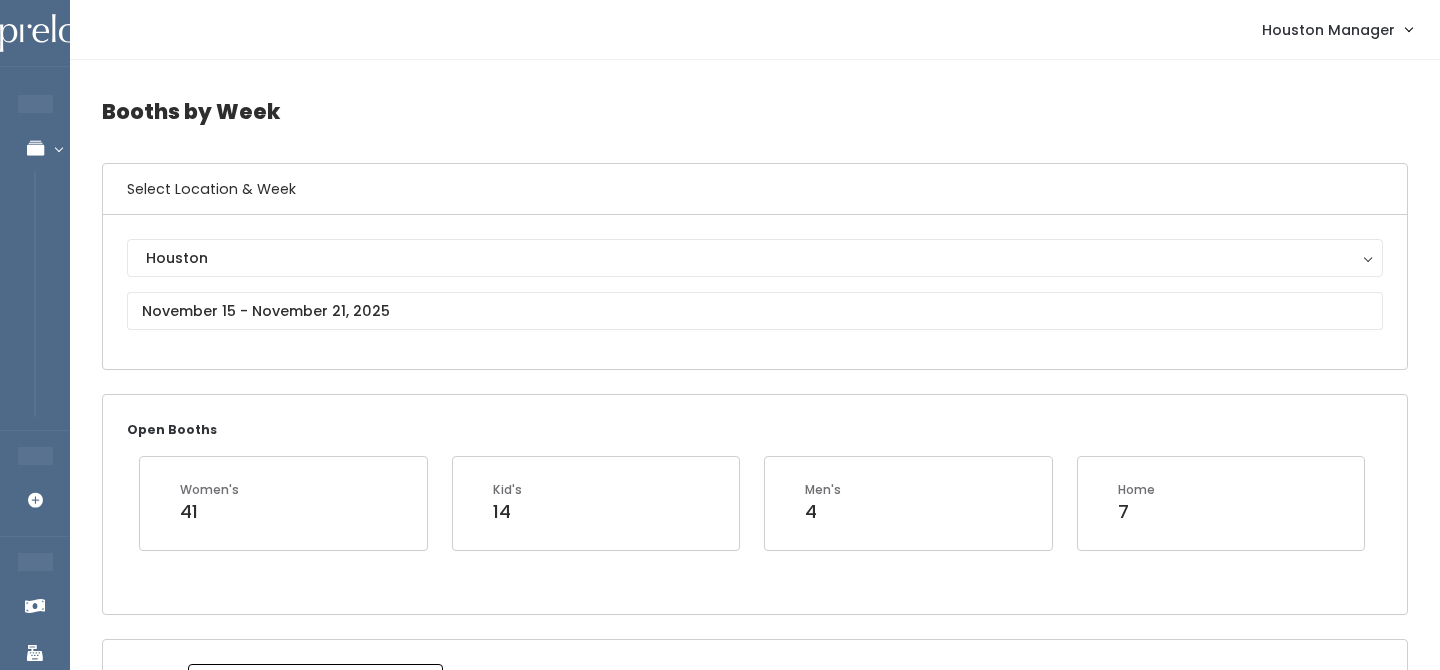 scroll, scrollTop: 969, scrollLeft: 0, axis: vertical 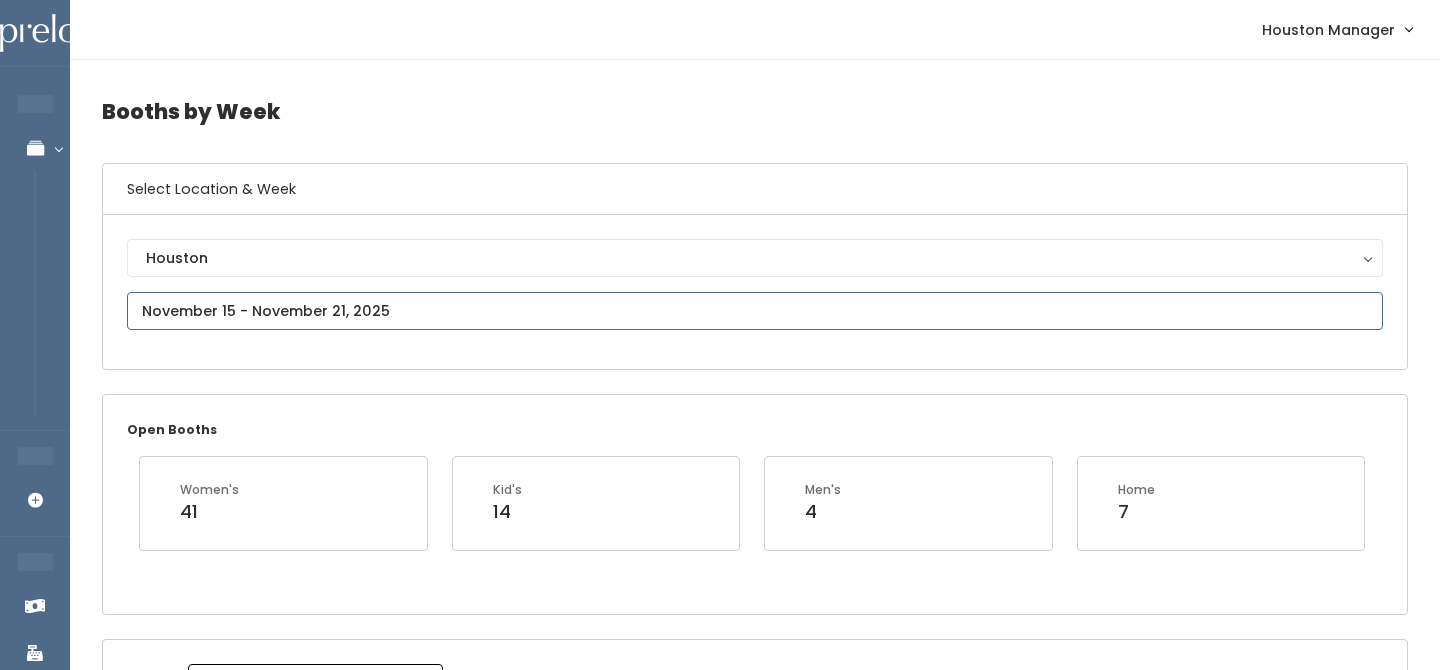 click at bounding box center [755, 311] 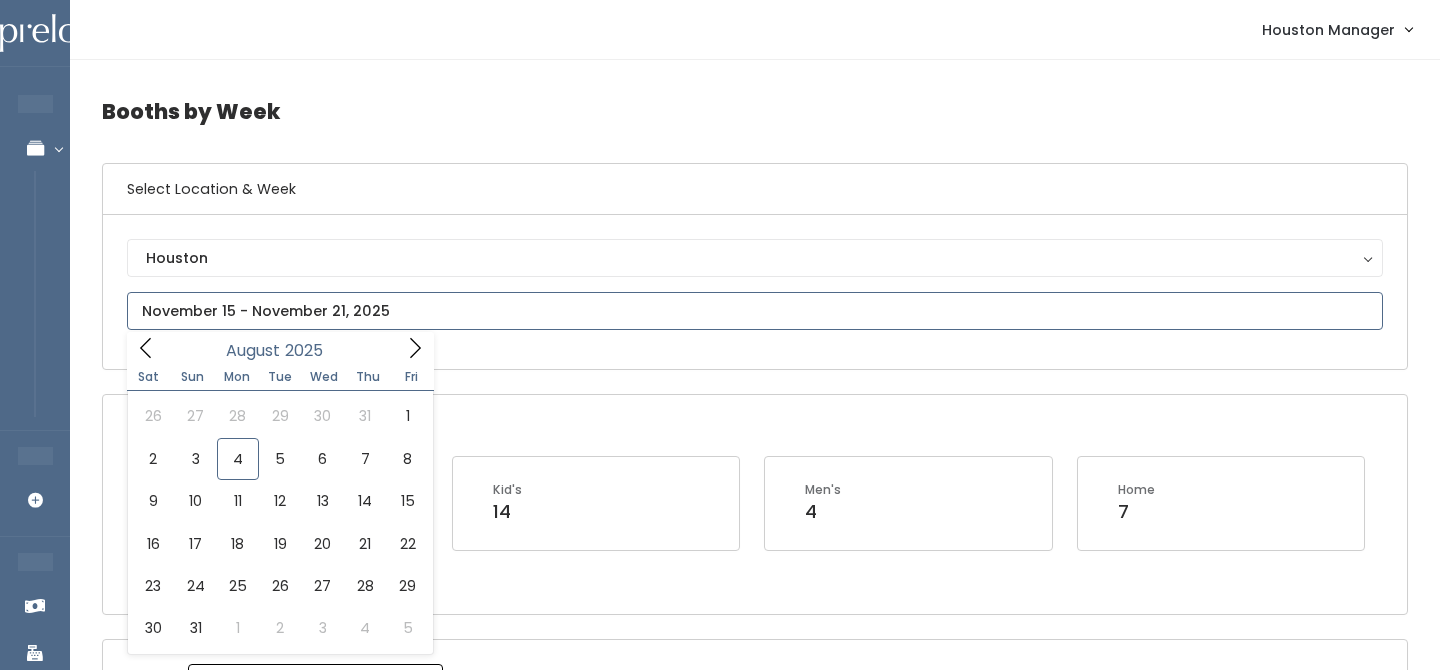 click at bounding box center [415, 347] 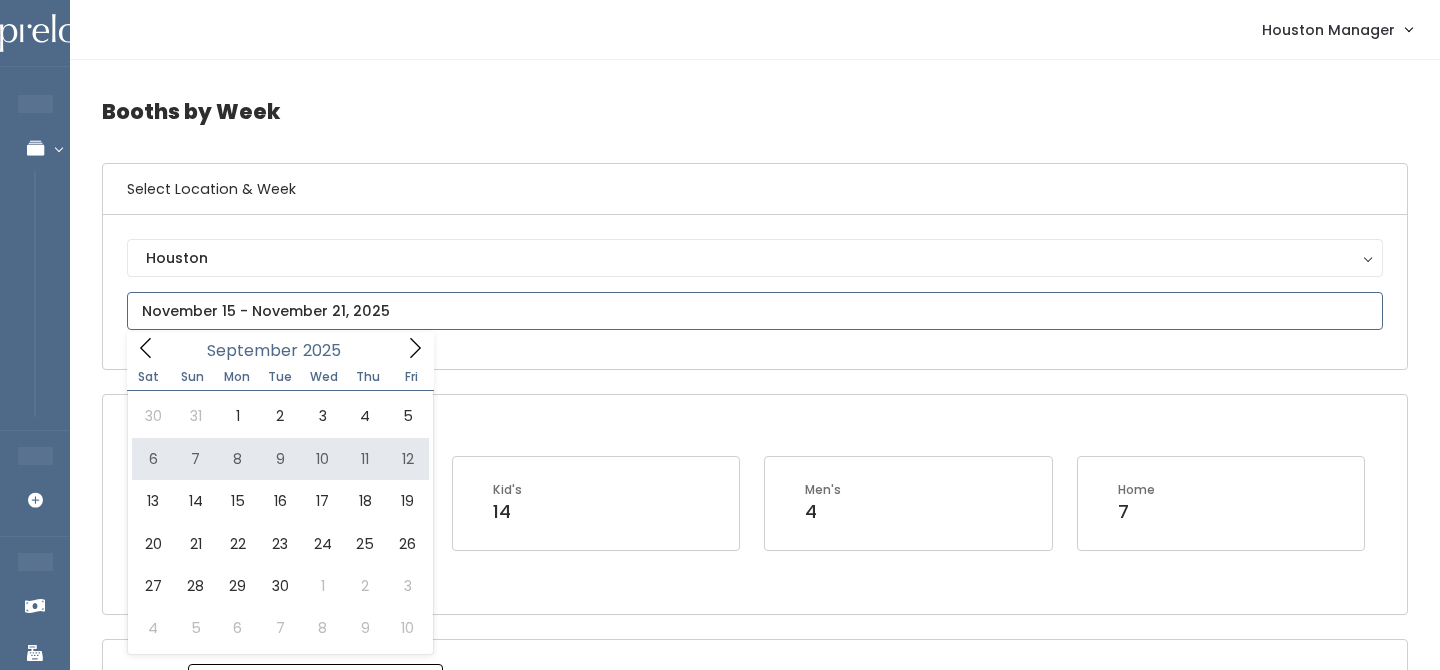 type on "September 6 to September 12" 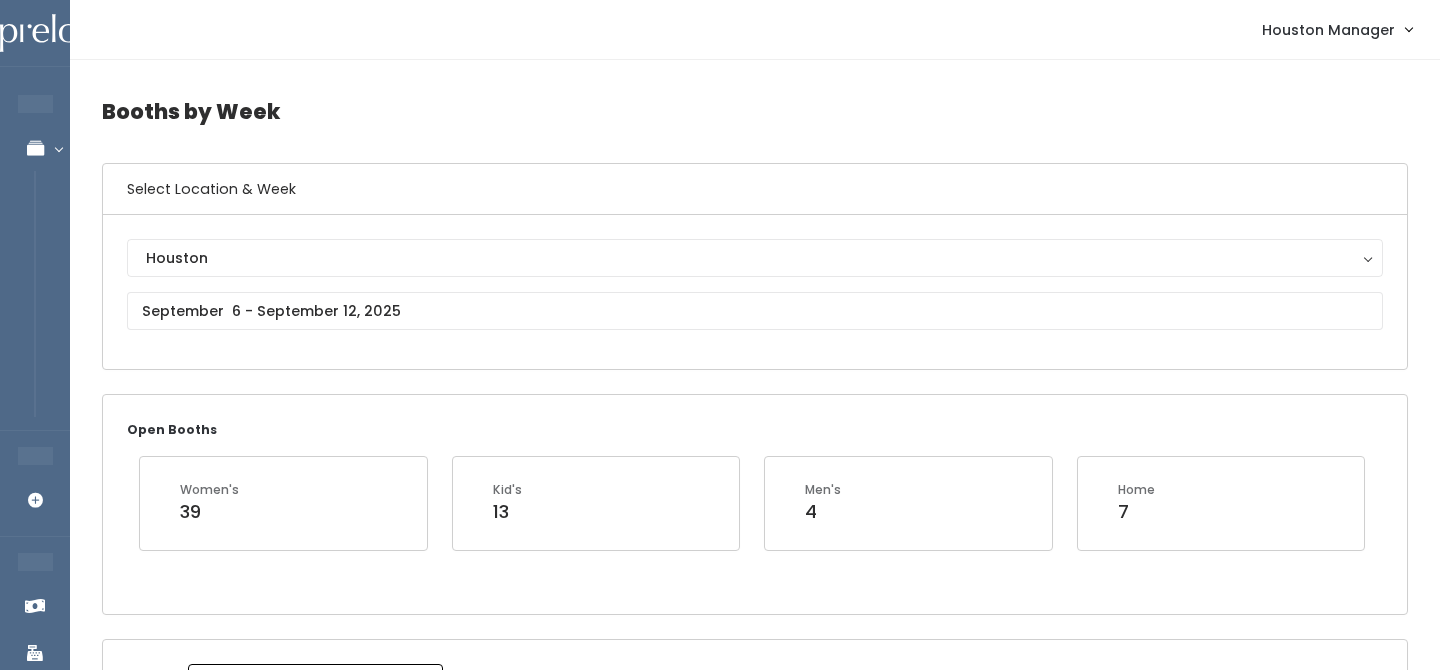 scroll, scrollTop: 519, scrollLeft: 0, axis: vertical 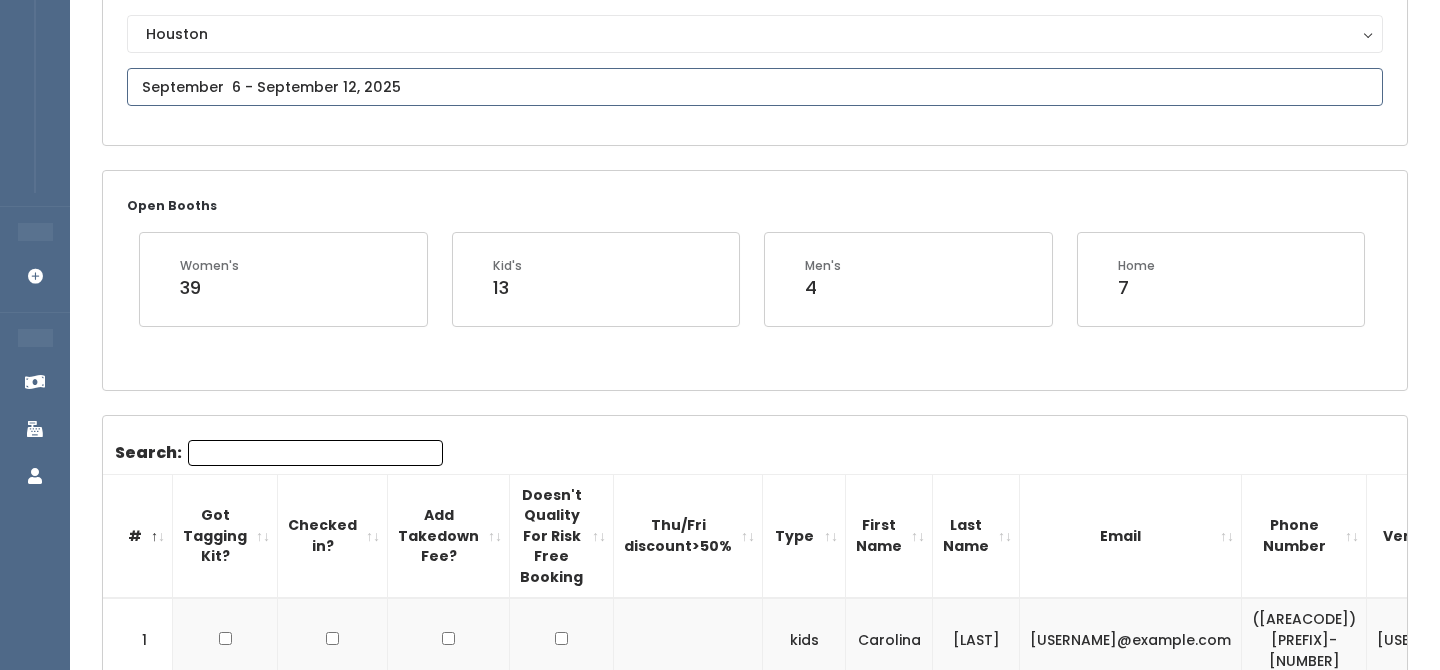 click at bounding box center (755, 87) 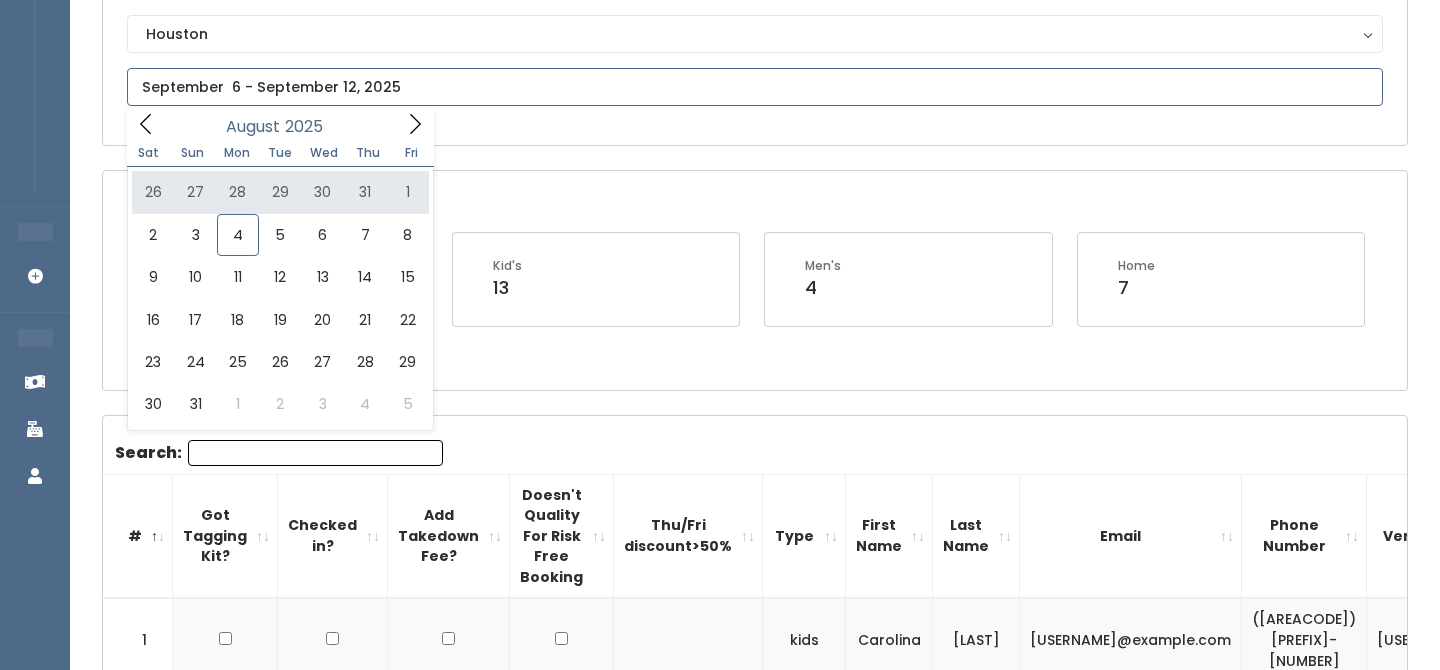 click 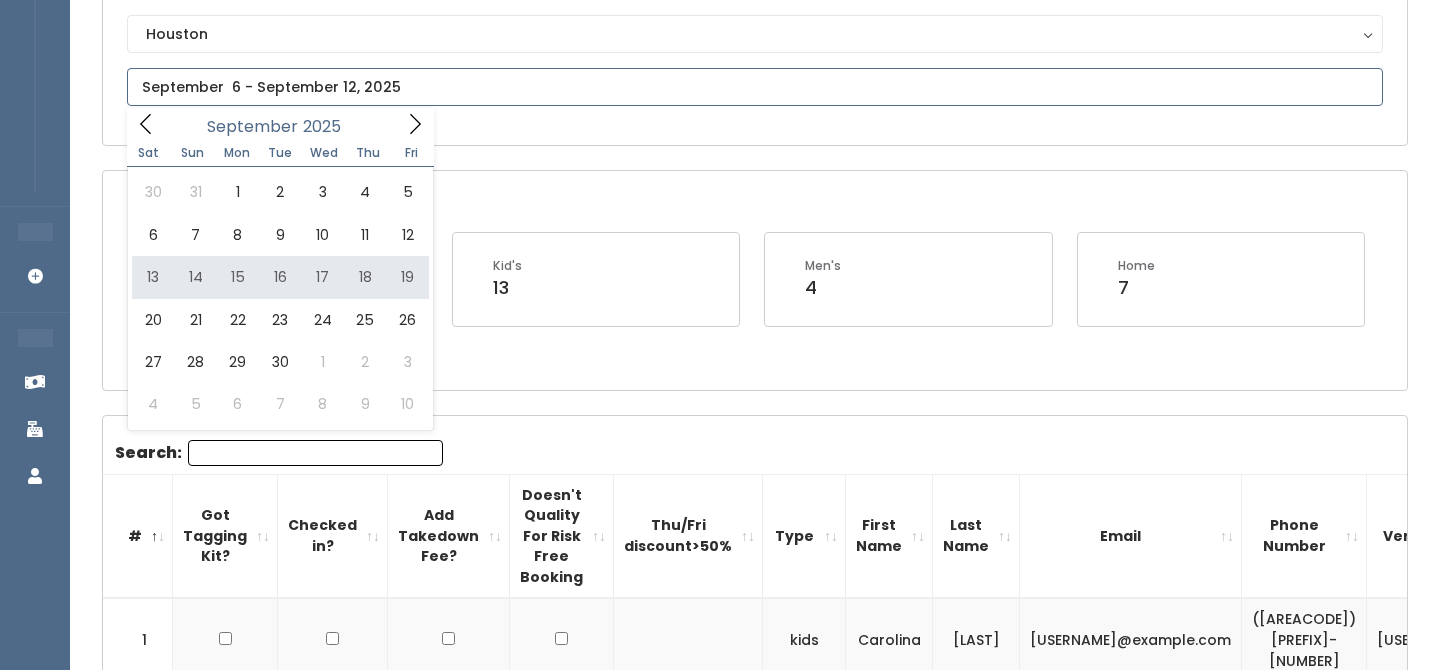 type on "September 13 to September 19" 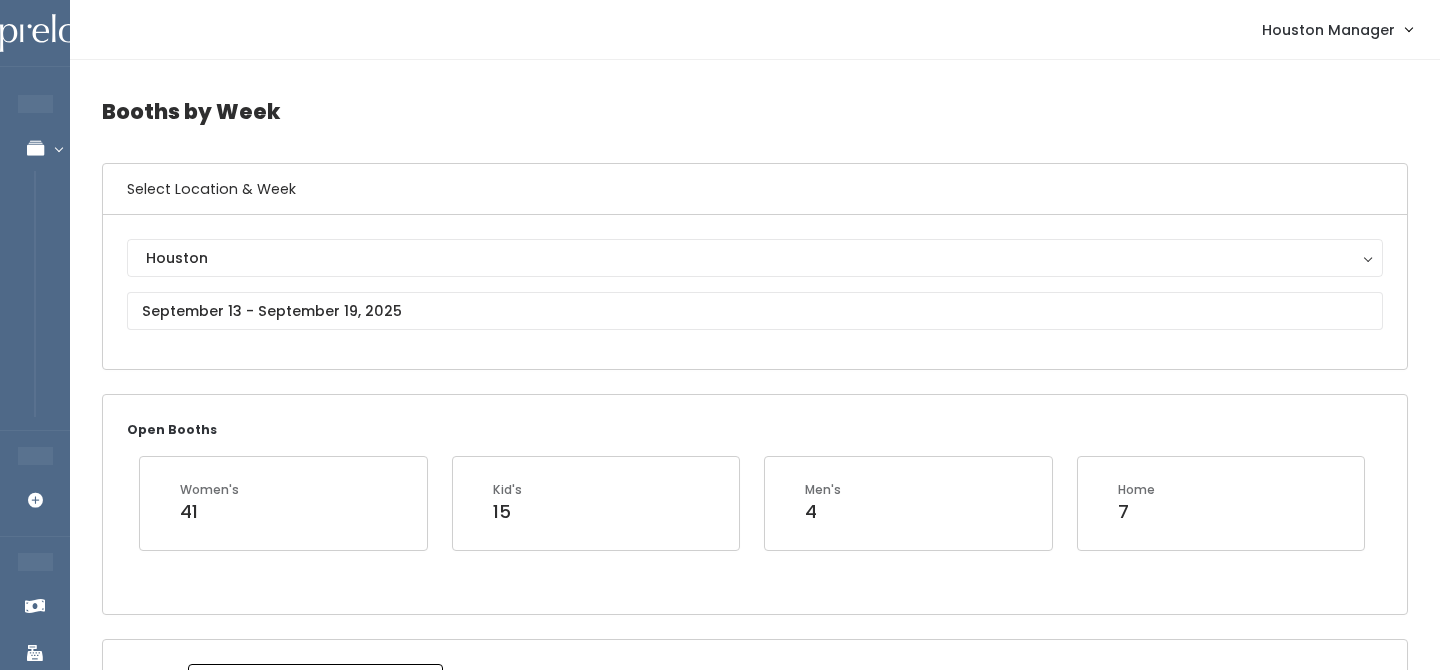 scroll, scrollTop: 0, scrollLeft: 0, axis: both 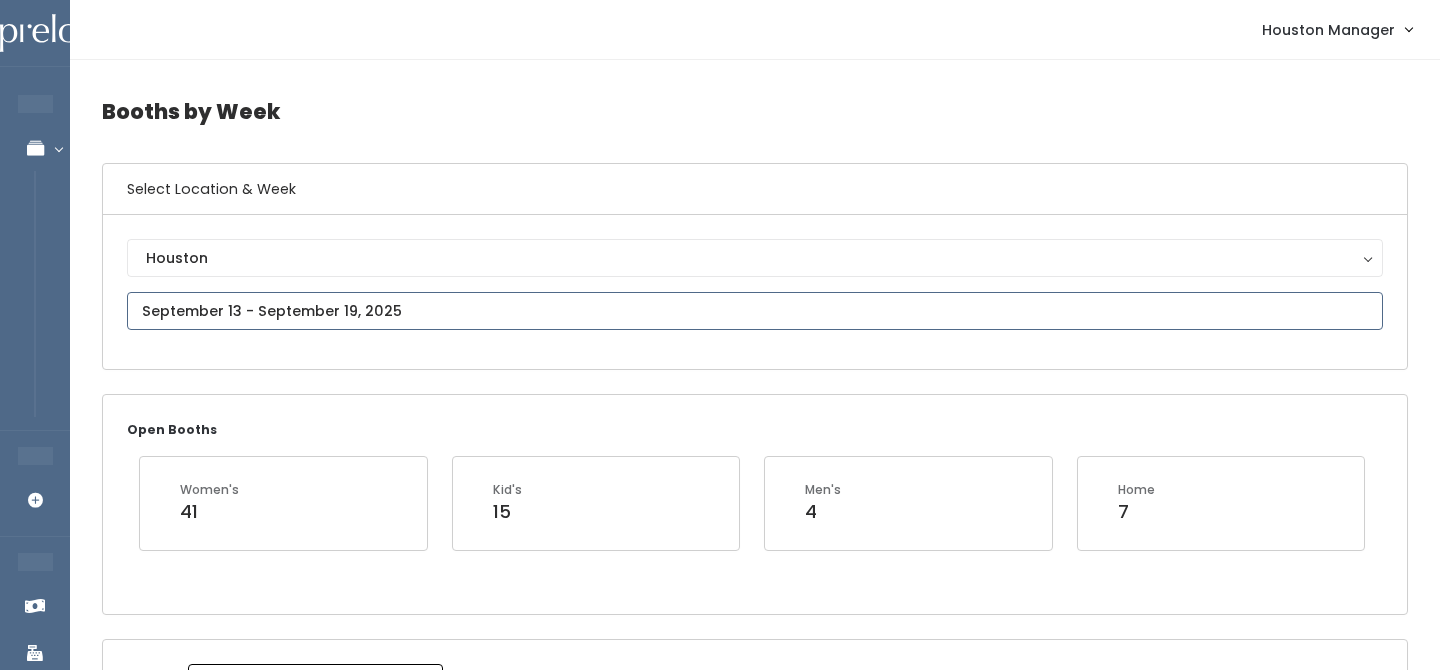 click on "EMPLOYEES
Manage Bookings
Booths by Week
All Bookings
Bookings with Booths
Booth Discounts
Seller Check-in
STORE MANAGER
Add Booking
FRANCHISE OWNER
Venmo Payouts
Booth Sales
Customers" at bounding box center (720, 1879) 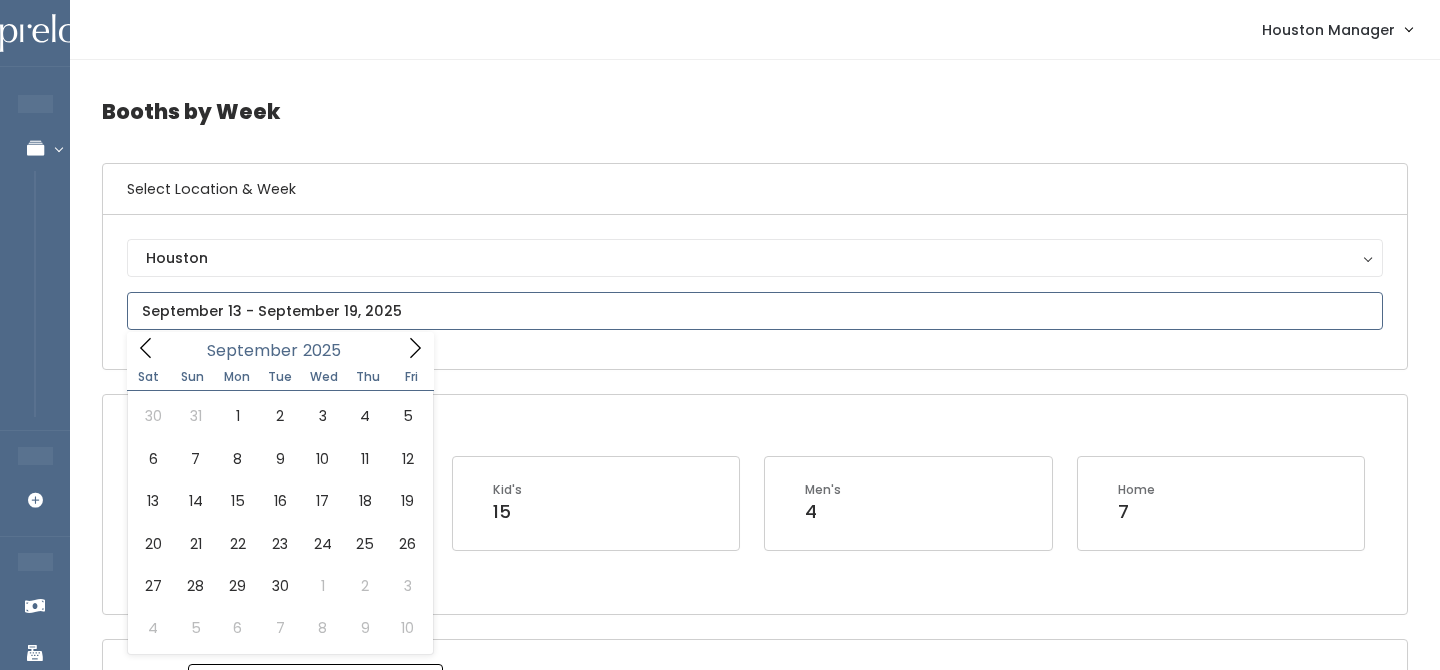 click 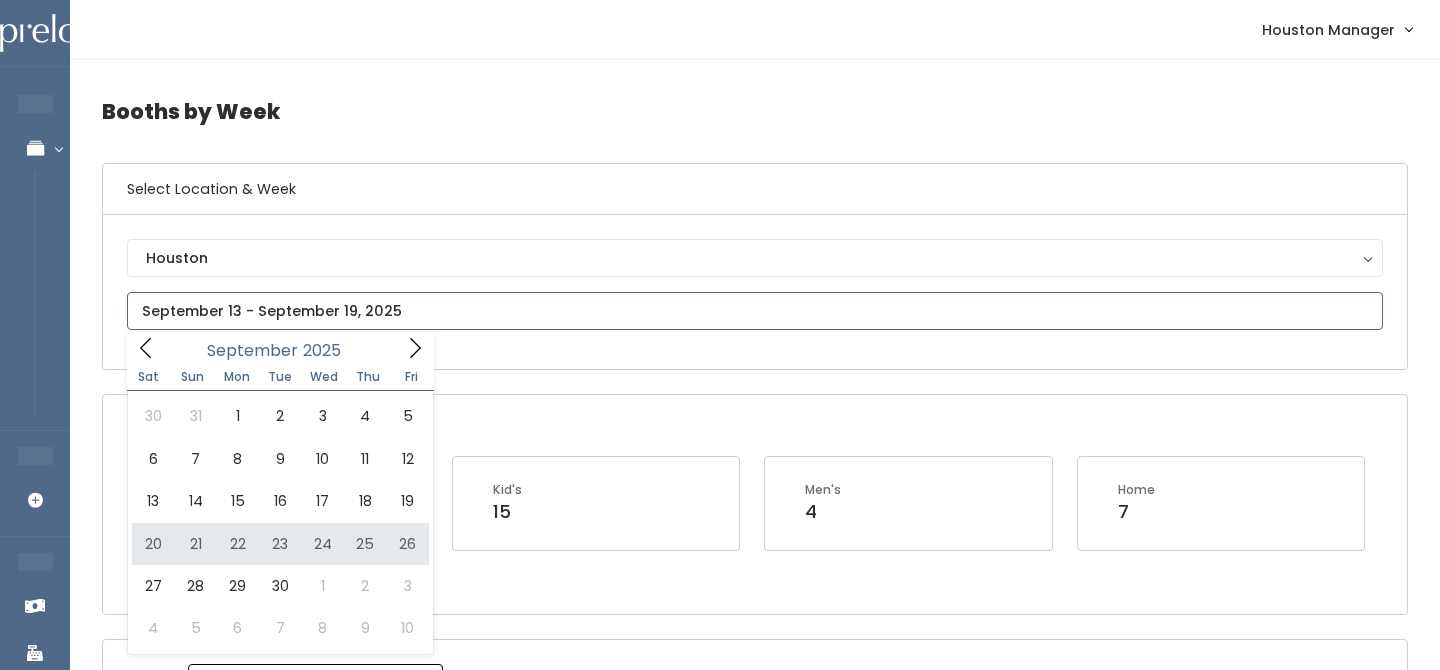 type on "September 20 to September 26" 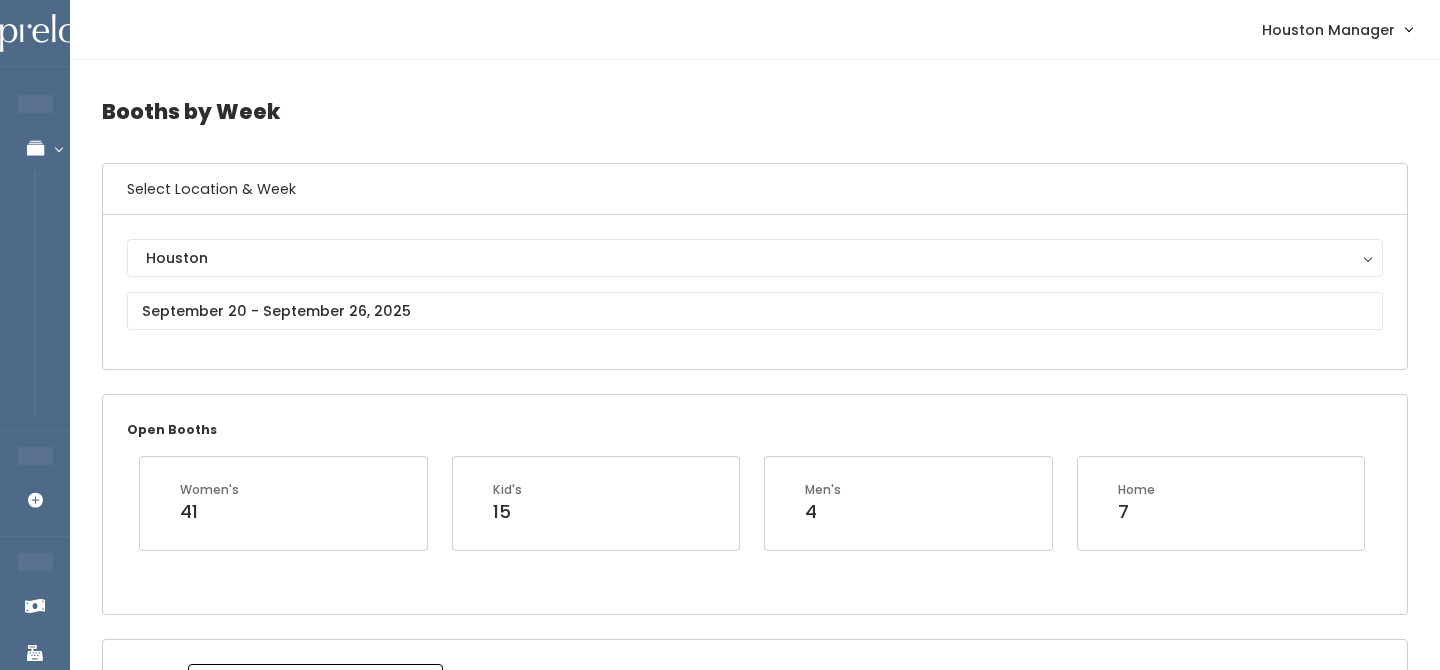 scroll, scrollTop: 410, scrollLeft: 0, axis: vertical 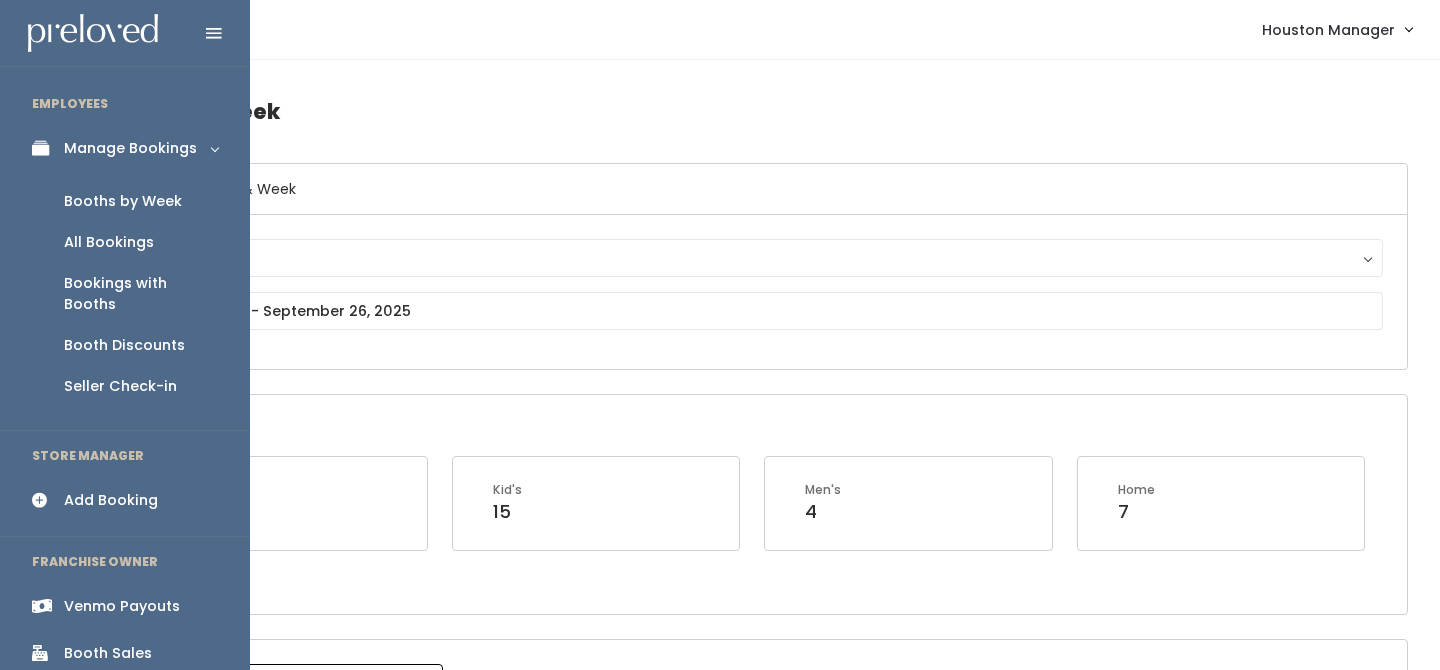 click on "Booth Sales" at bounding box center (108, 653) 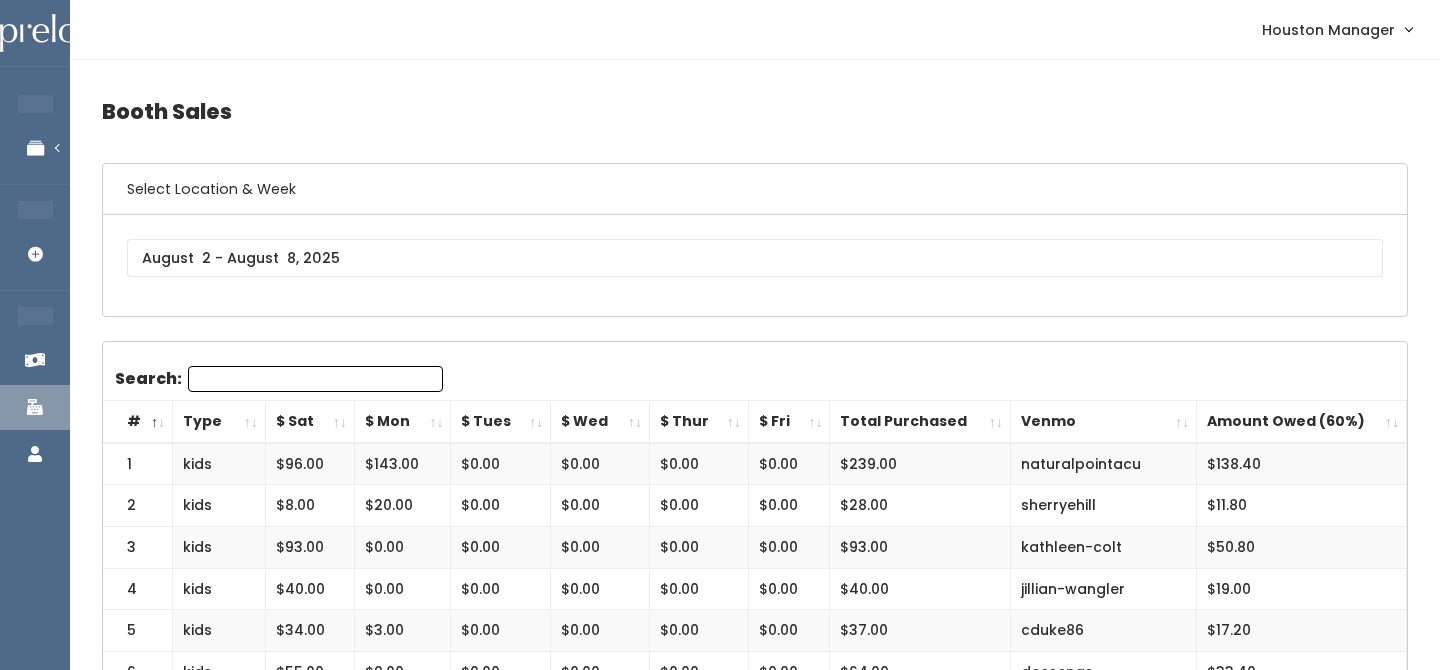 scroll, scrollTop: 0, scrollLeft: 0, axis: both 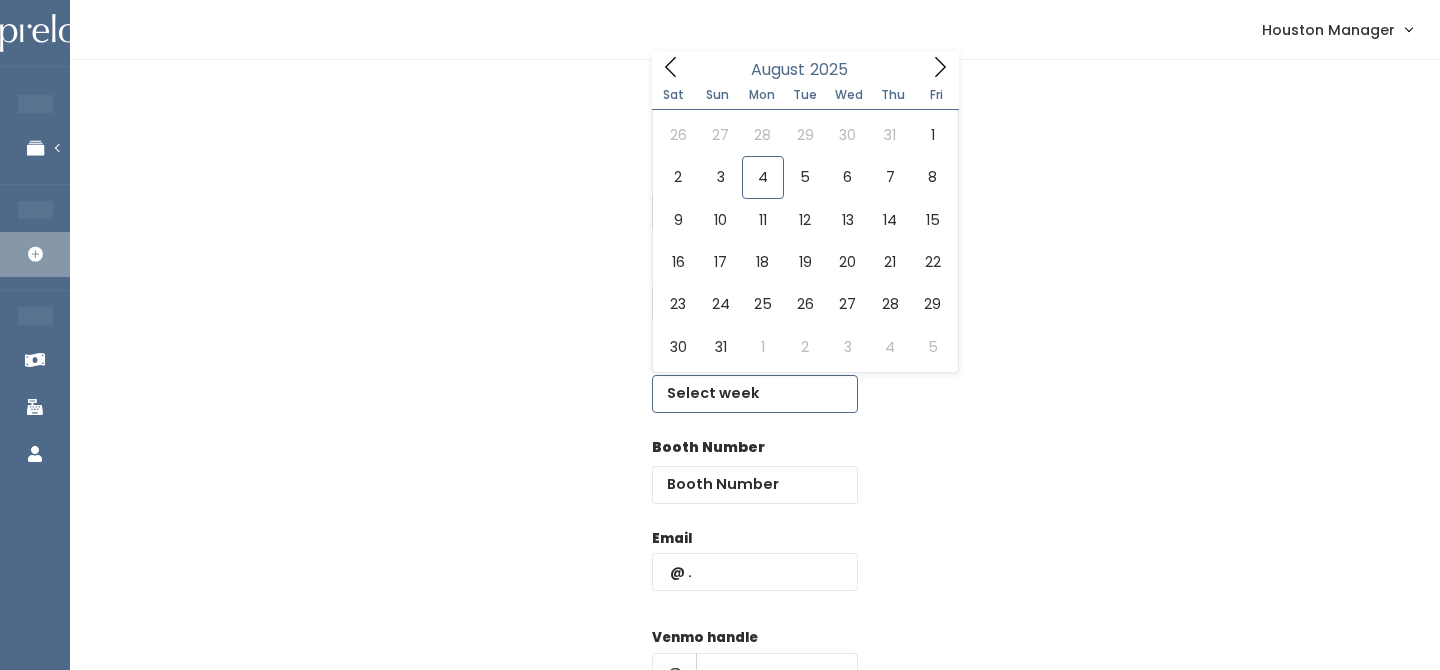 click at bounding box center (755, 394) 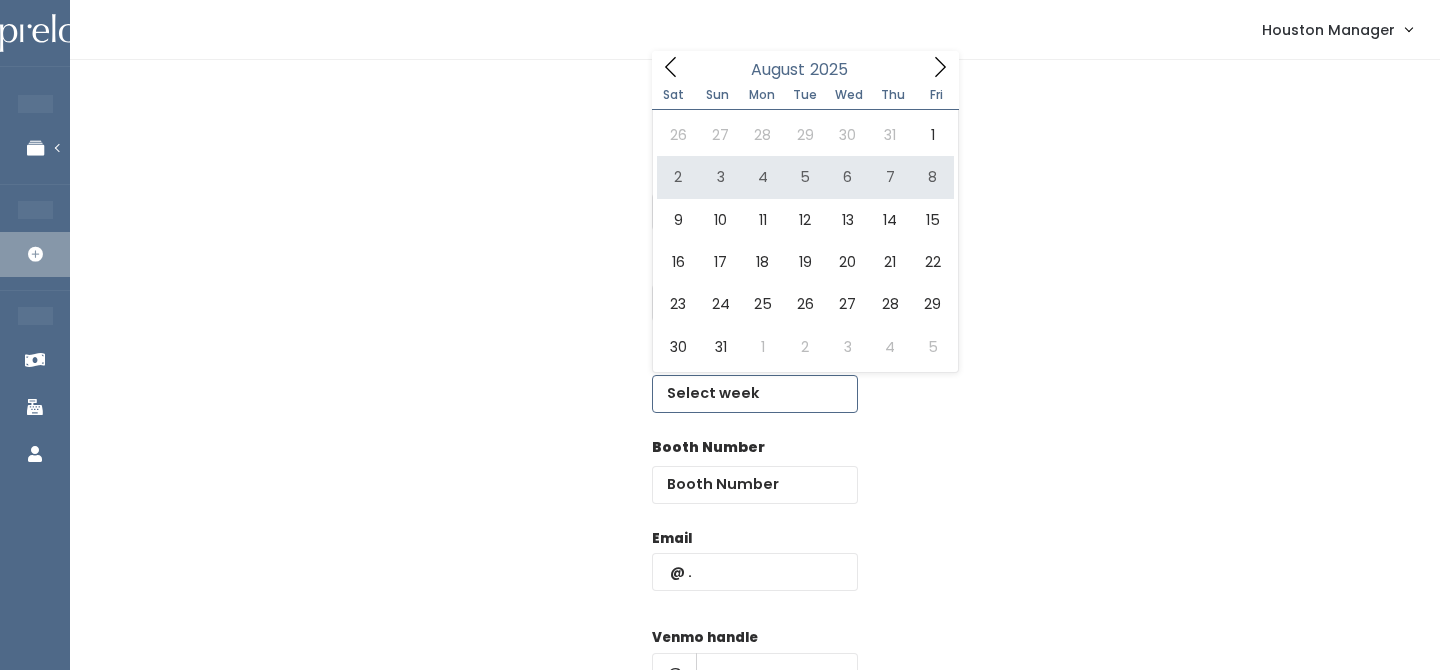 type on "August 2 to August 8" 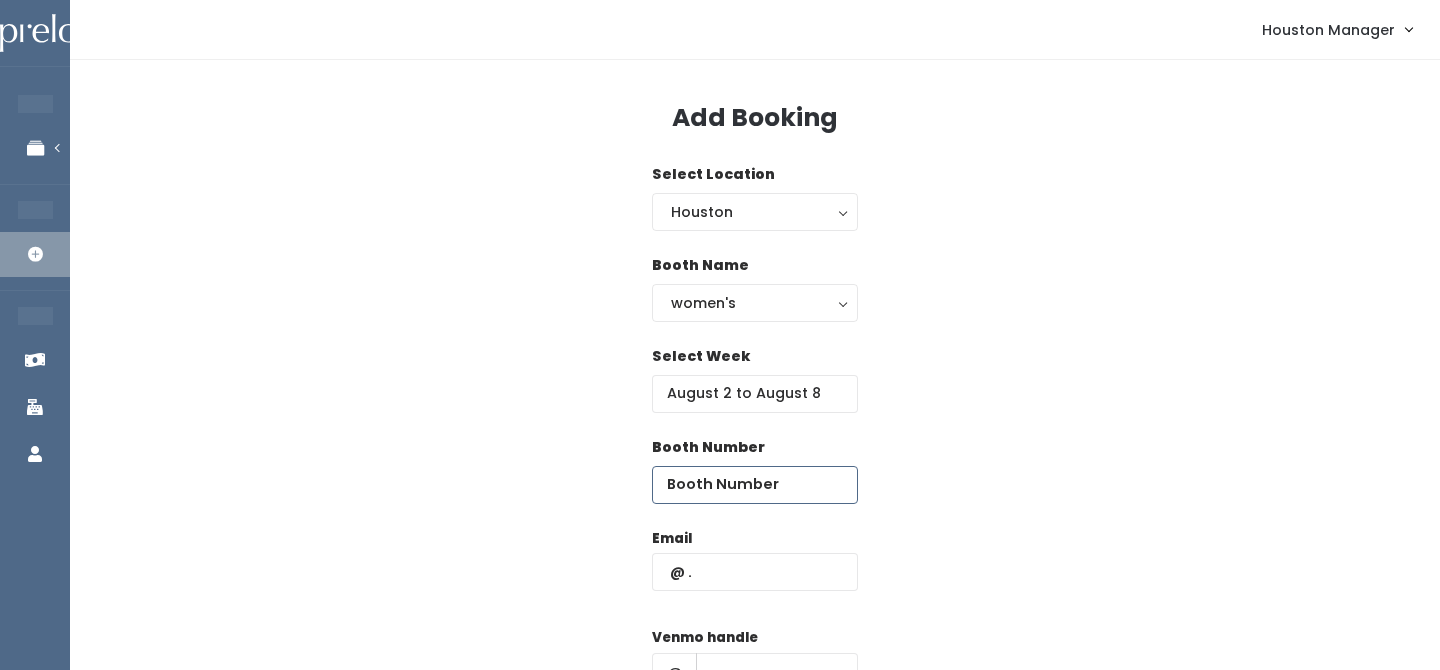 click at bounding box center (755, 485) 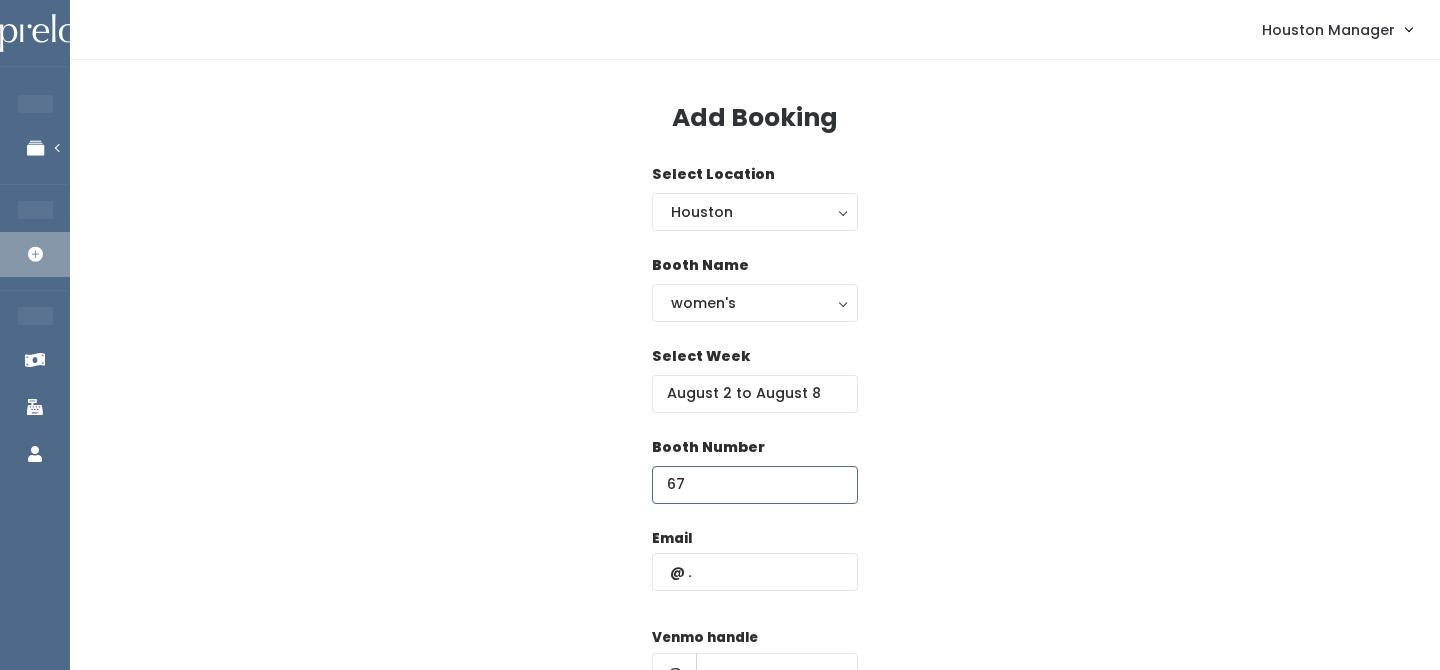 type on "67" 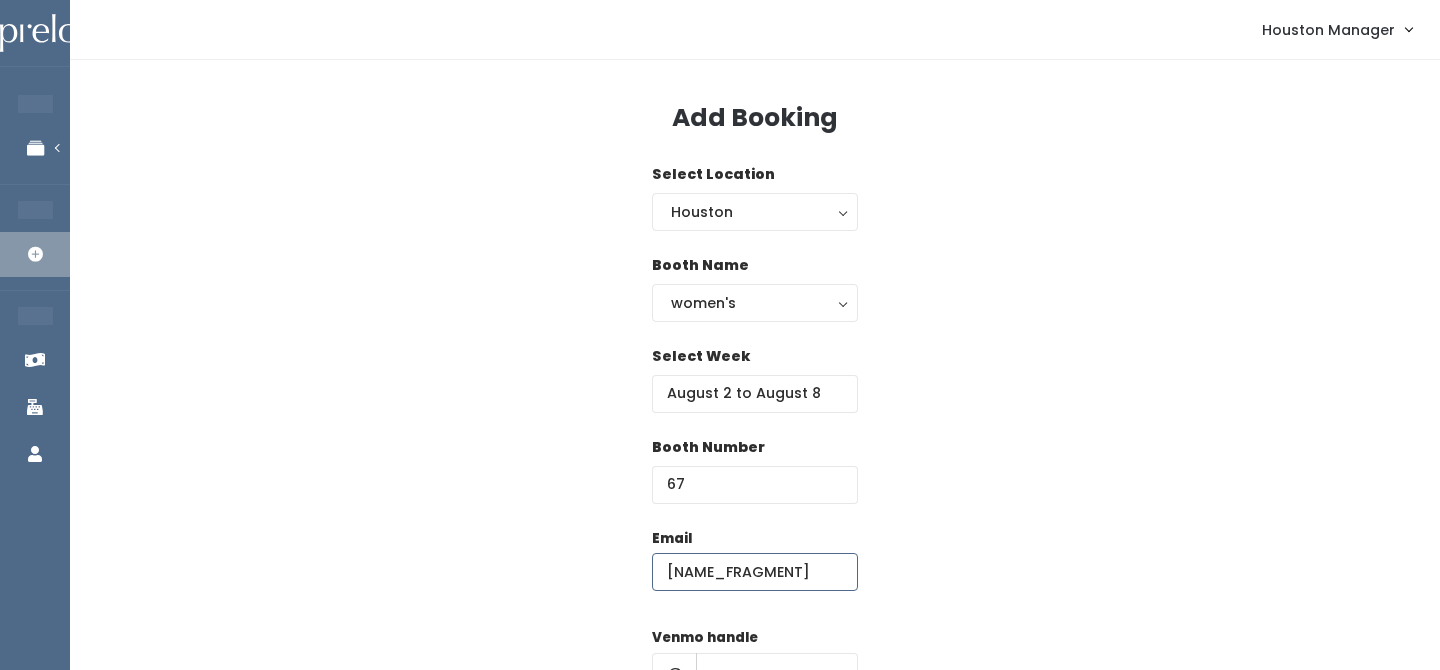 type on "averykelling07@gmail.com" 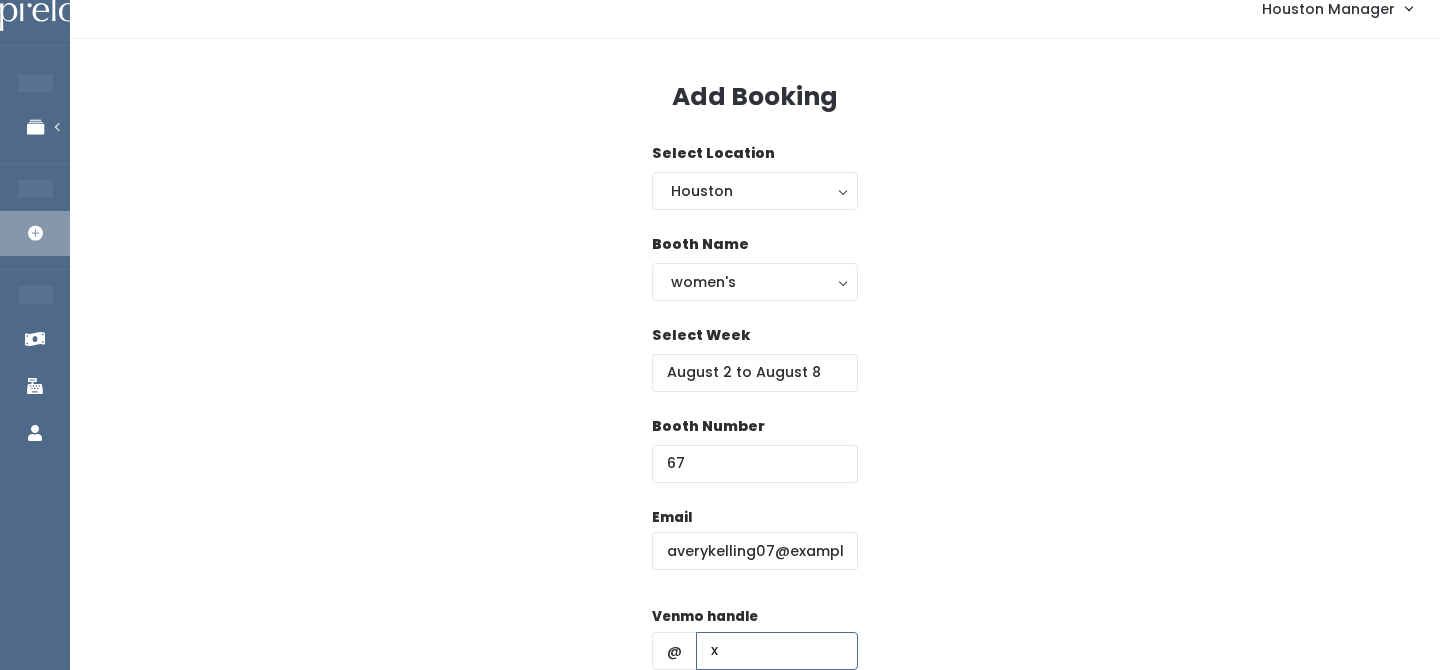type on "x" 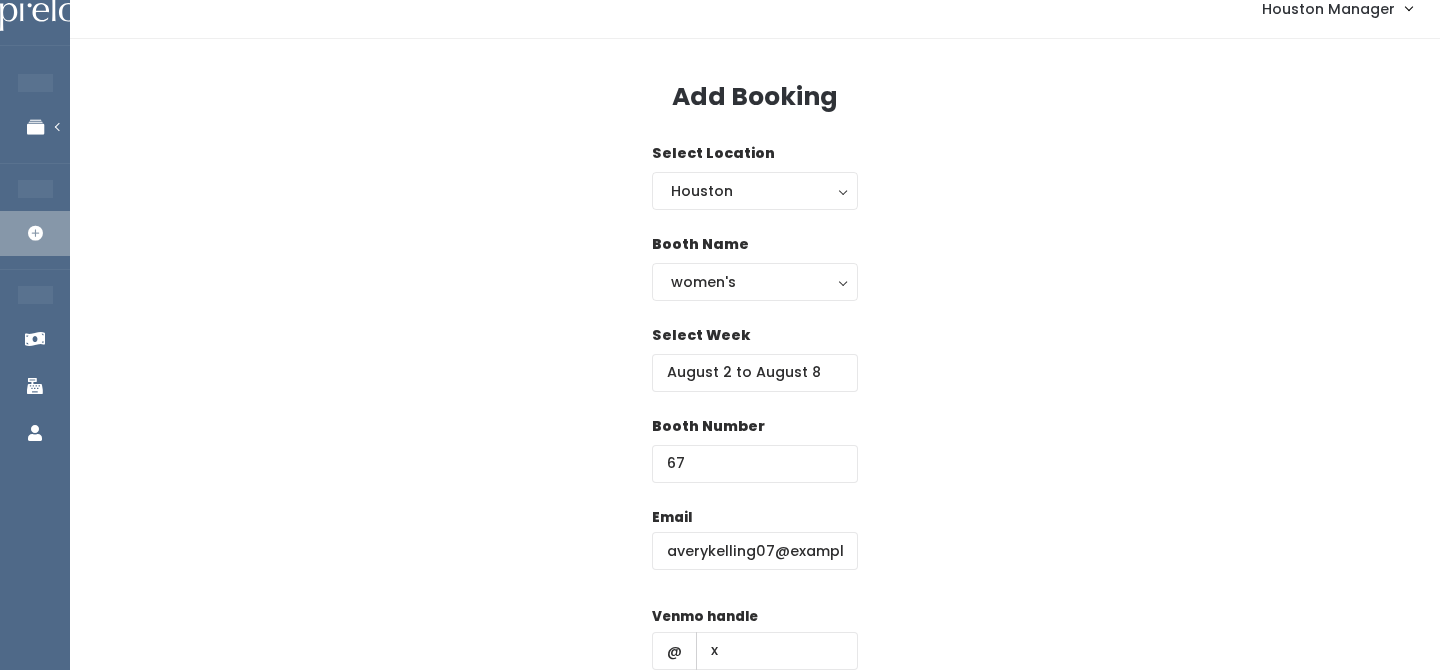 scroll, scrollTop: 287, scrollLeft: 0, axis: vertical 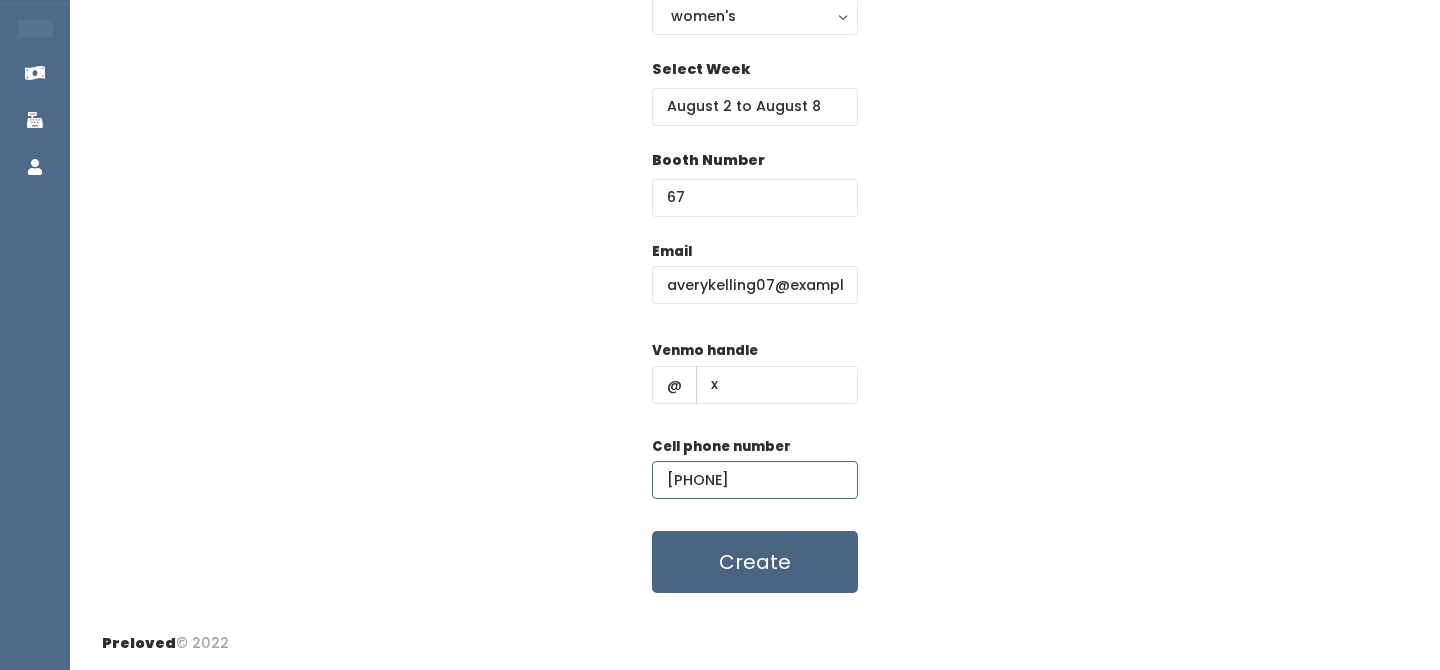 type on "(4__) ___-____" 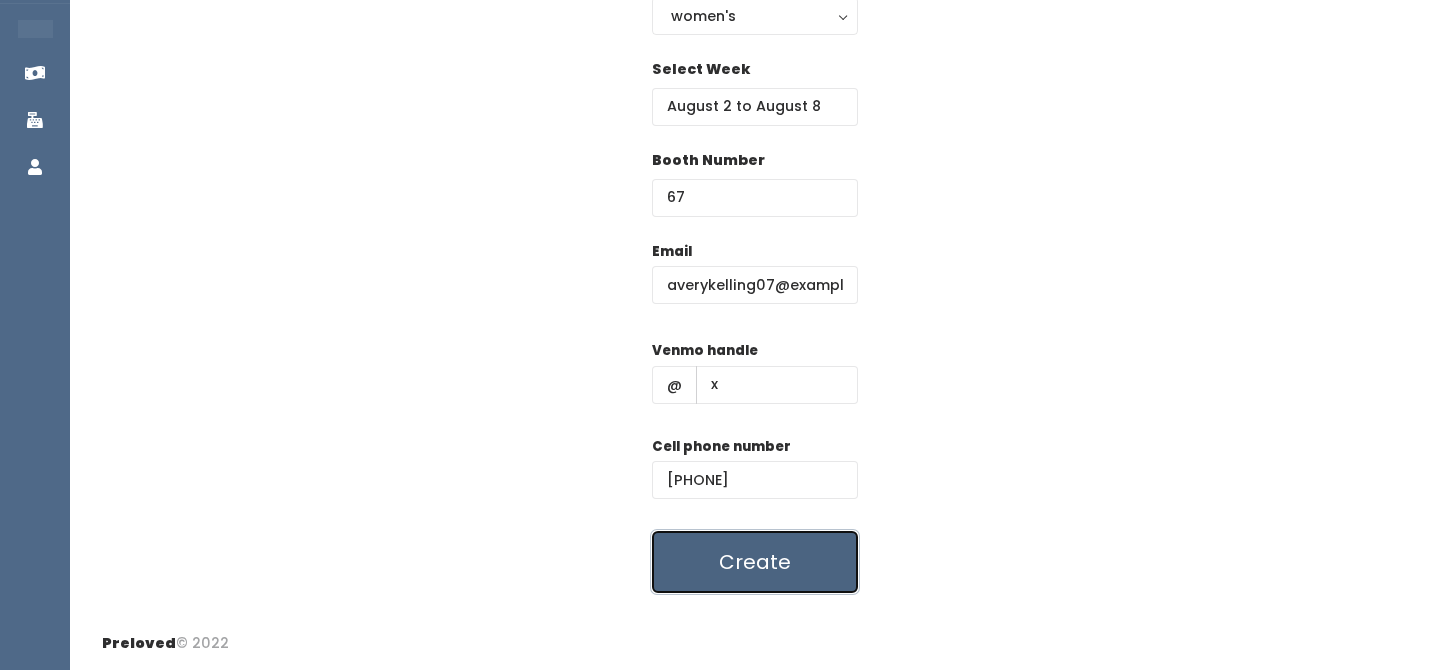 click on "Create" at bounding box center [755, 562] 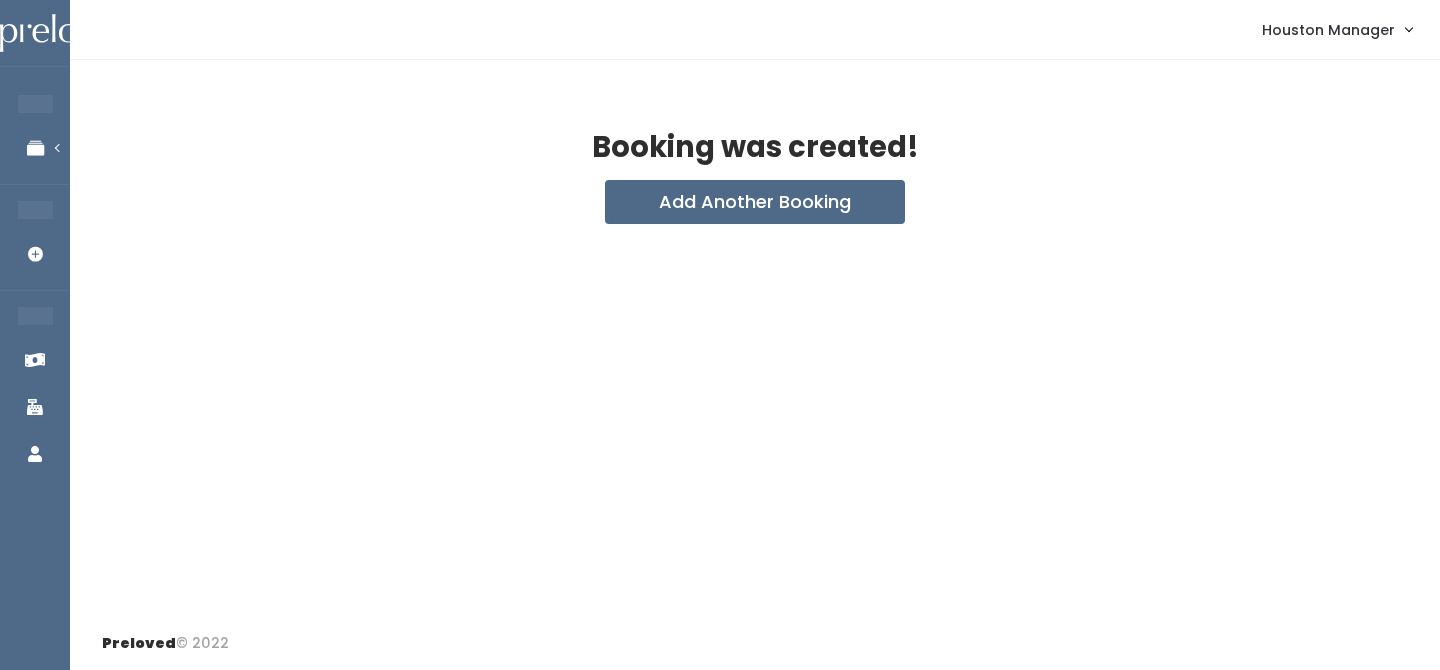 scroll, scrollTop: 0, scrollLeft: 0, axis: both 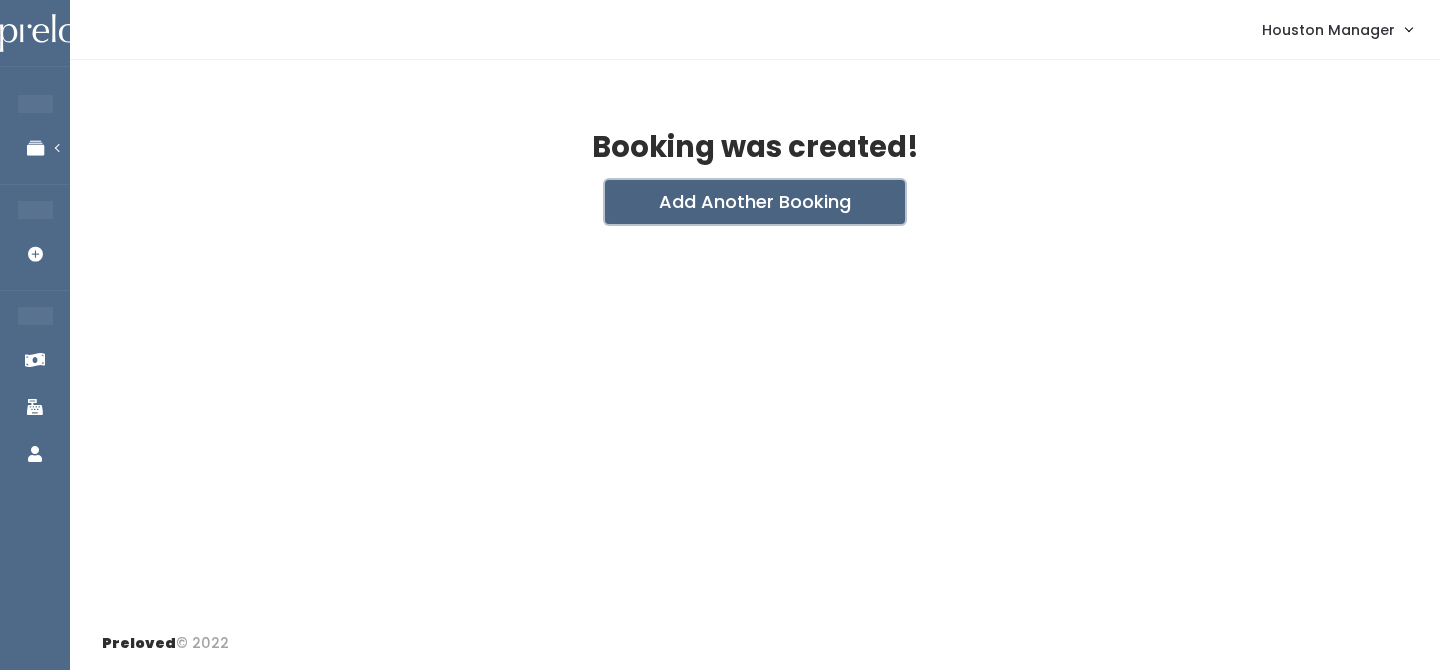 click on "Add Another Booking" at bounding box center [755, 202] 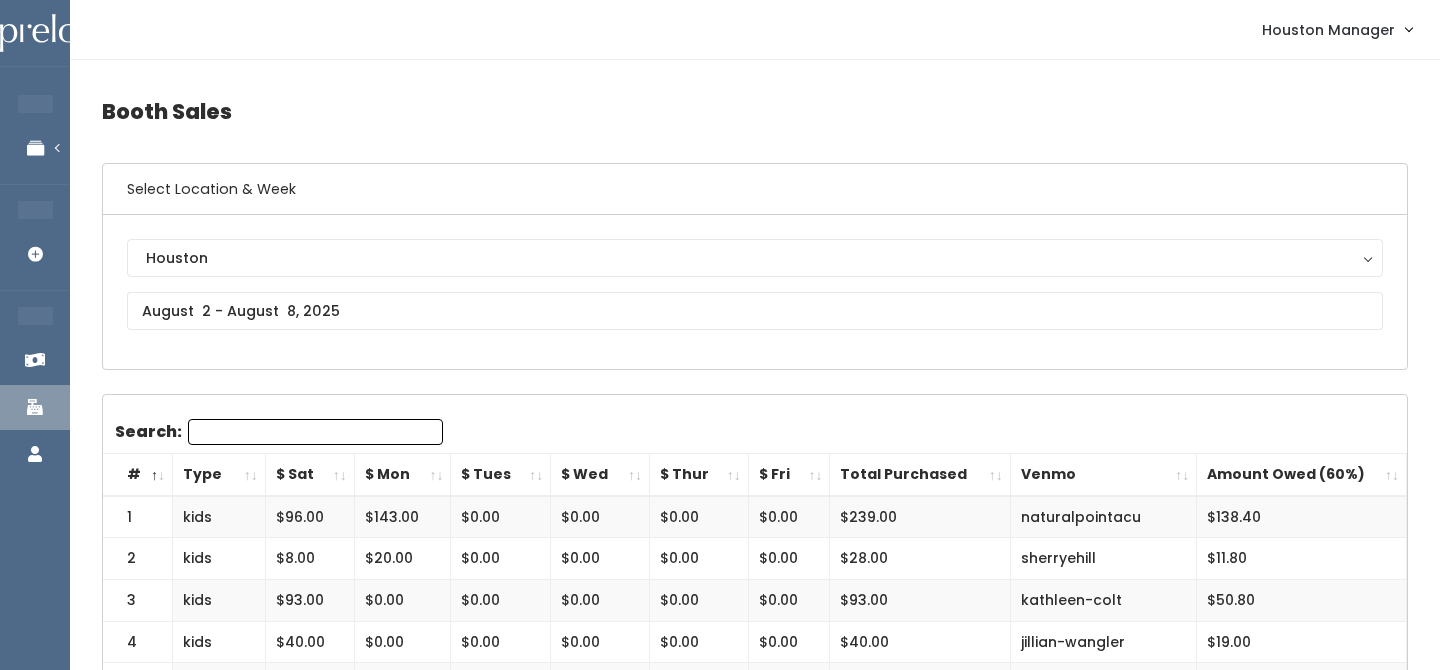 scroll, scrollTop: 825, scrollLeft: 0, axis: vertical 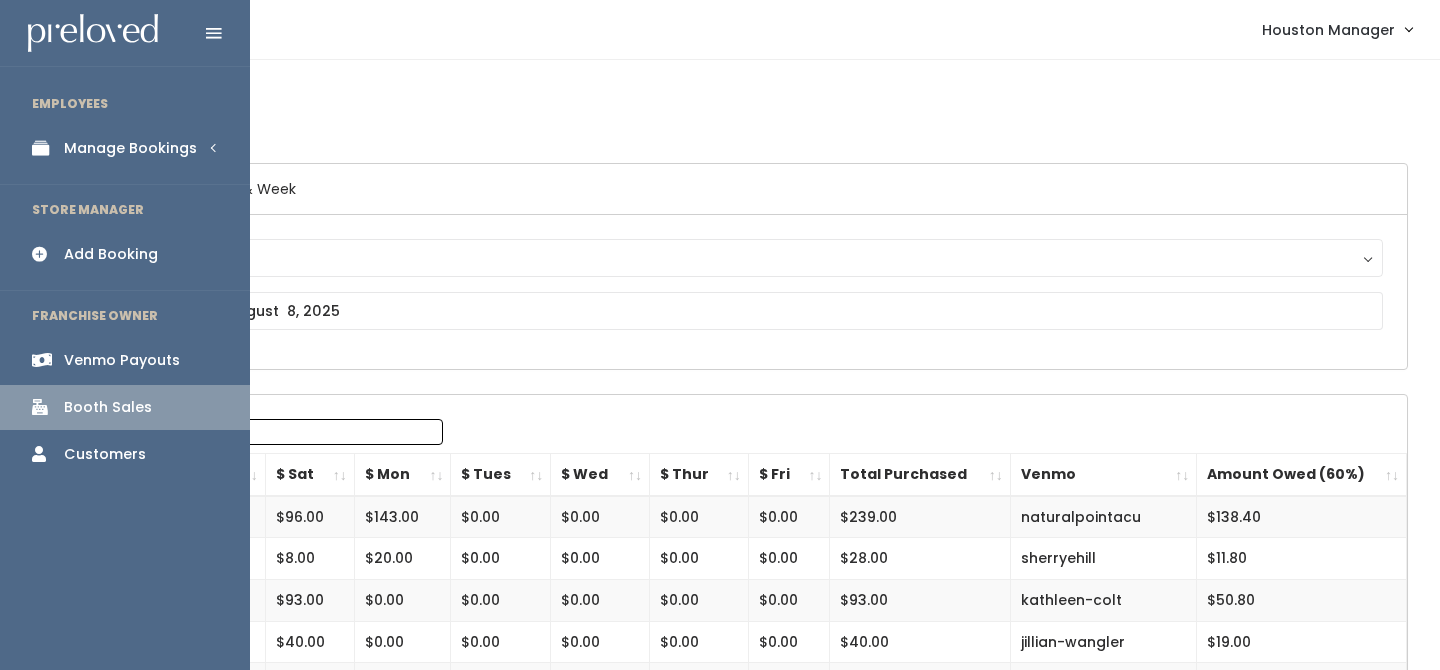 click on "Manage Bookings" at bounding box center (125, 148) 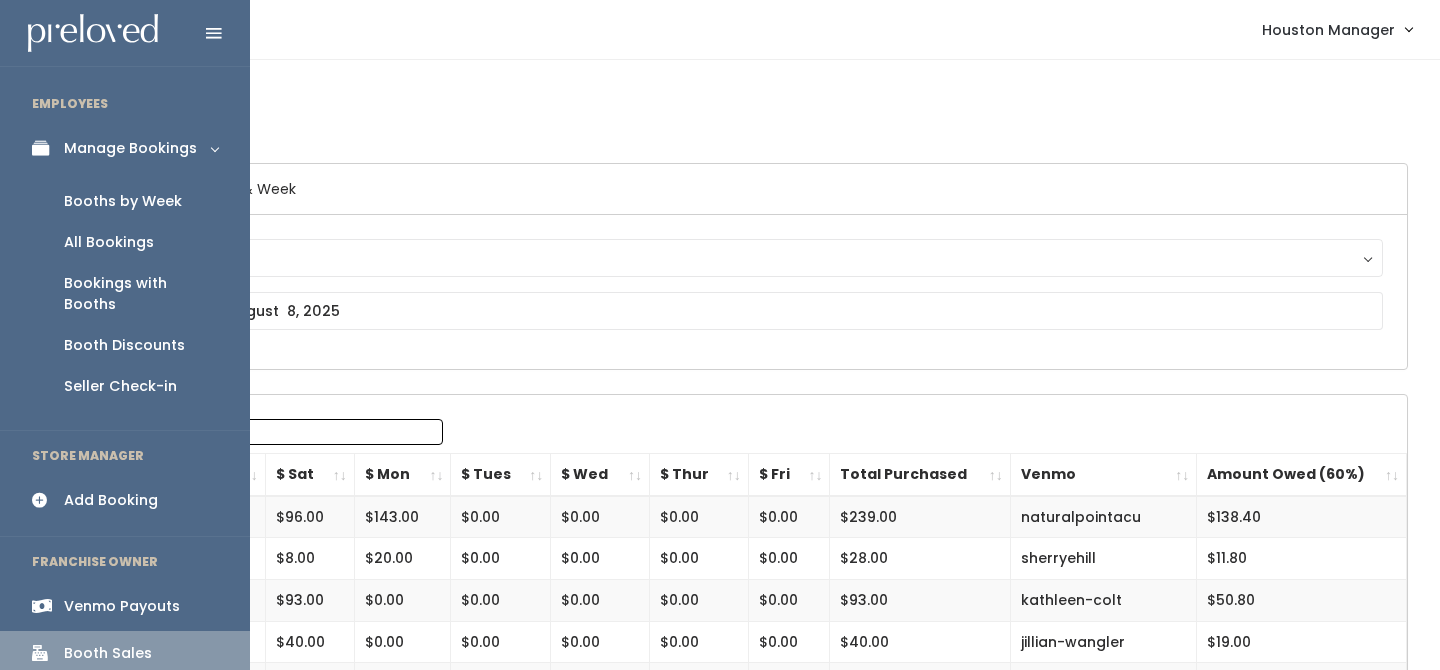 click on "Booths by Week" at bounding box center [125, 201] 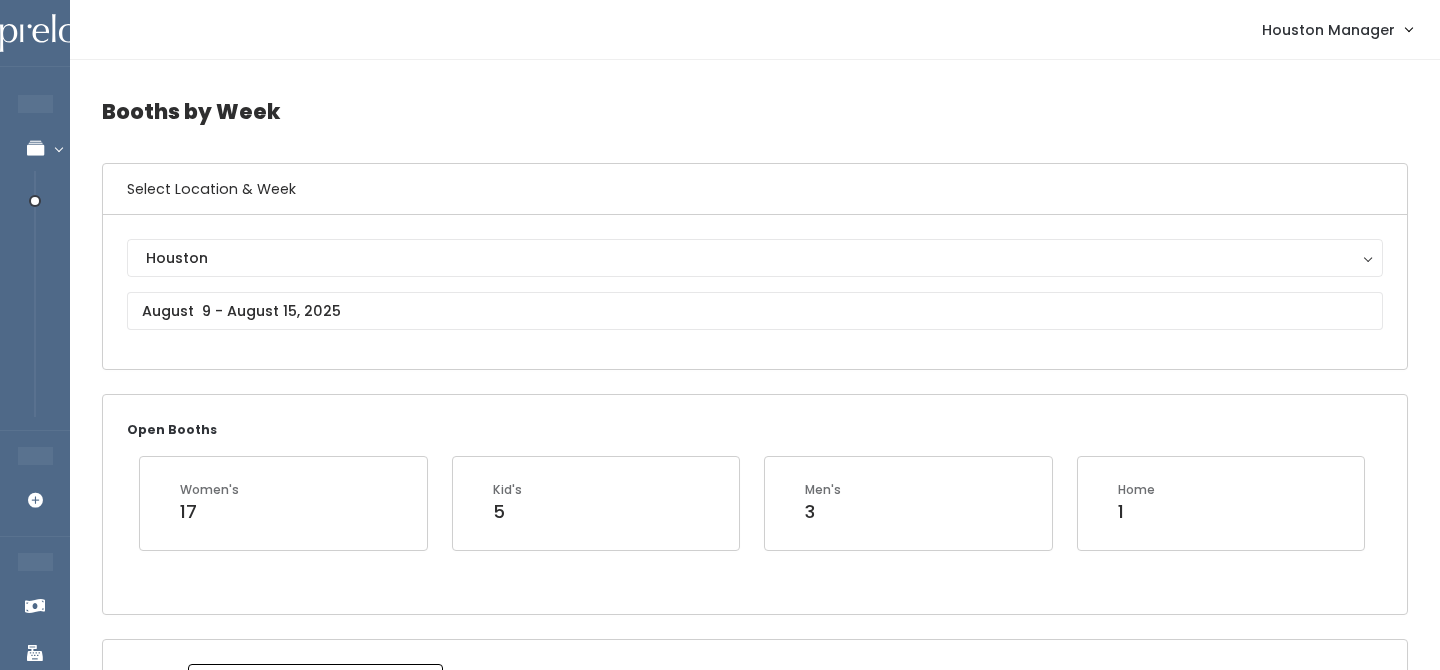 scroll, scrollTop: 0, scrollLeft: 0, axis: both 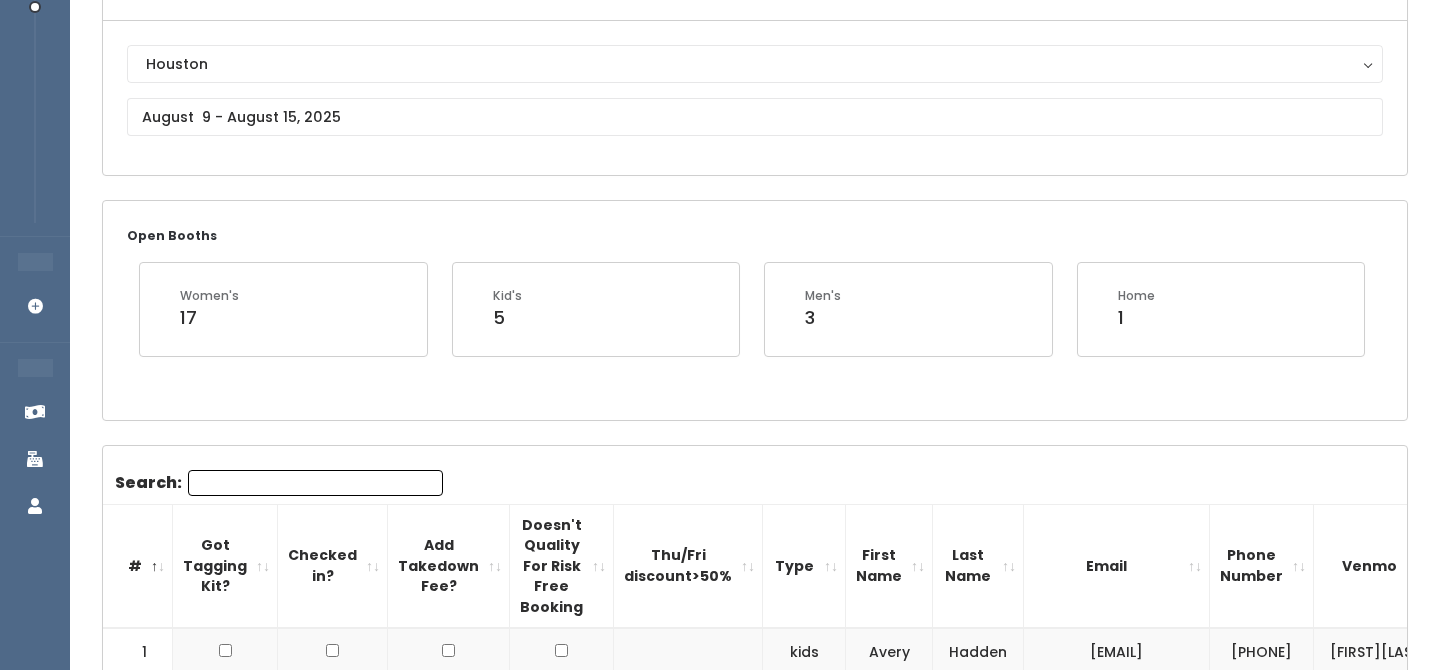 click on "Houston
Houston" at bounding box center (755, 98) 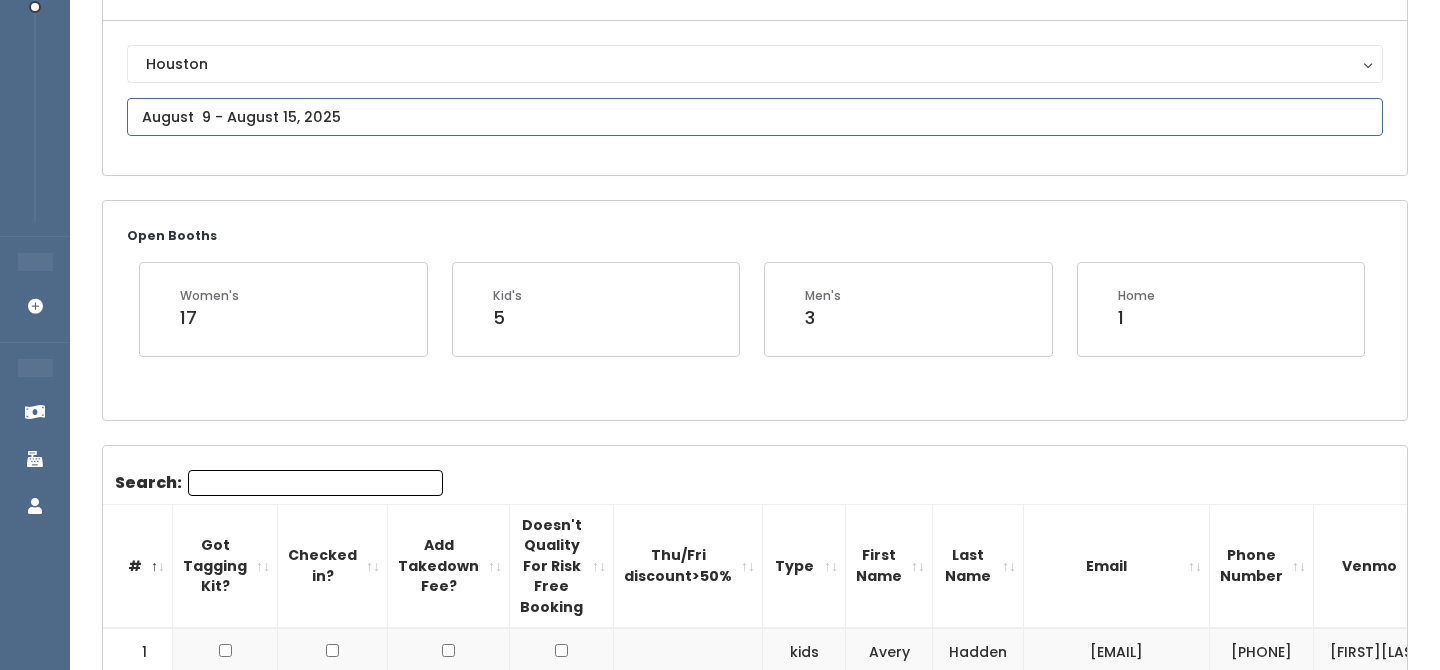 click at bounding box center (755, 117) 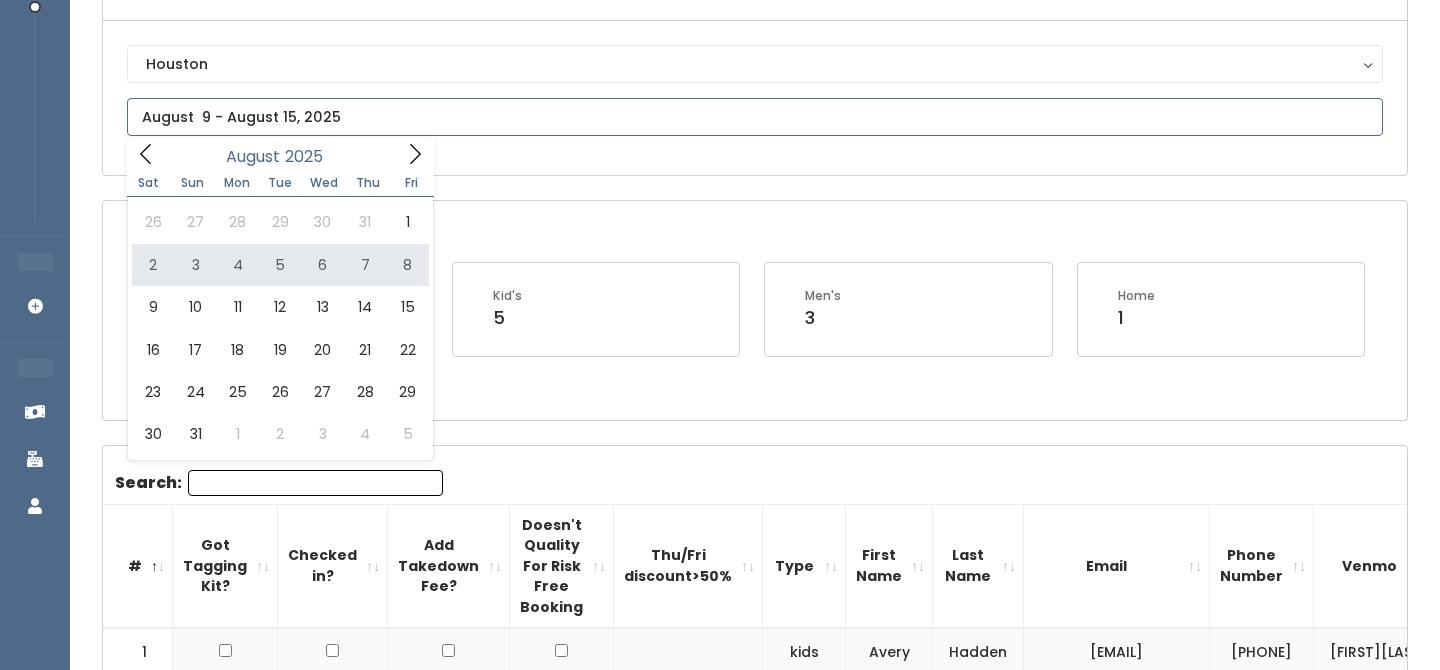type on "July 26 to August 1" 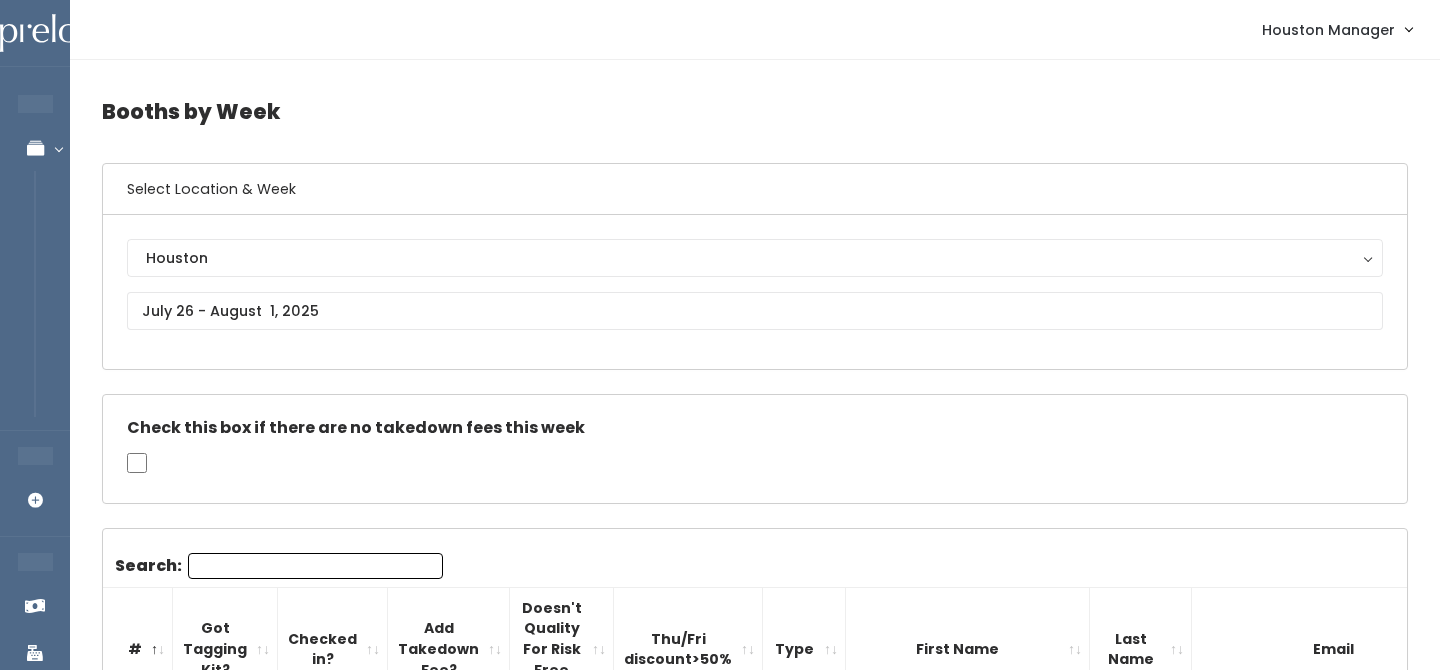 scroll, scrollTop: 0, scrollLeft: 0, axis: both 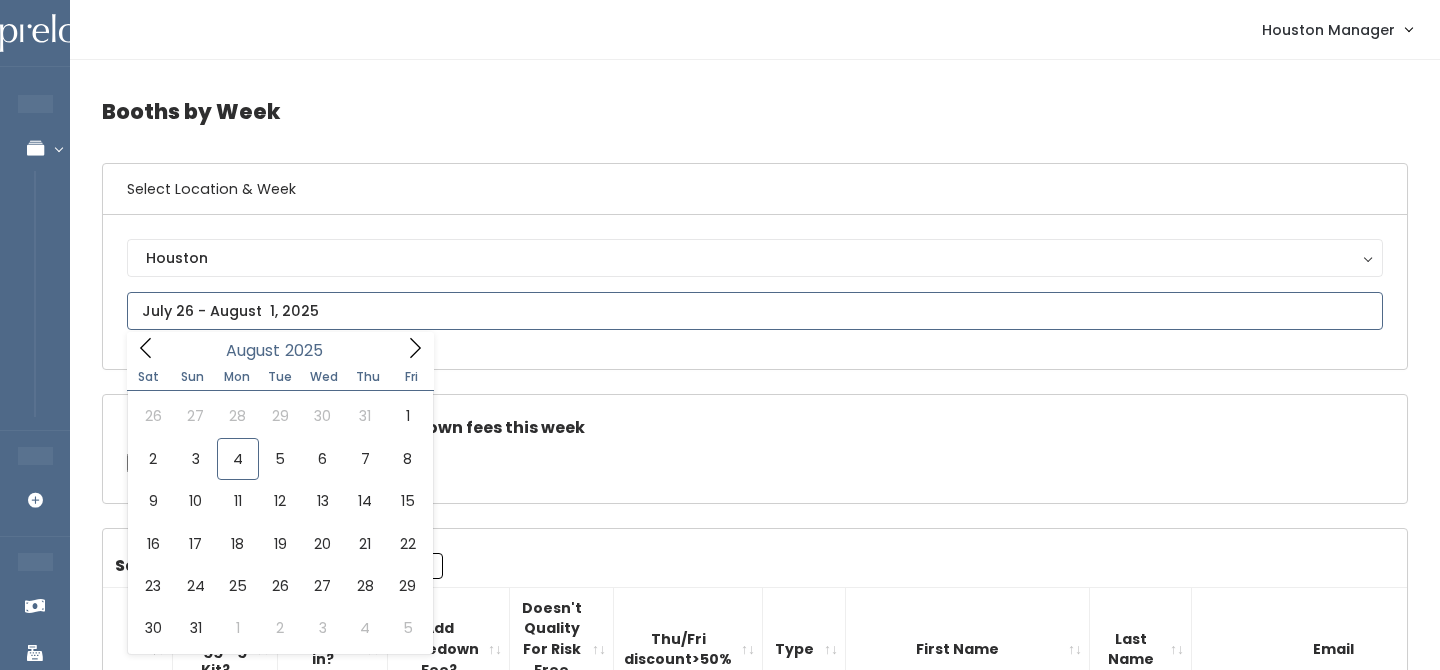 click at bounding box center (755, 311) 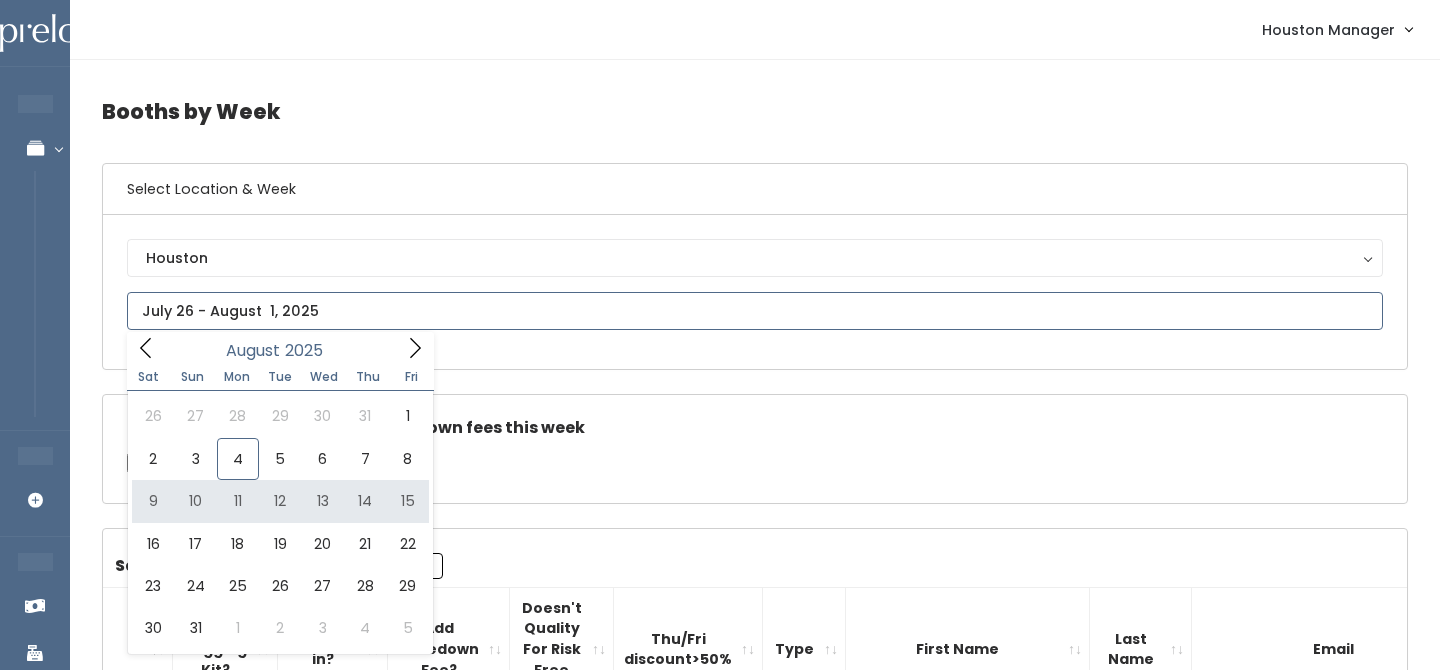 type on "August 2 to August 8" 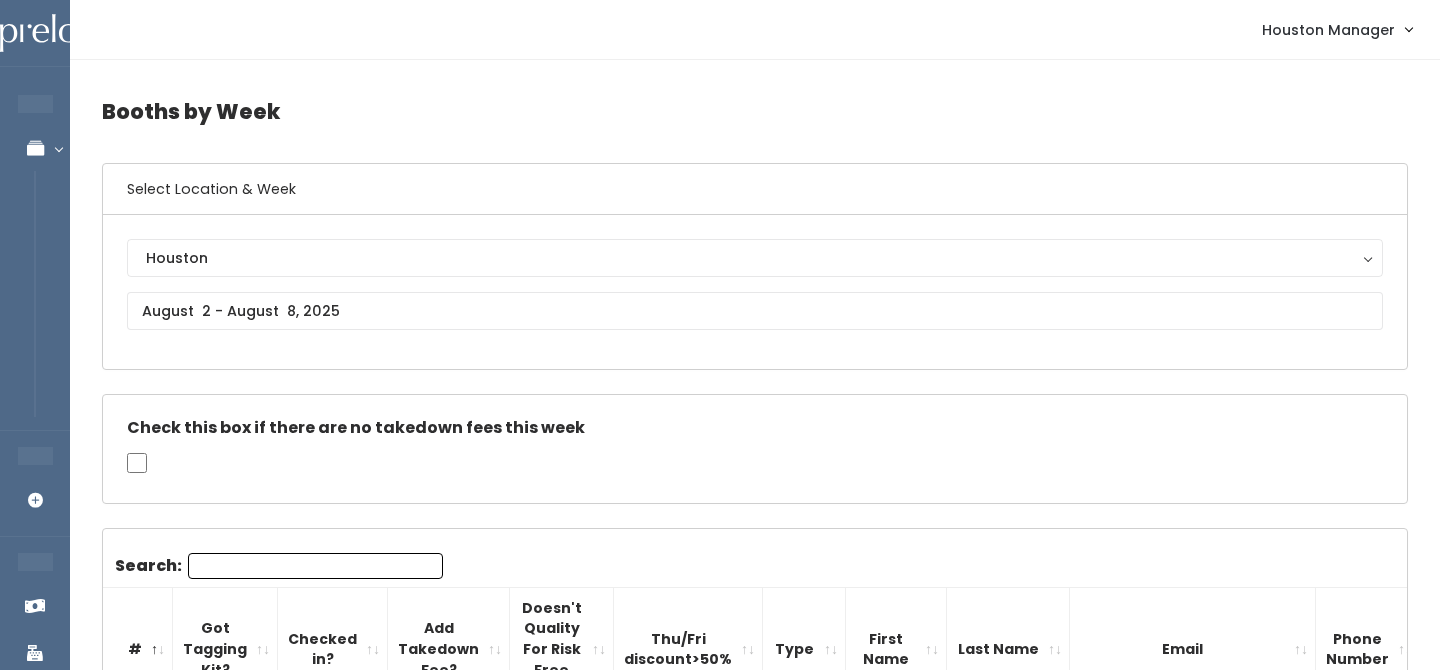 scroll, scrollTop: 684, scrollLeft: 0, axis: vertical 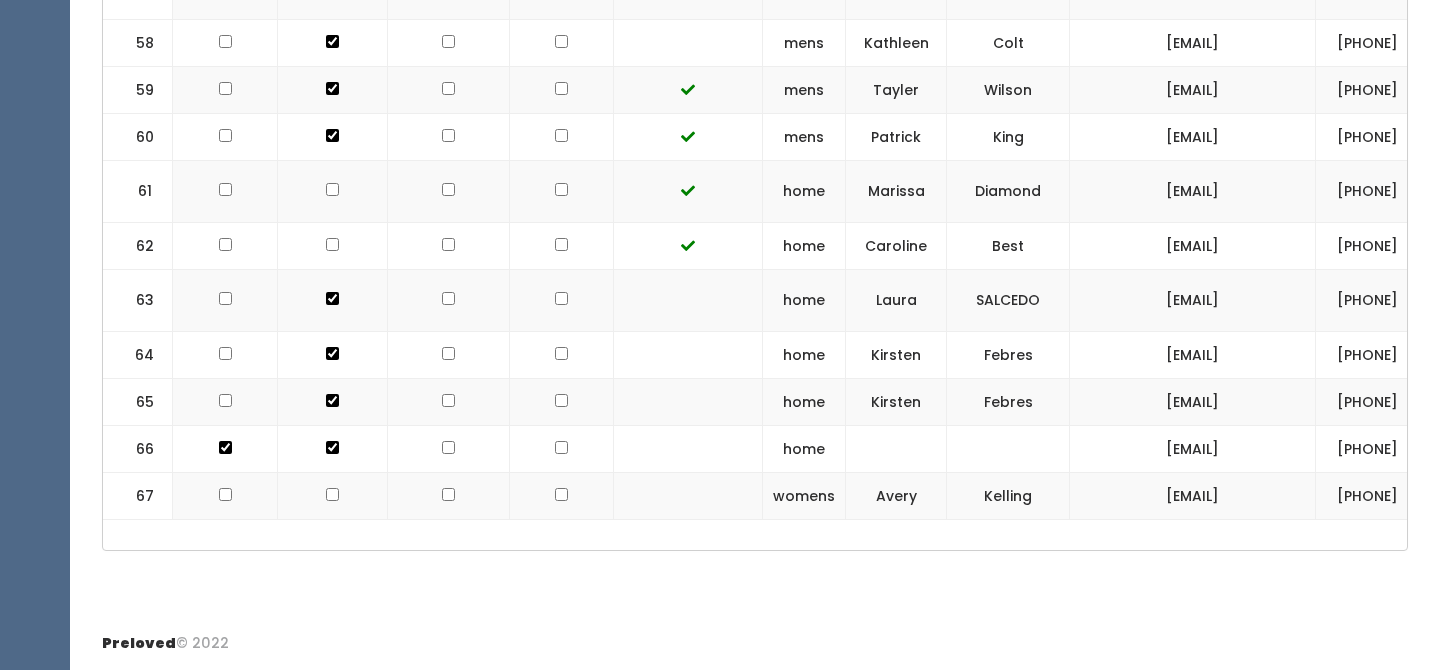 click at bounding box center [225, -2830] 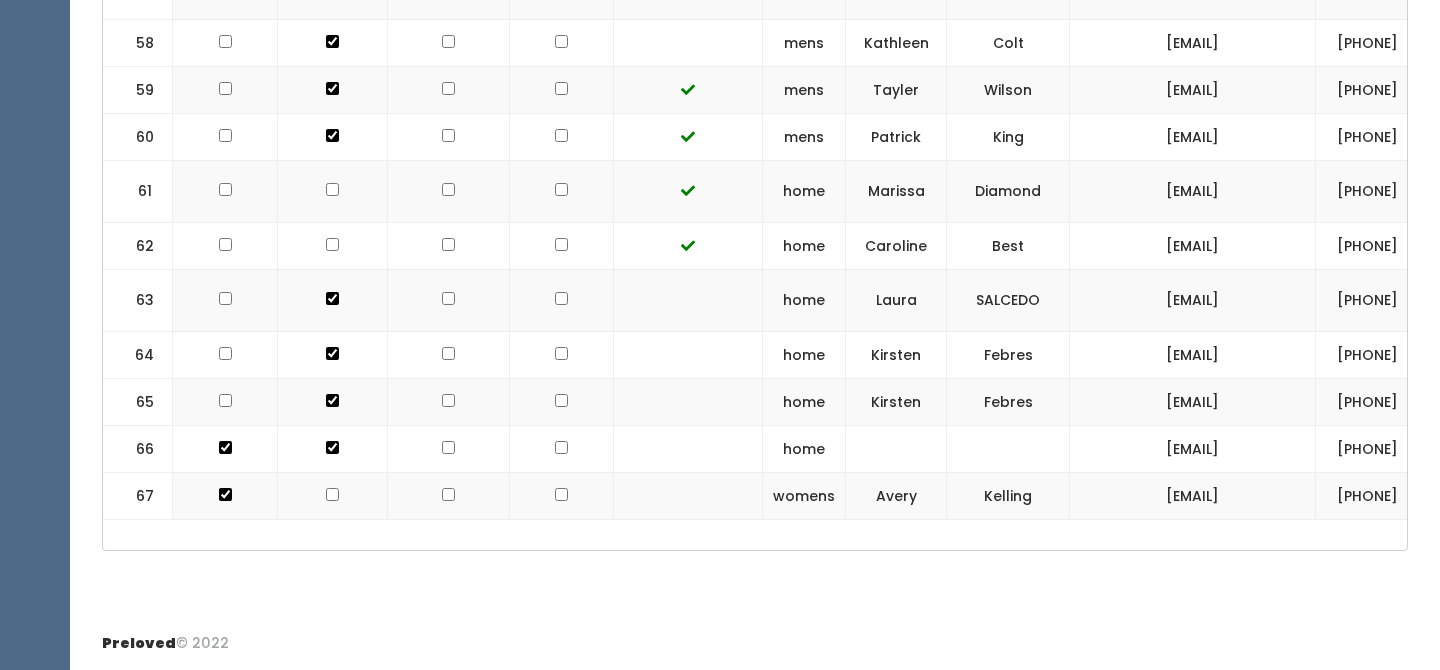 click at bounding box center (561, -2830) 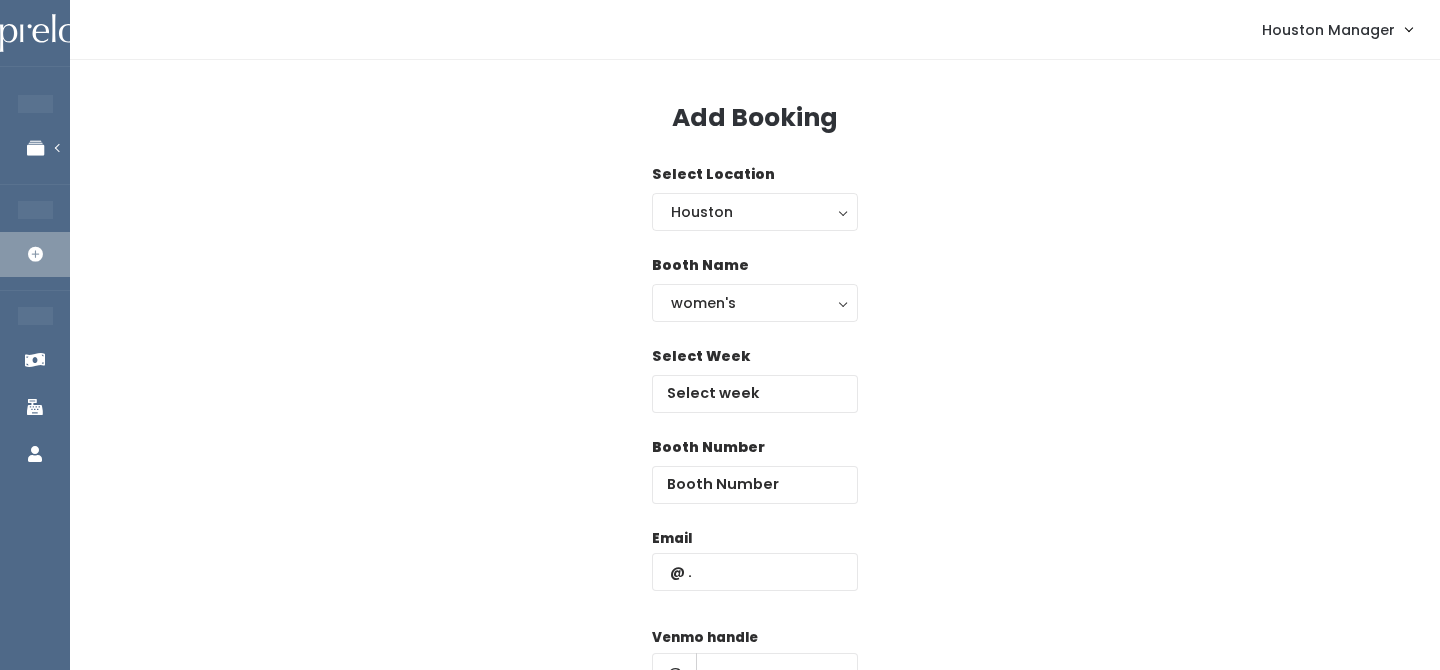 scroll, scrollTop: 0, scrollLeft: 0, axis: both 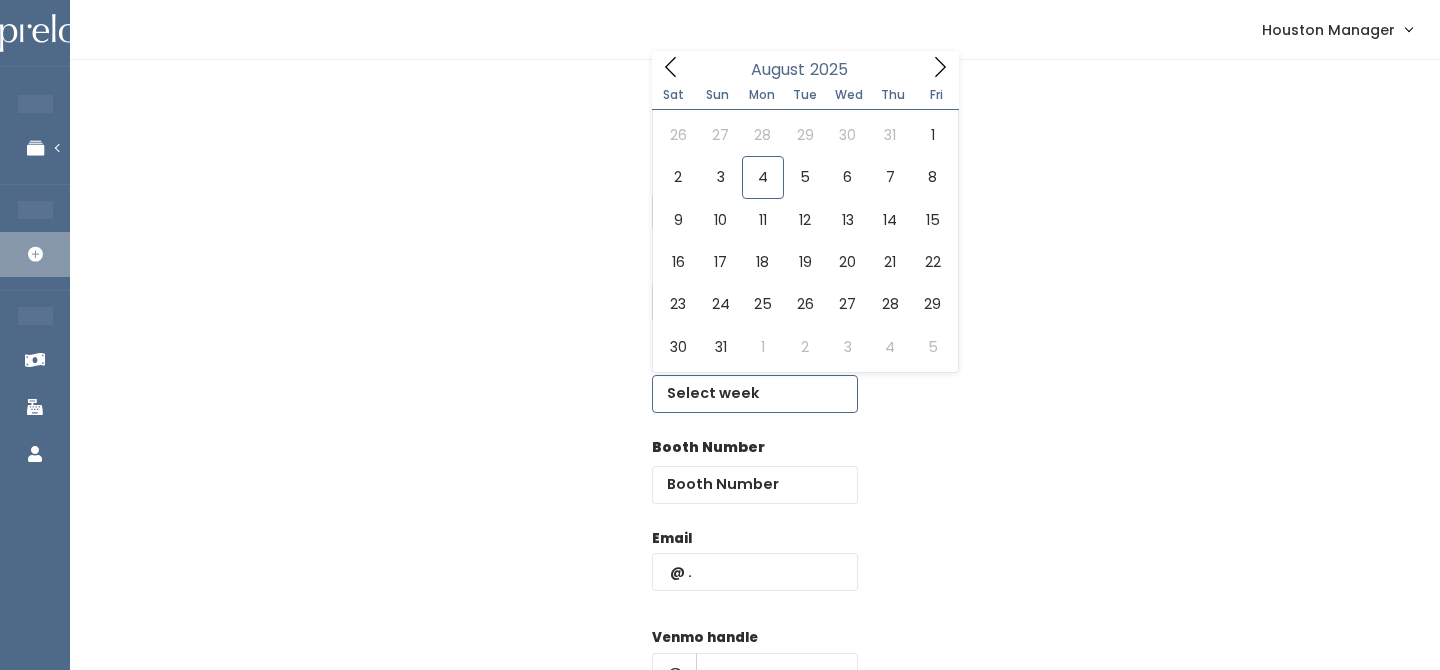 click at bounding box center [755, 394] 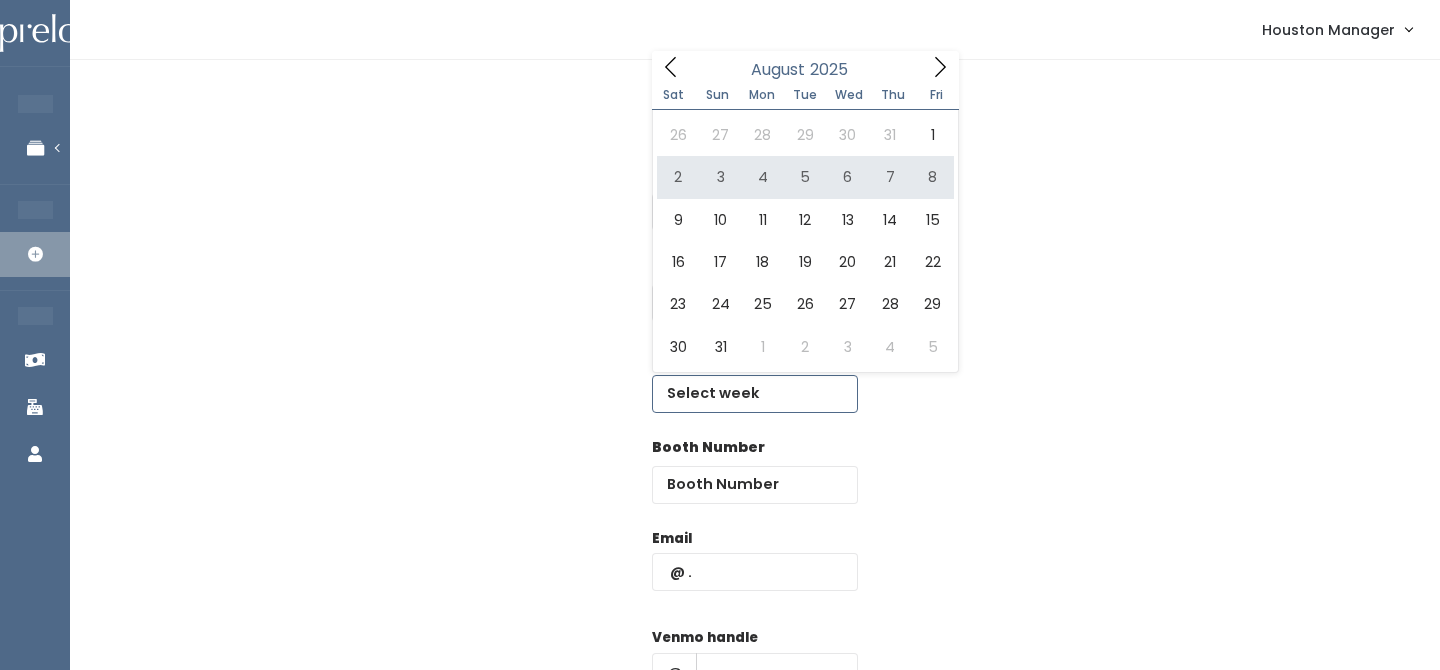type on "August 2 to August 8" 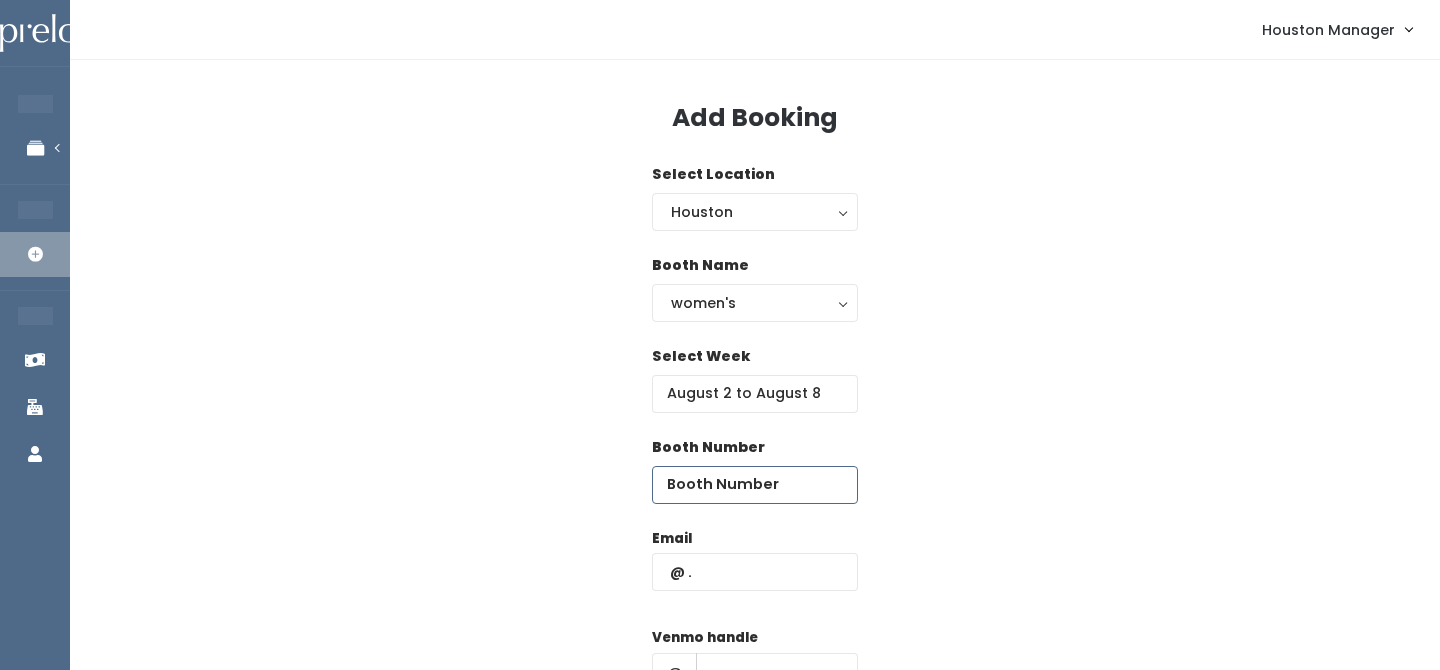 click at bounding box center (755, 485) 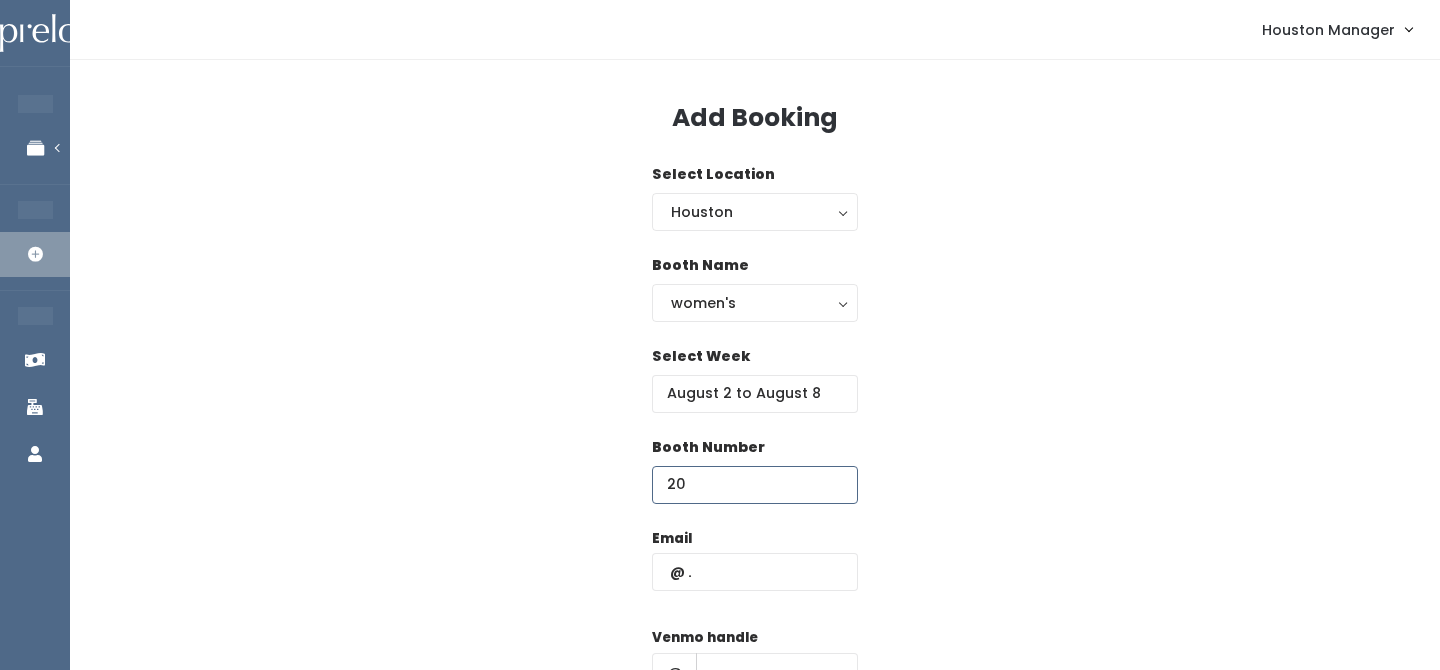 type on "20" 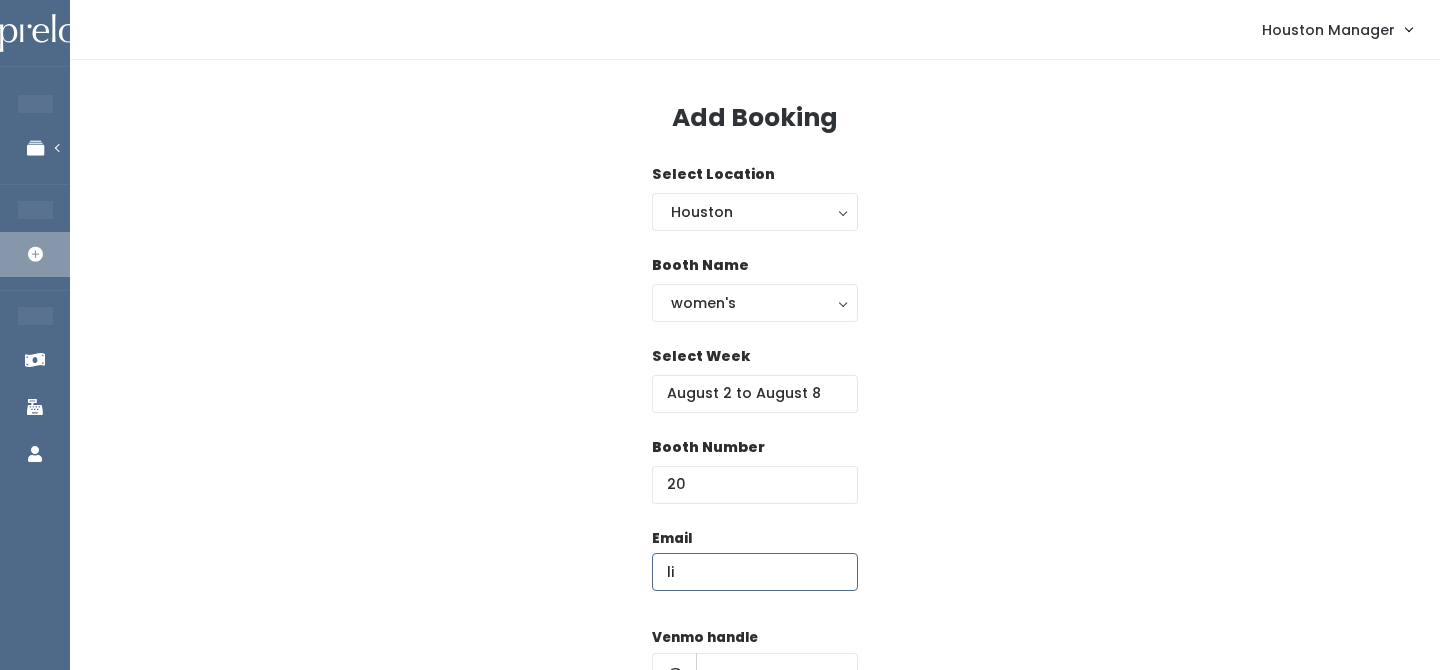 type on "l" 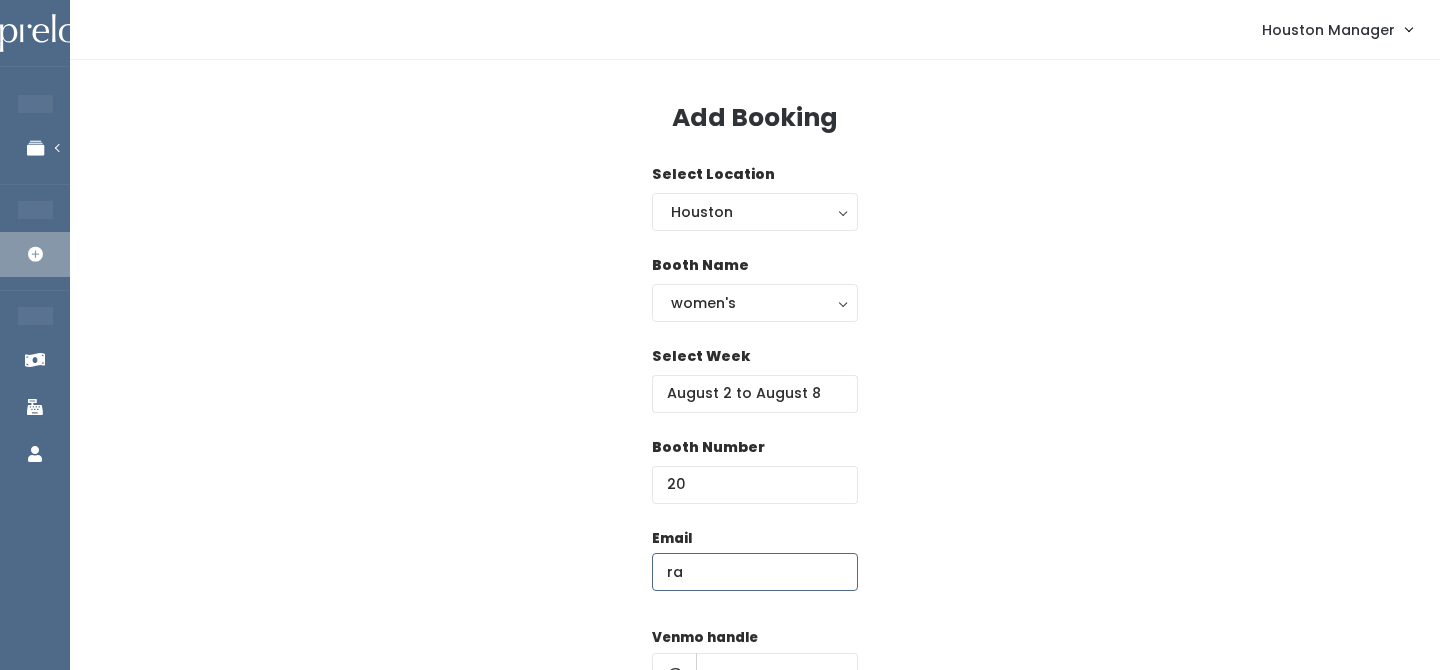 type on "r" 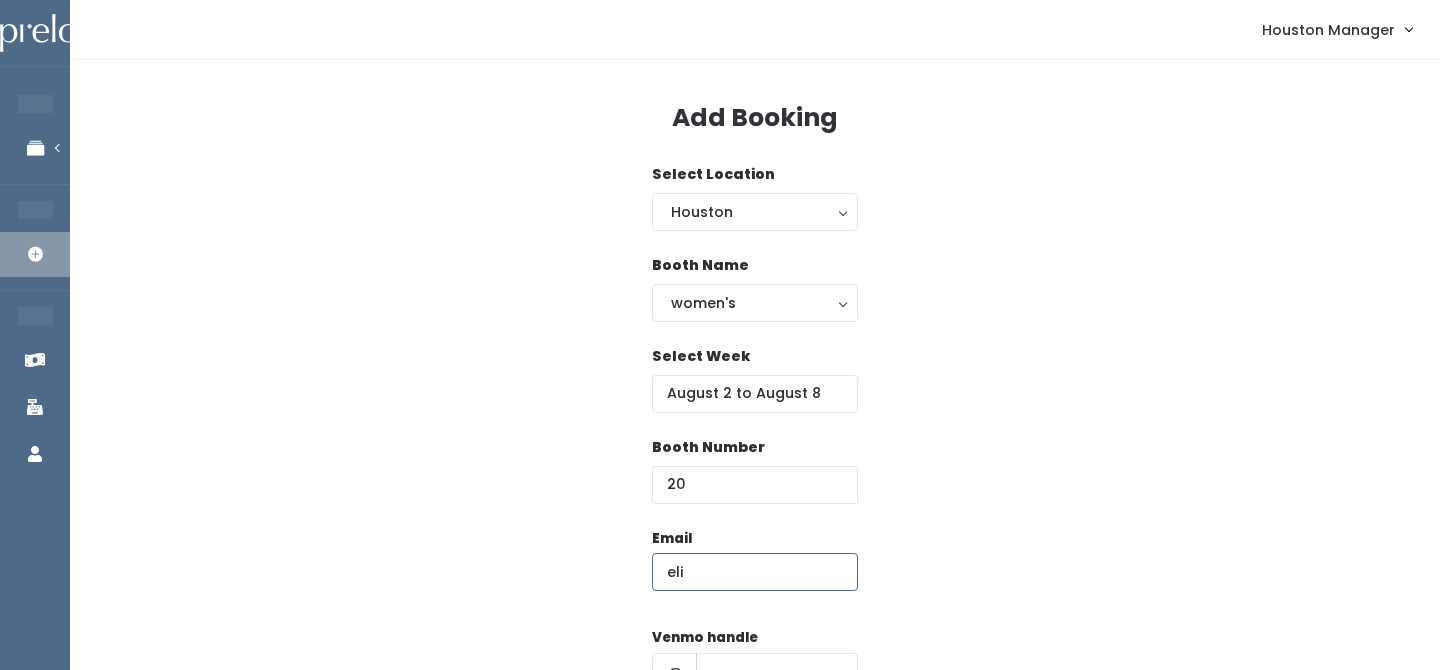 type on "elizabethjane36@gmail.com" 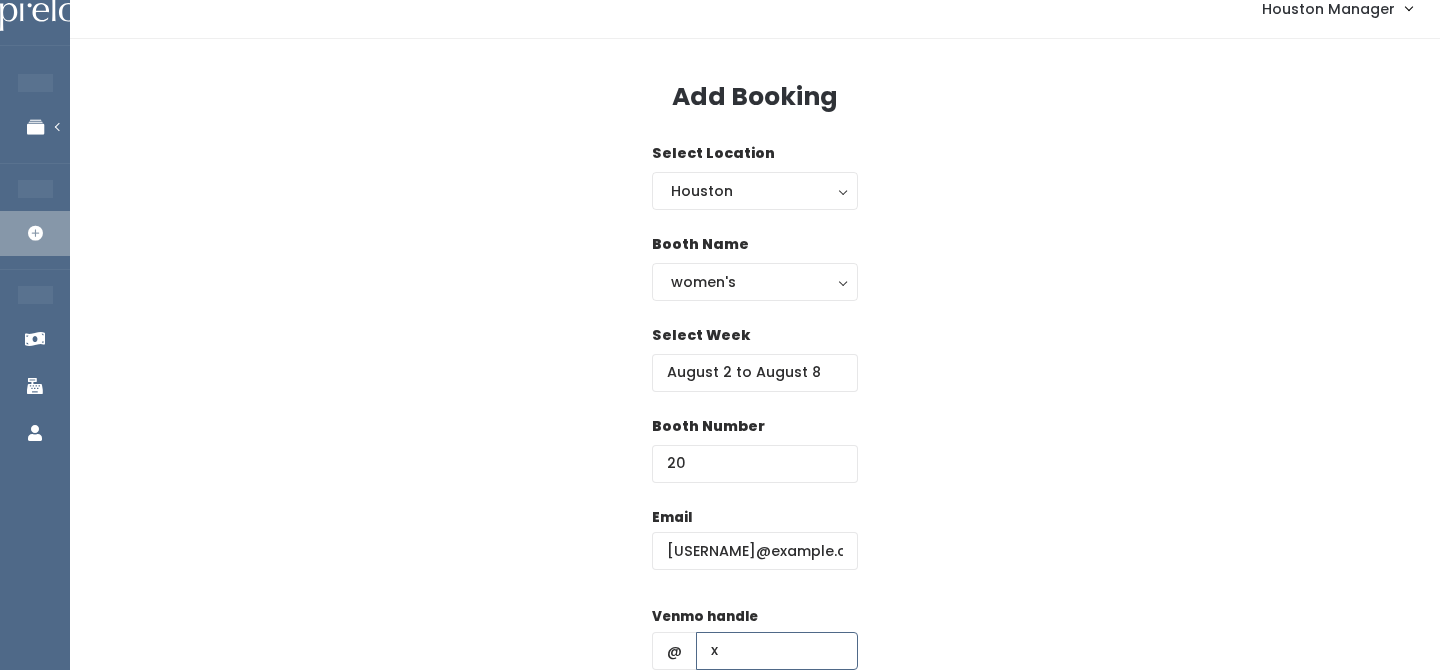 type on "x" 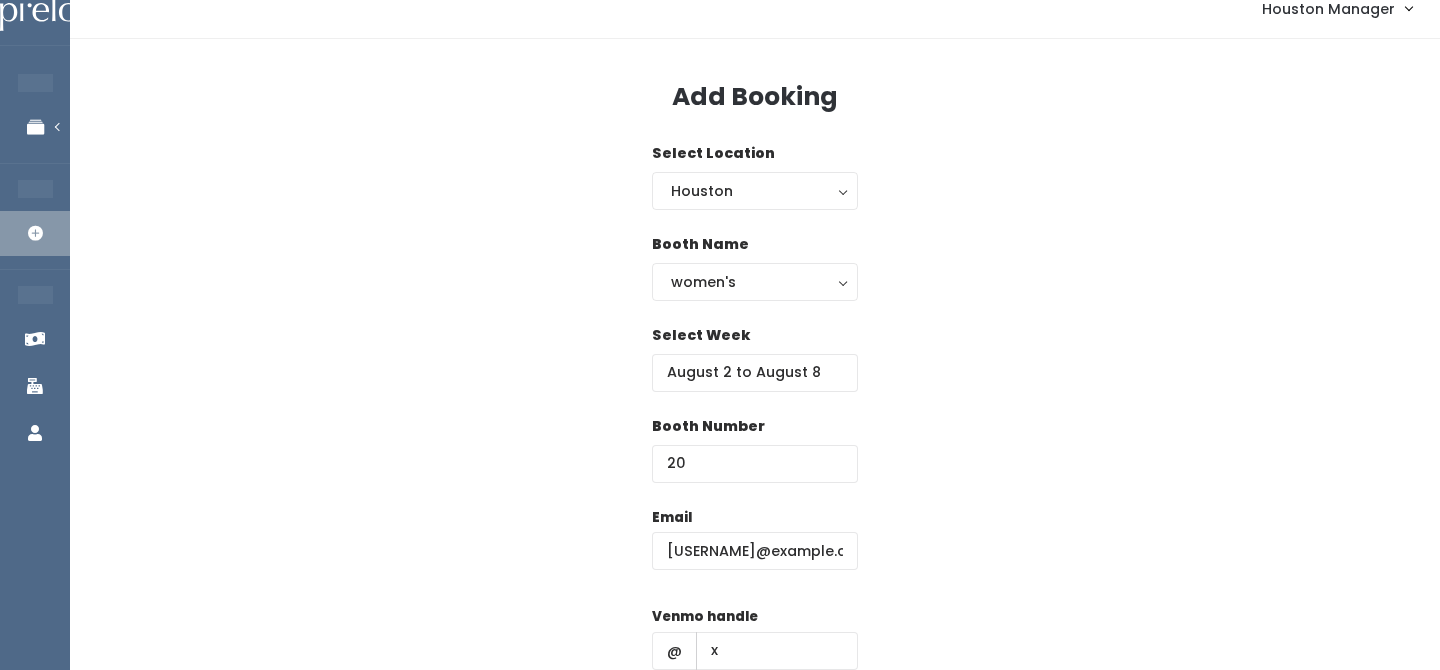 scroll, scrollTop: 287, scrollLeft: 0, axis: vertical 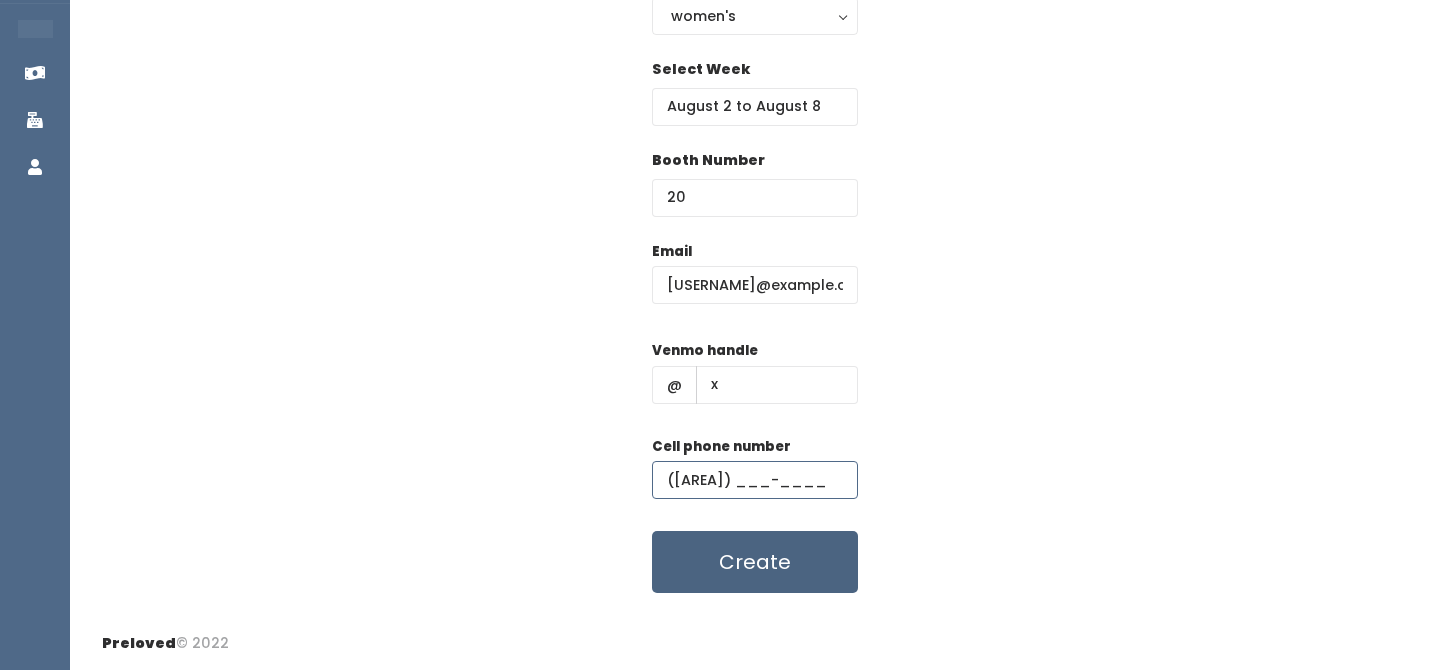 type on "(4__) ___-____" 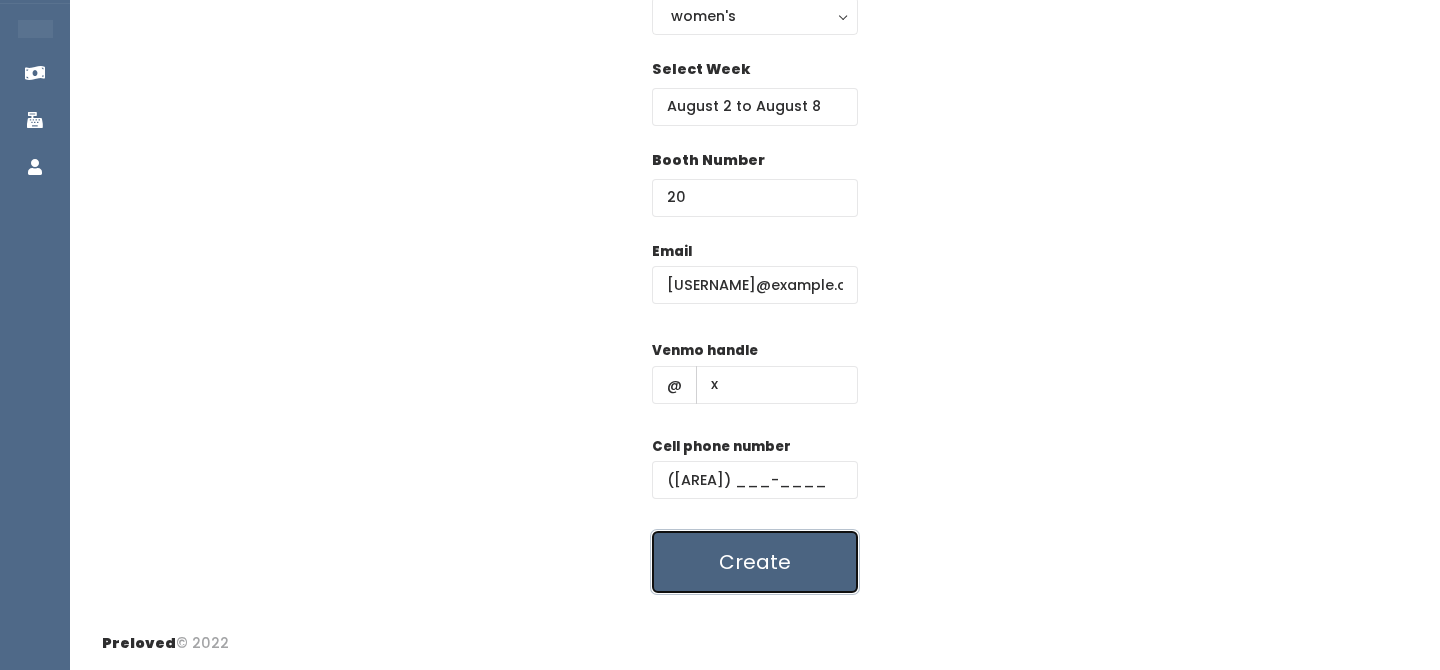 click on "Create" at bounding box center (755, 562) 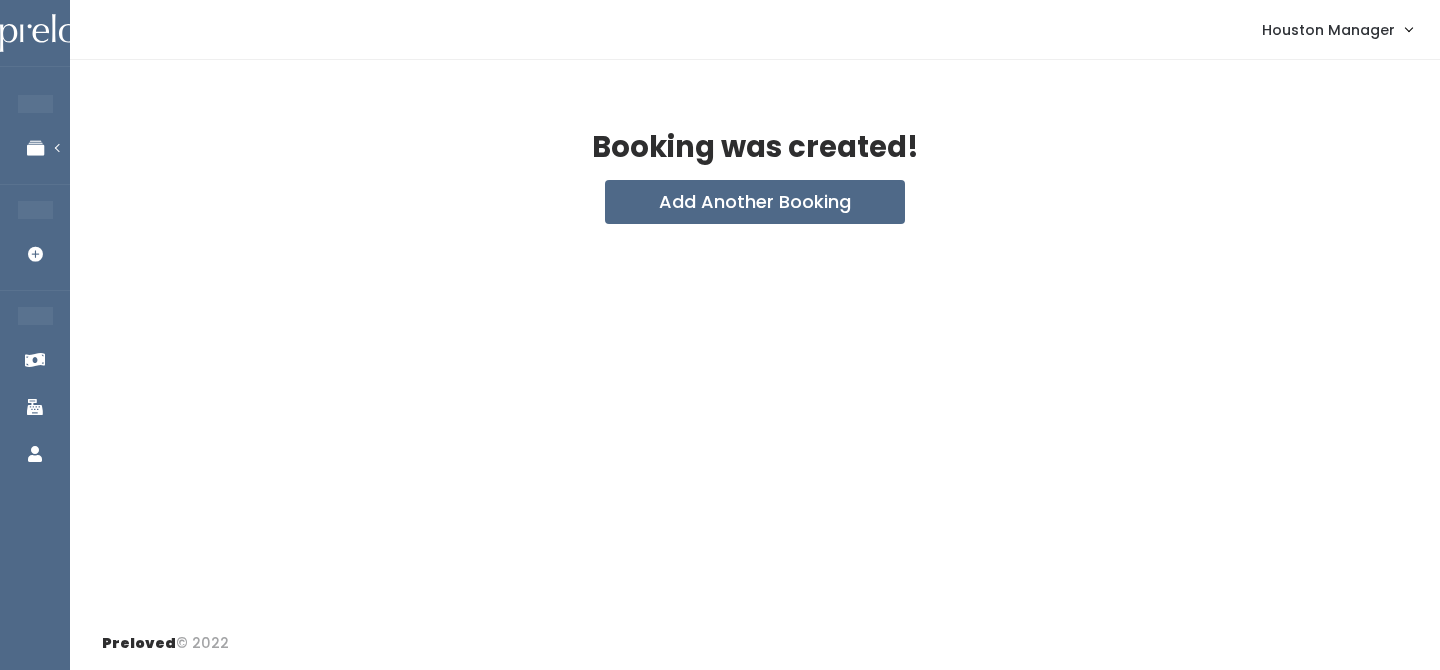 scroll, scrollTop: 0, scrollLeft: 0, axis: both 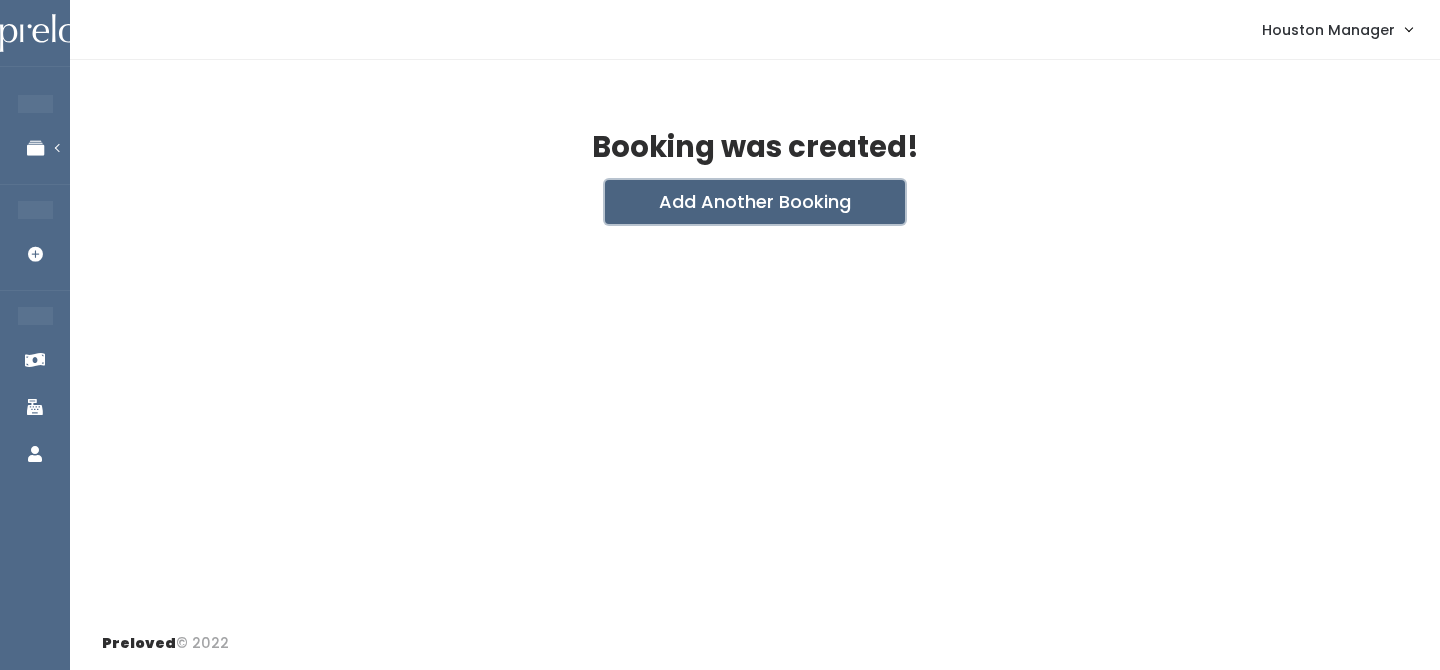 click on "Add Another Booking" at bounding box center (755, 202) 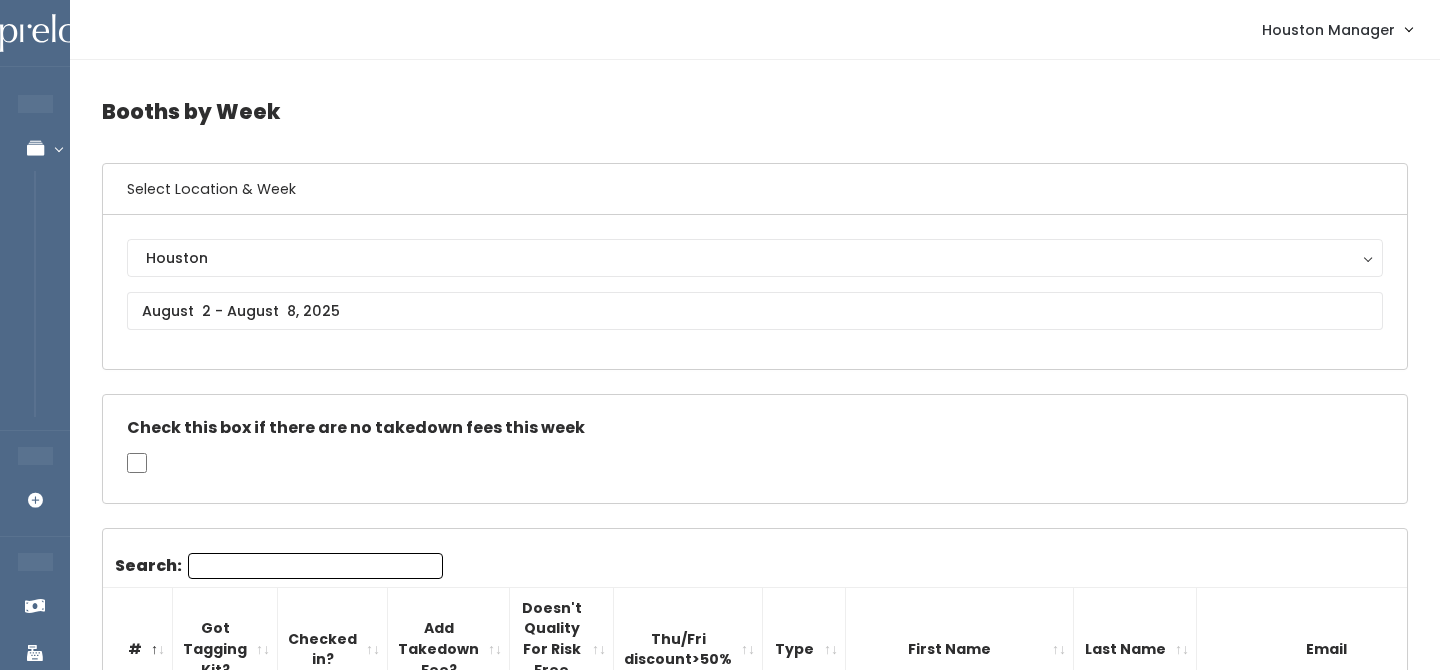 scroll, scrollTop: 4274, scrollLeft: 0, axis: vertical 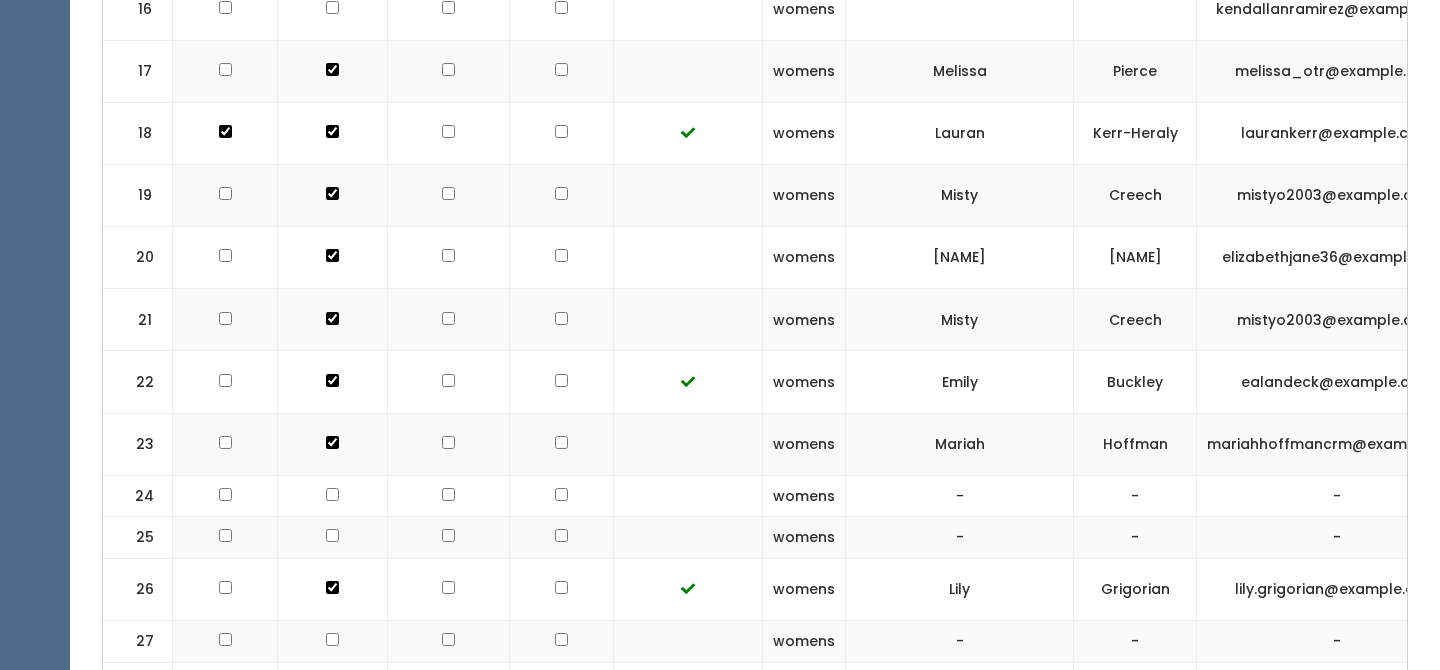 click at bounding box center (225, -843) 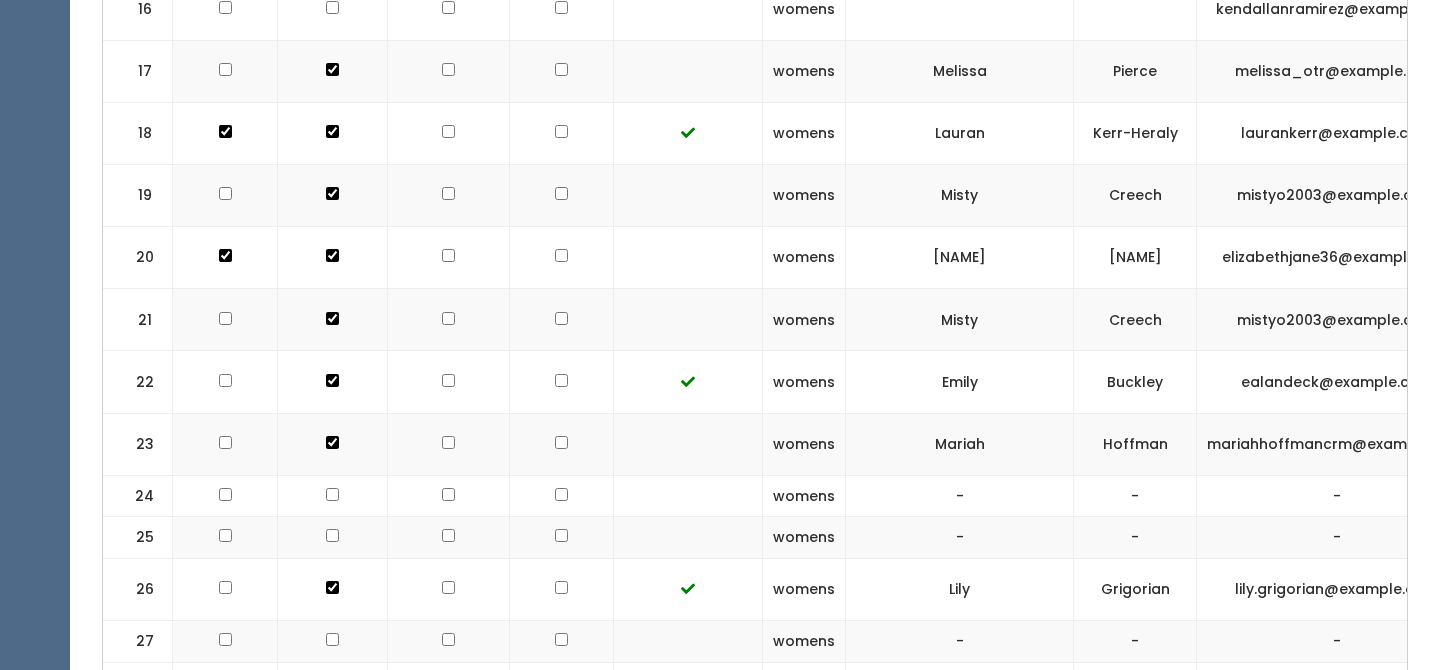 click at bounding box center (561, -843) 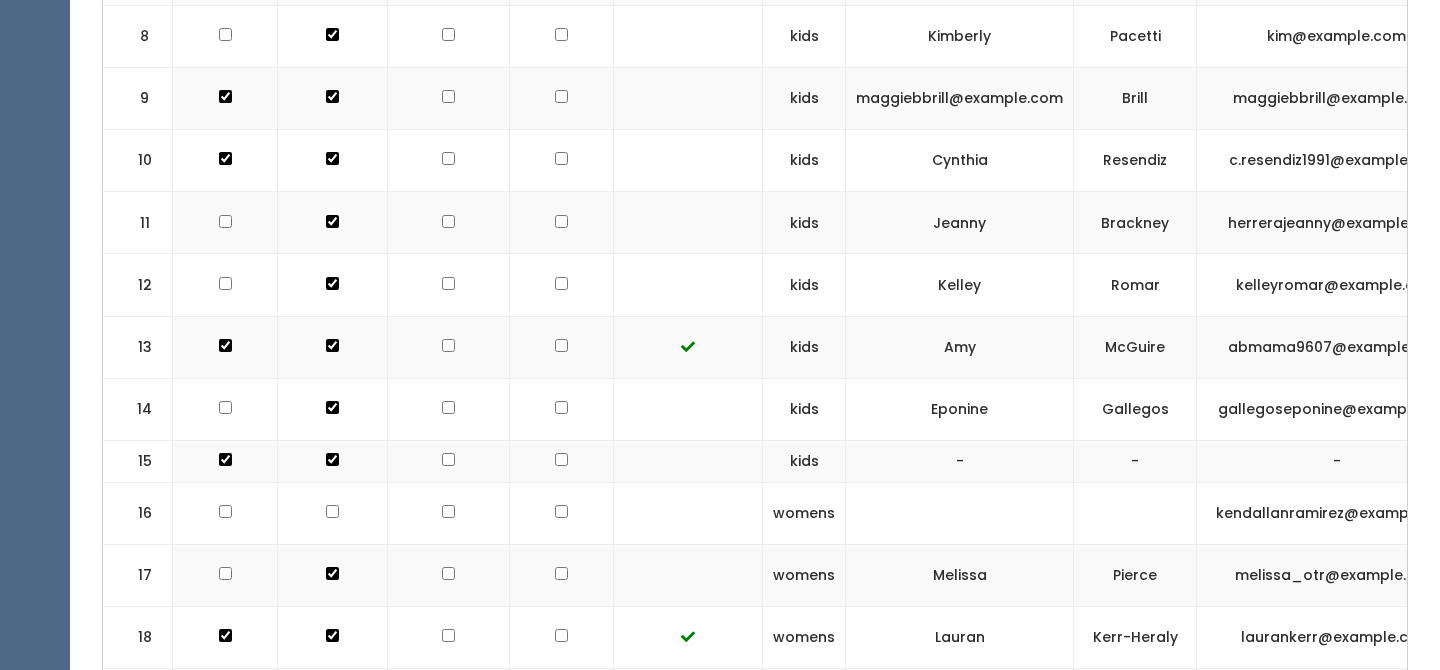 scroll, scrollTop: 1133, scrollLeft: 0, axis: vertical 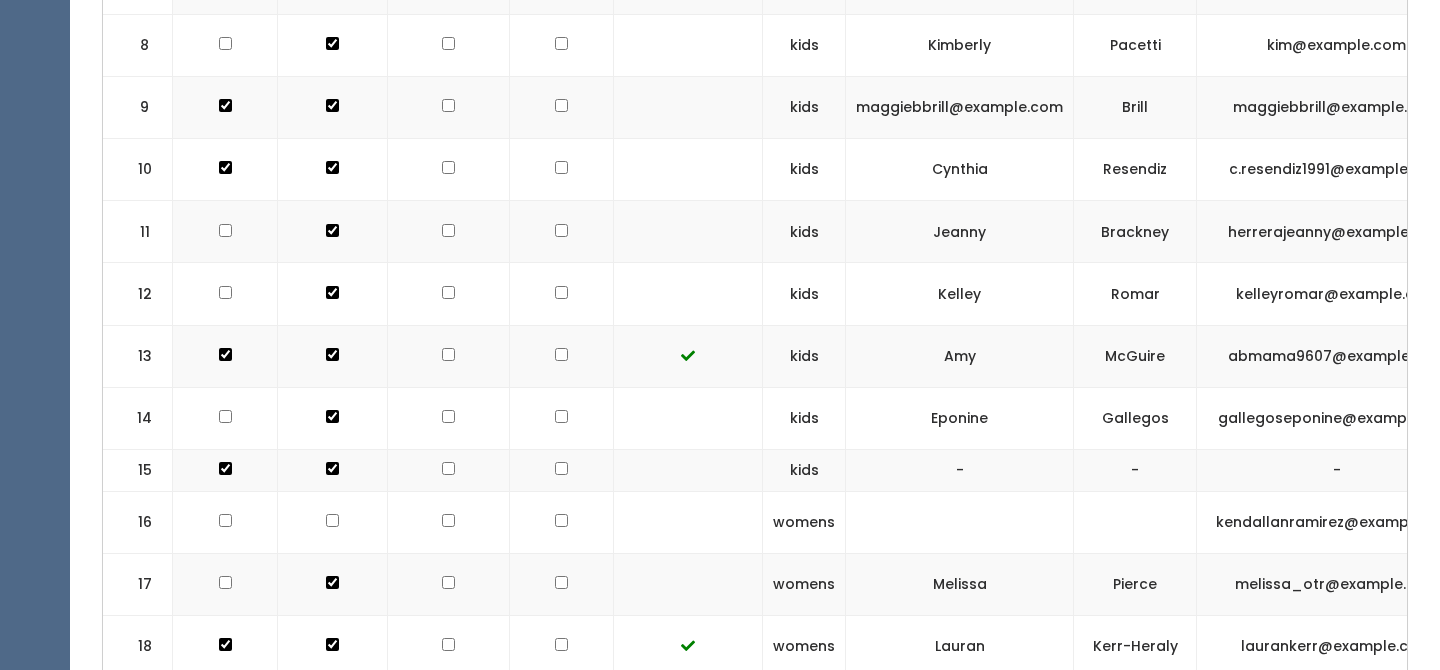 click at bounding box center (561, -330) 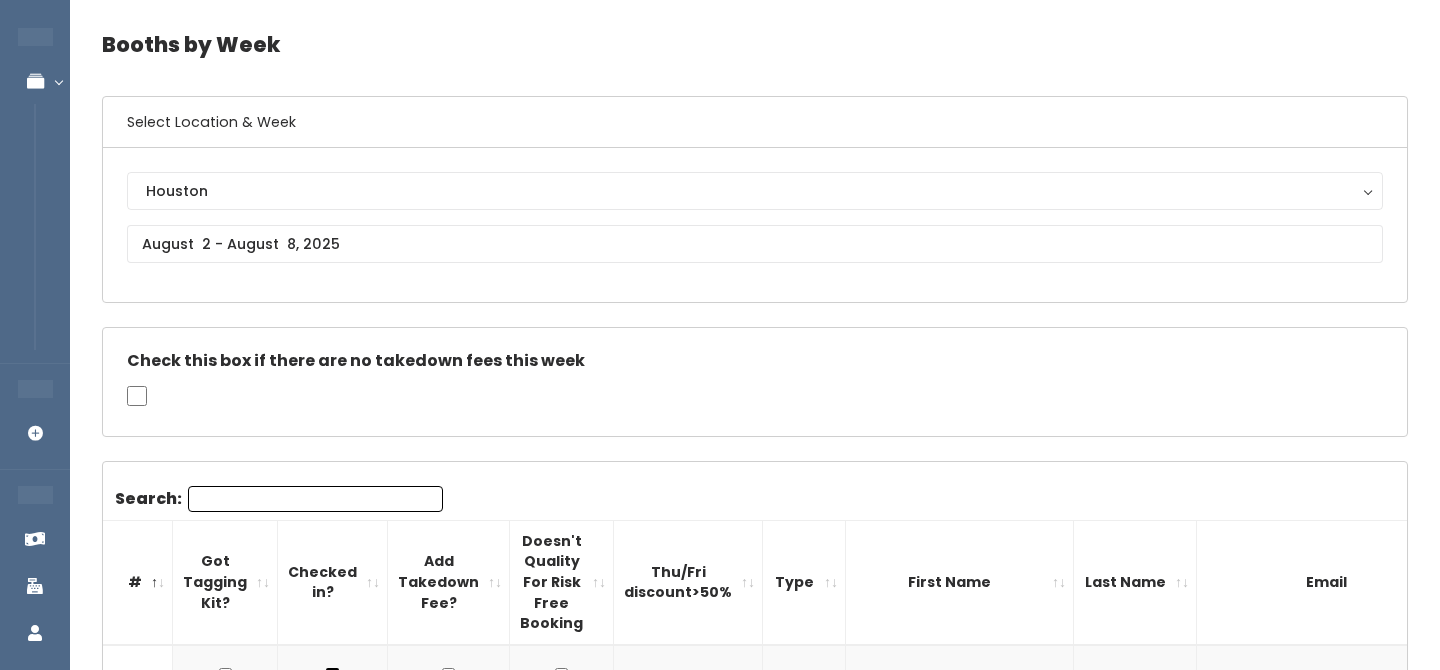 scroll, scrollTop: 66, scrollLeft: 0, axis: vertical 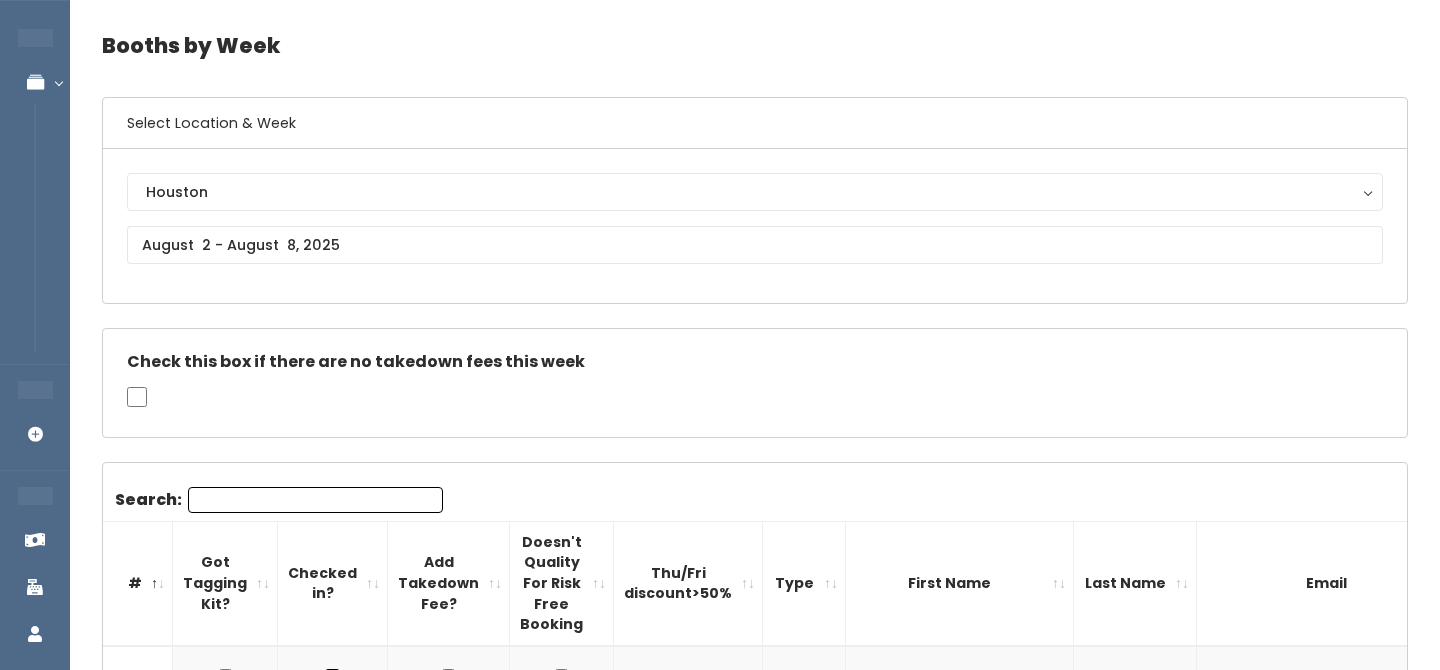 click on "Houston
Houston" at bounding box center [755, 226] 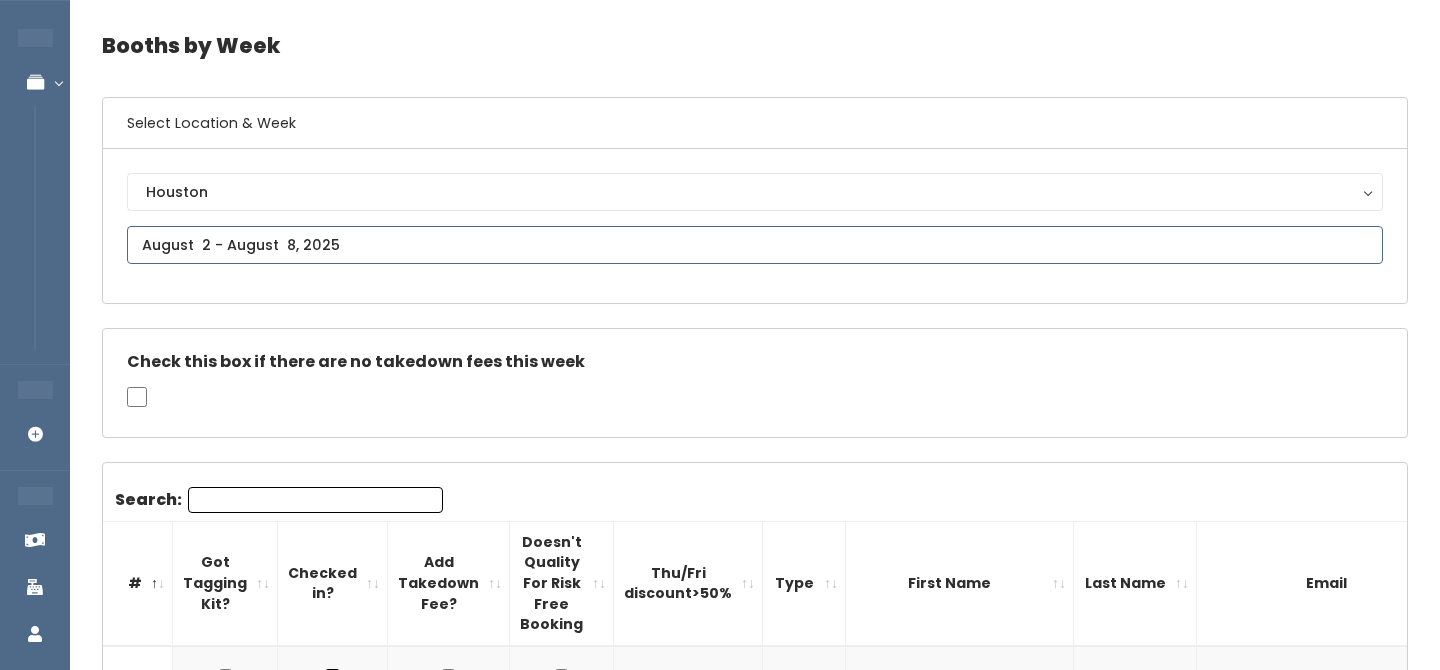 click at bounding box center (755, 245) 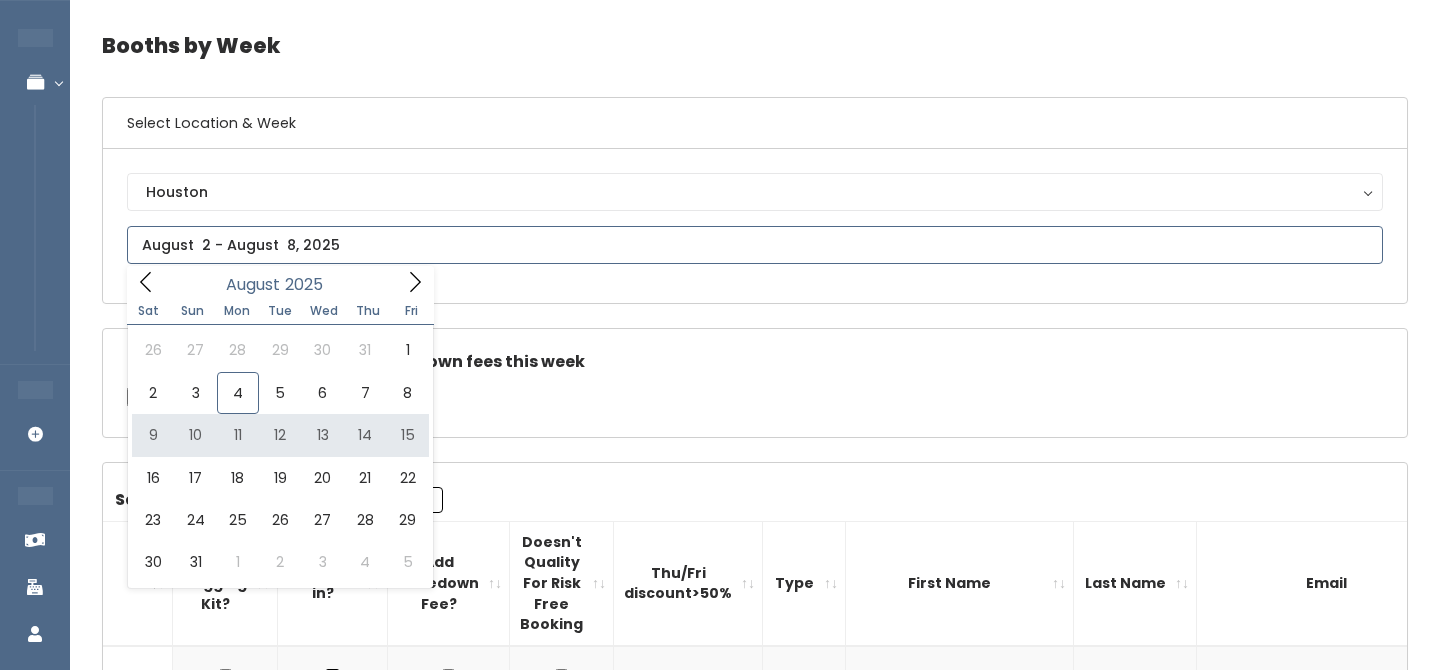 type on "[MONTH] [NUMBER] to [MONTH] [NUMBER]" 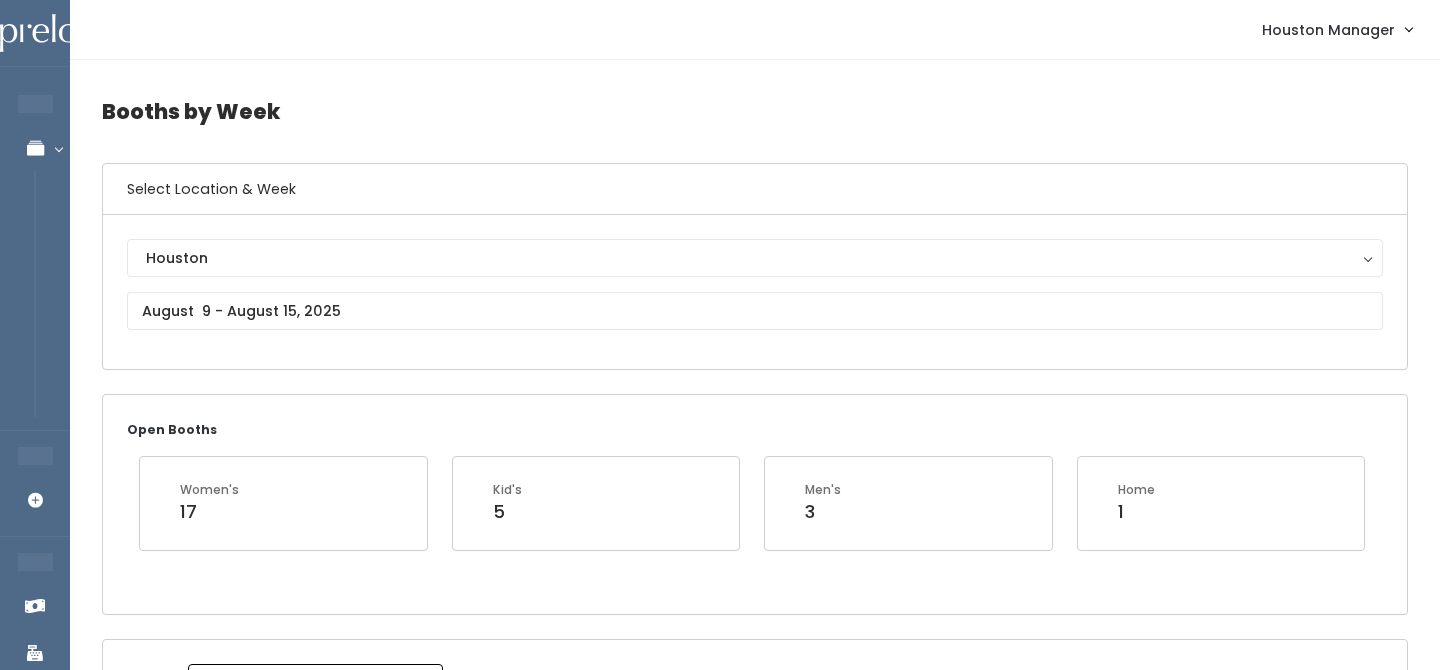 scroll, scrollTop: 0, scrollLeft: 0, axis: both 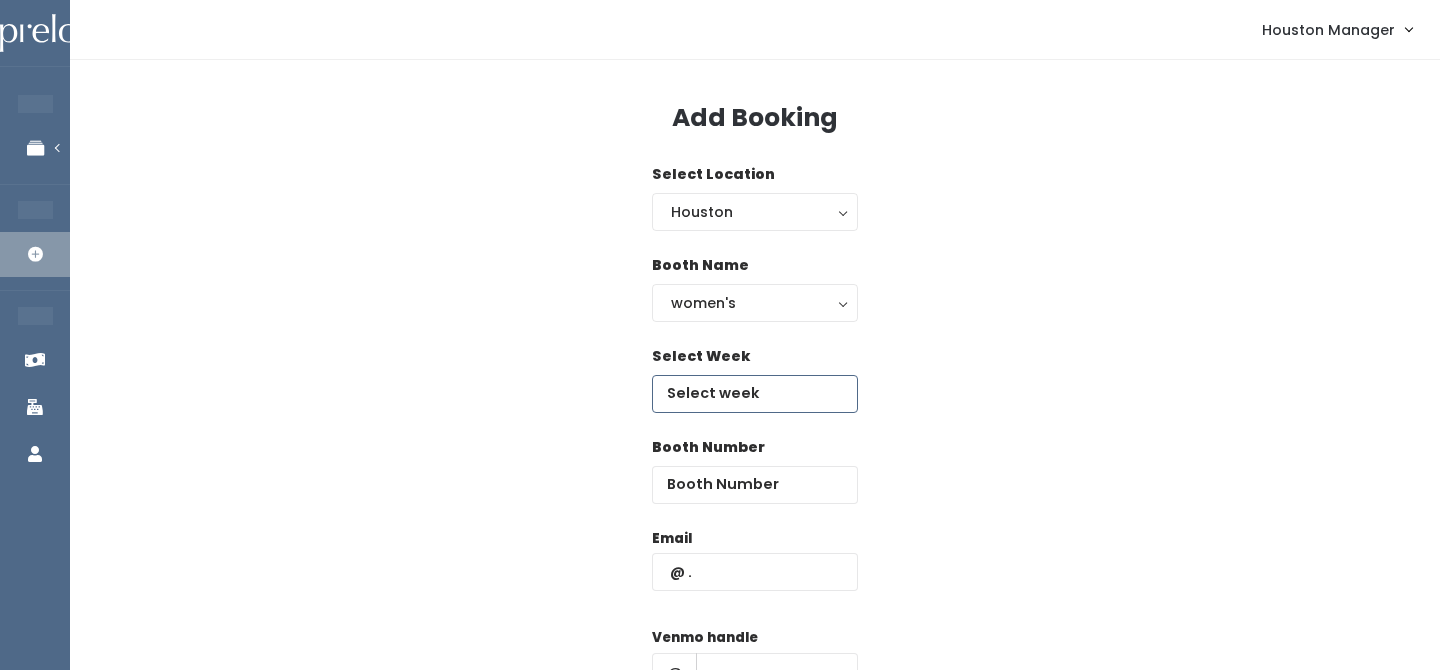 click at bounding box center (755, 394) 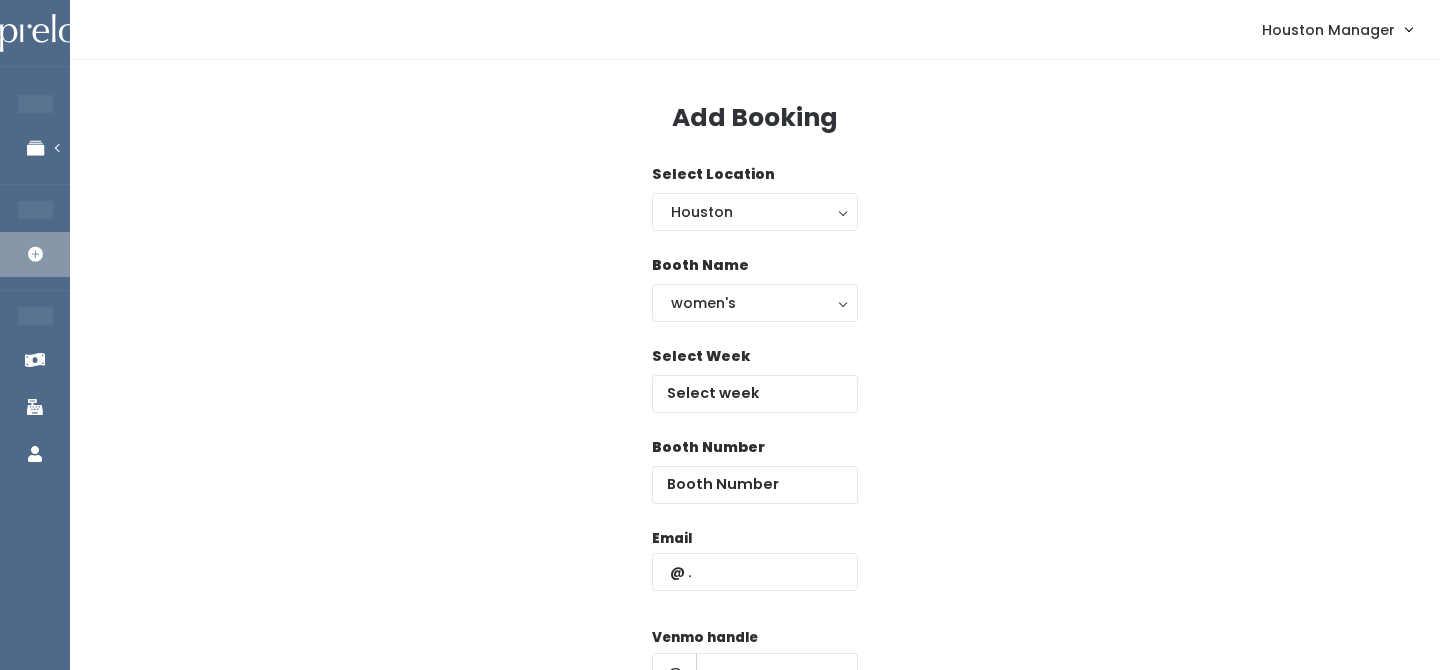 click on "Booth Name
women's
kid's
home
men's
women's" at bounding box center (755, 300) 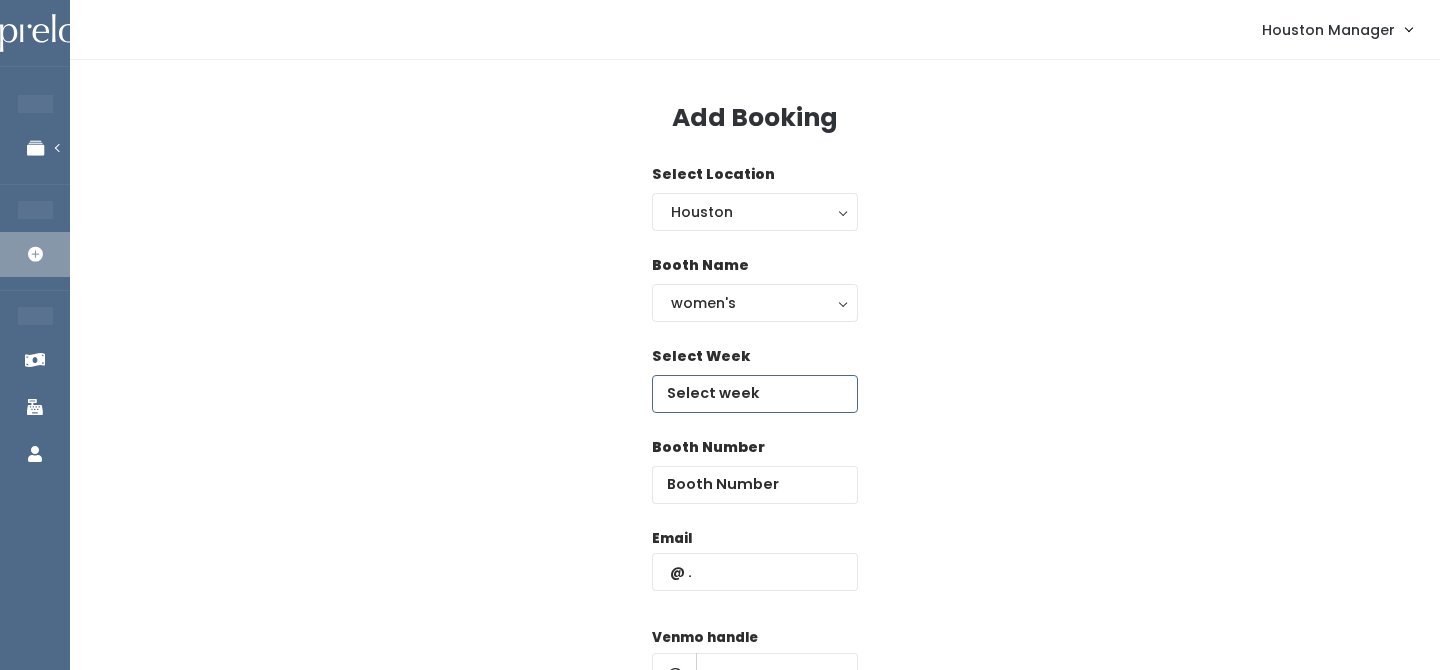 click at bounding box center [755, 394] 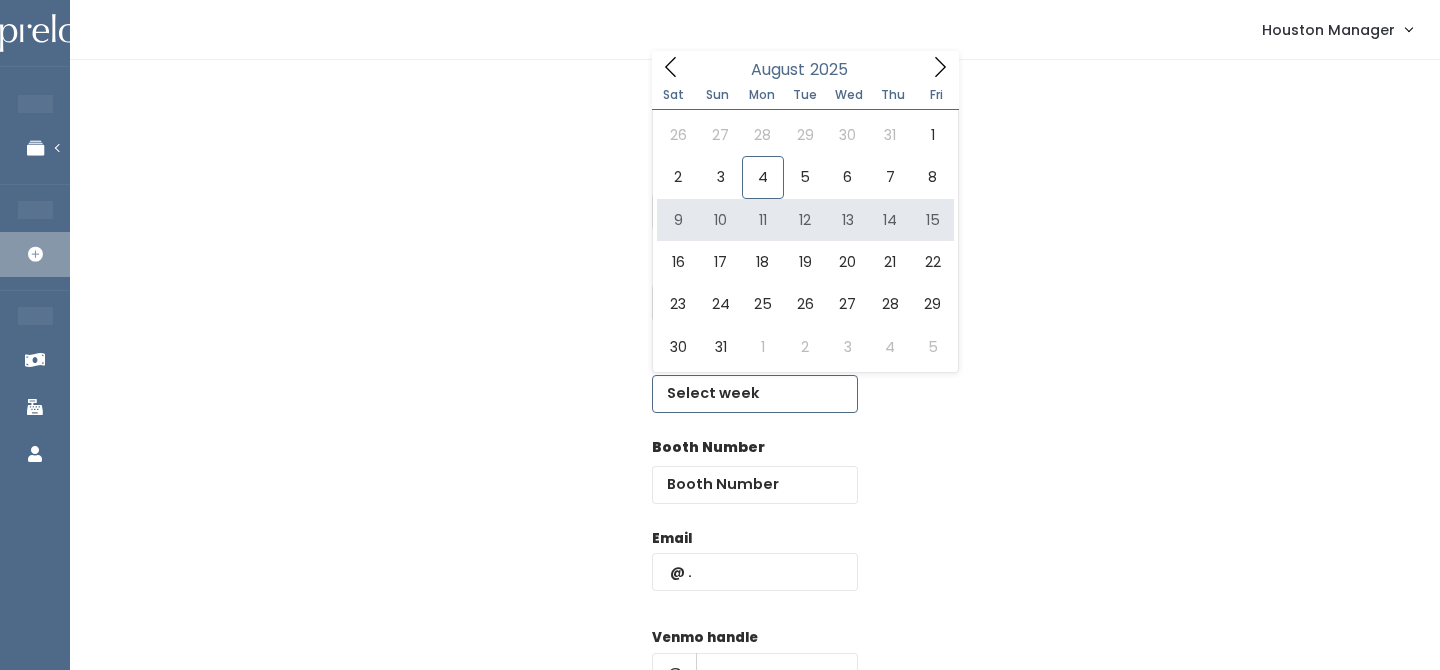 type on "[DATE] [DATE] to [DATE] [DATE]" 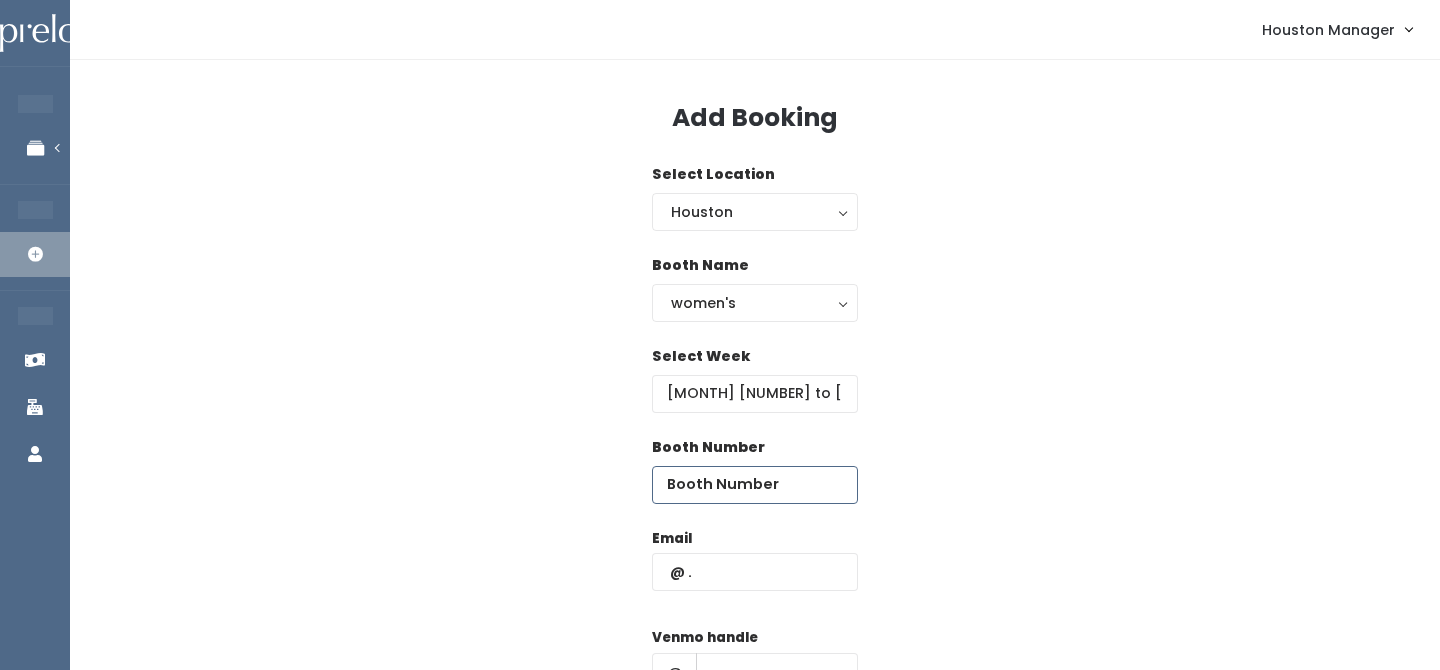click at bounding box center [755, 485] 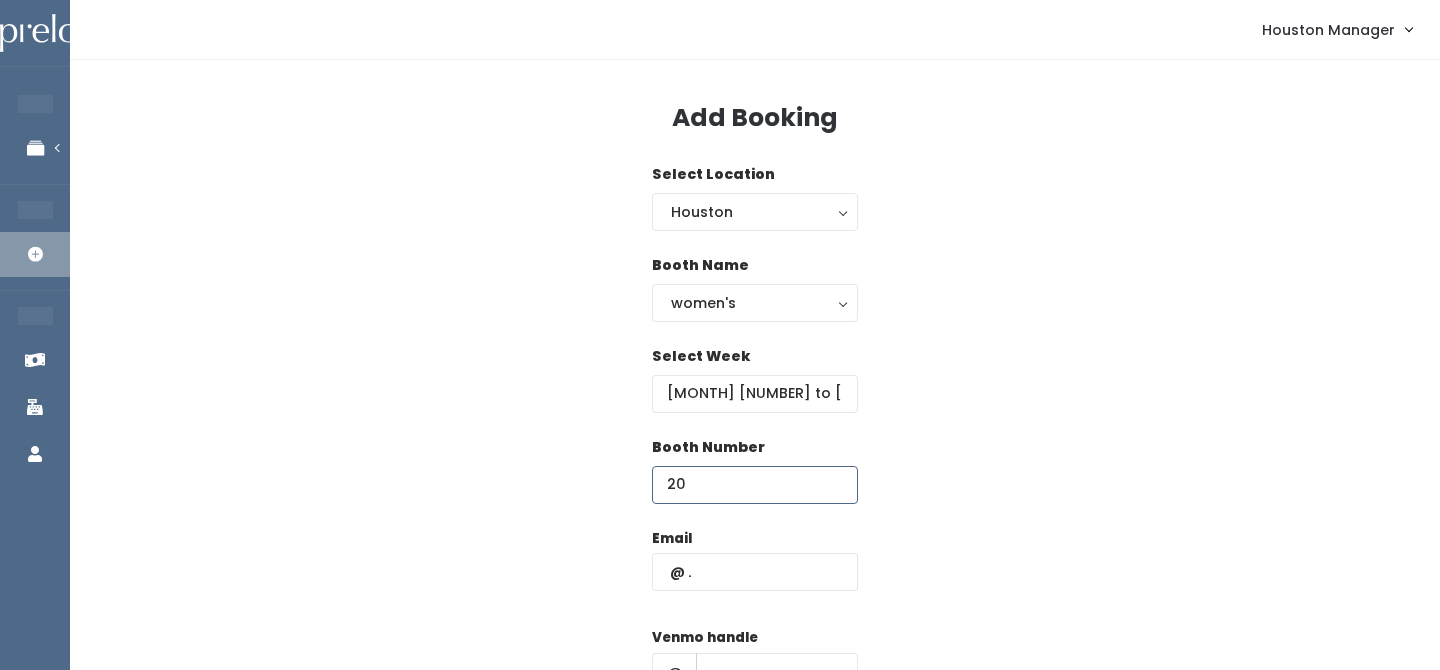 type on "20" 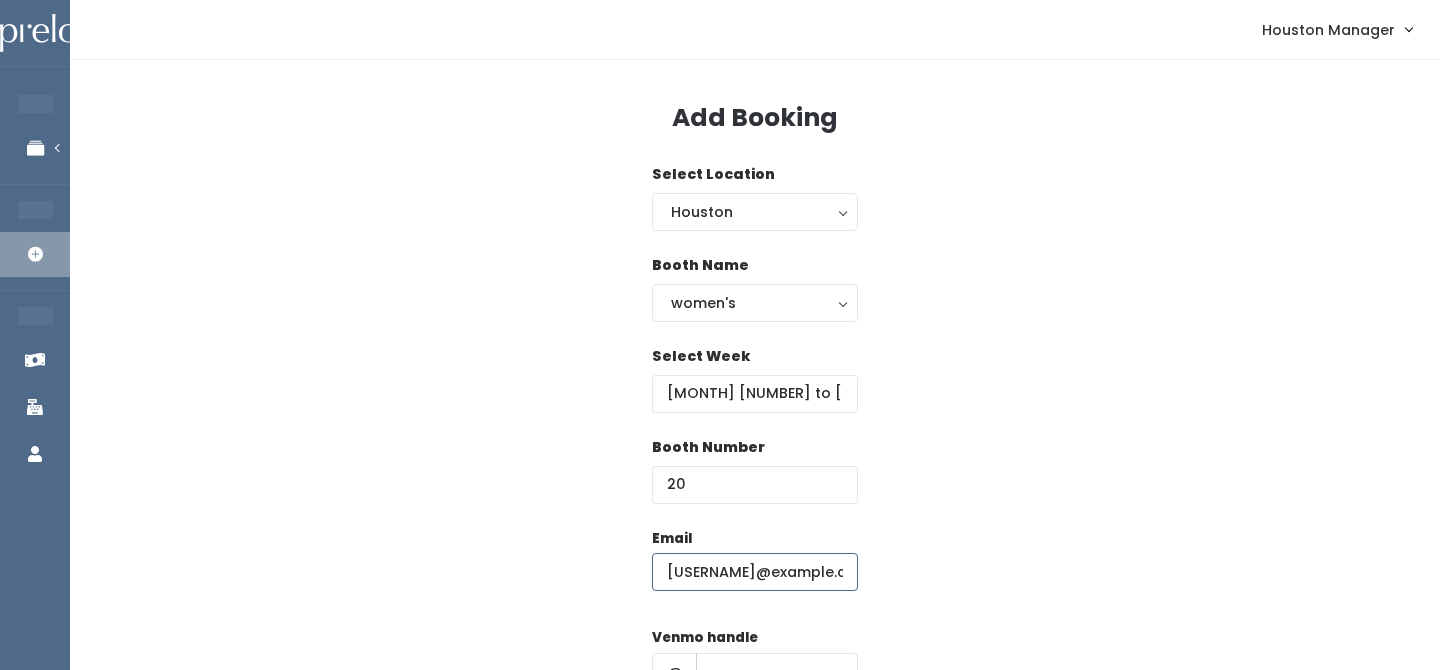 scroll, scrollTop: 0, scrollLeft: 37, axis: horizontal 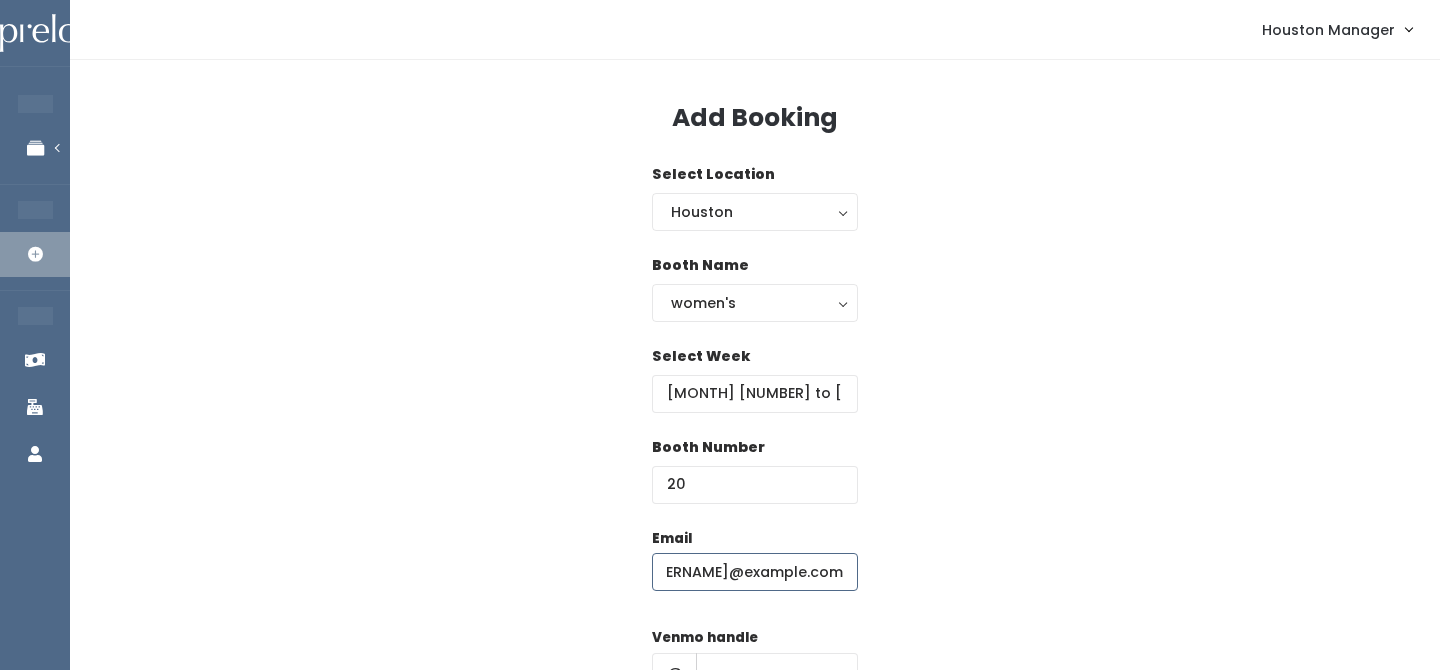 type on "gallegoseponine@example.com" 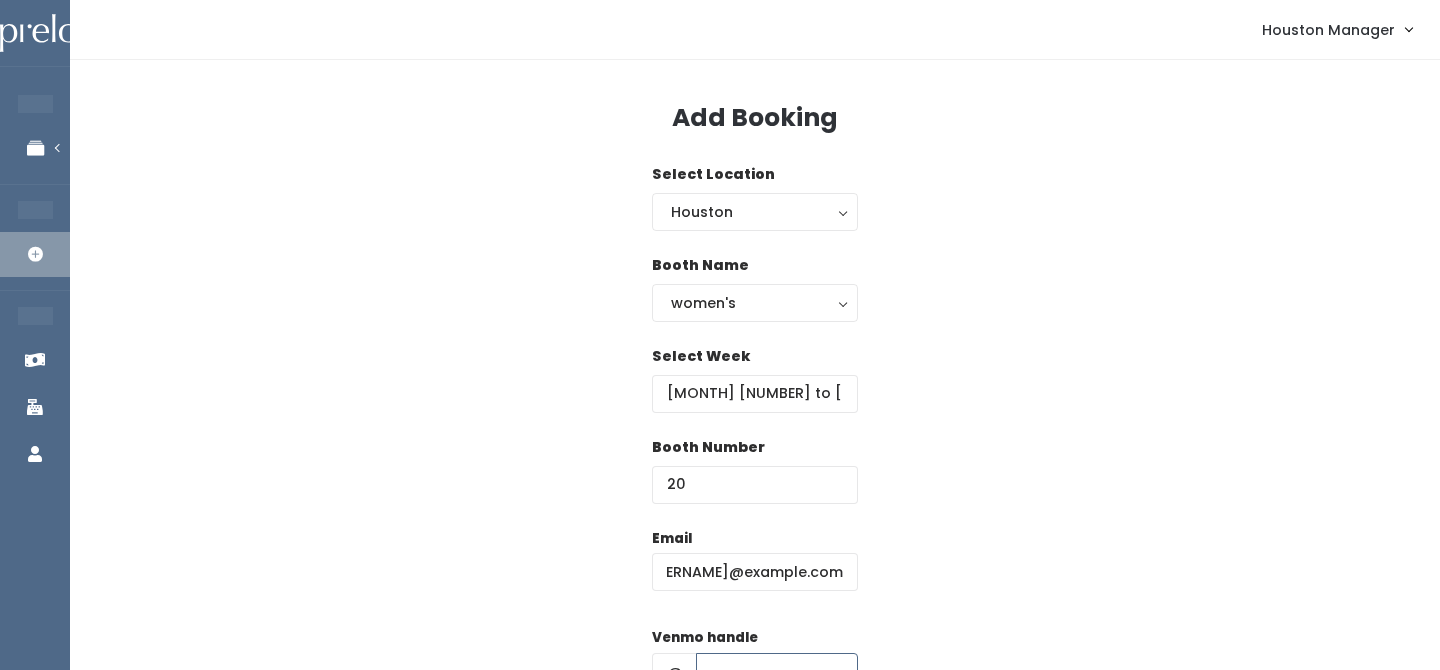 scroll, scrollTop: 21, scrollLeft: 0, axis: vertical 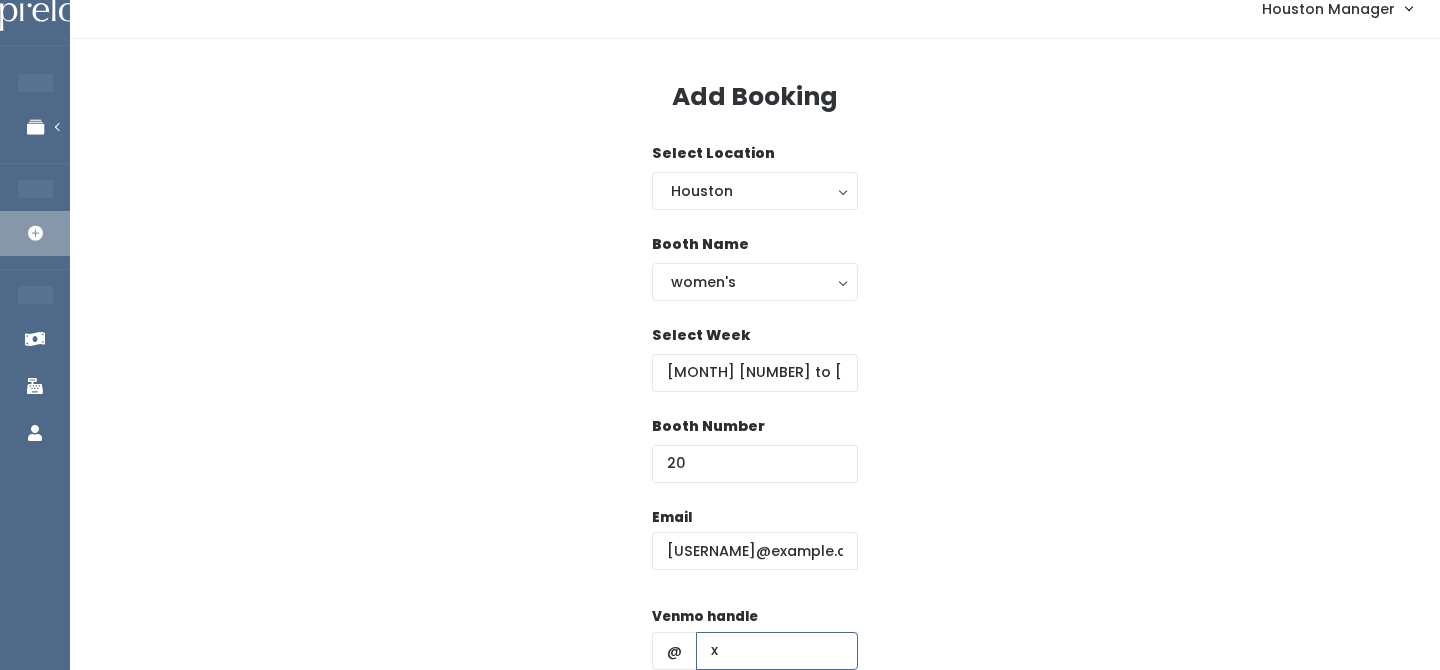 type on "x" 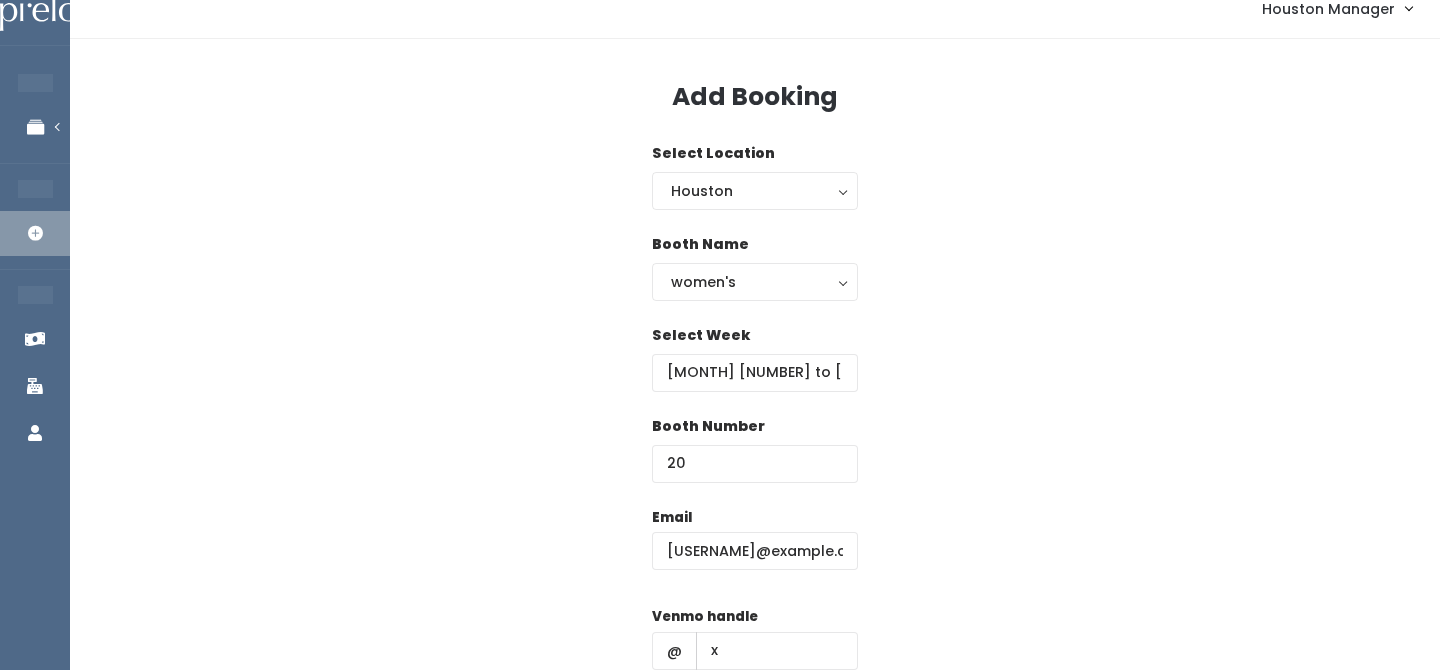 scroll, scrollTop: 287, scrollLeft: 0, axis: vertical 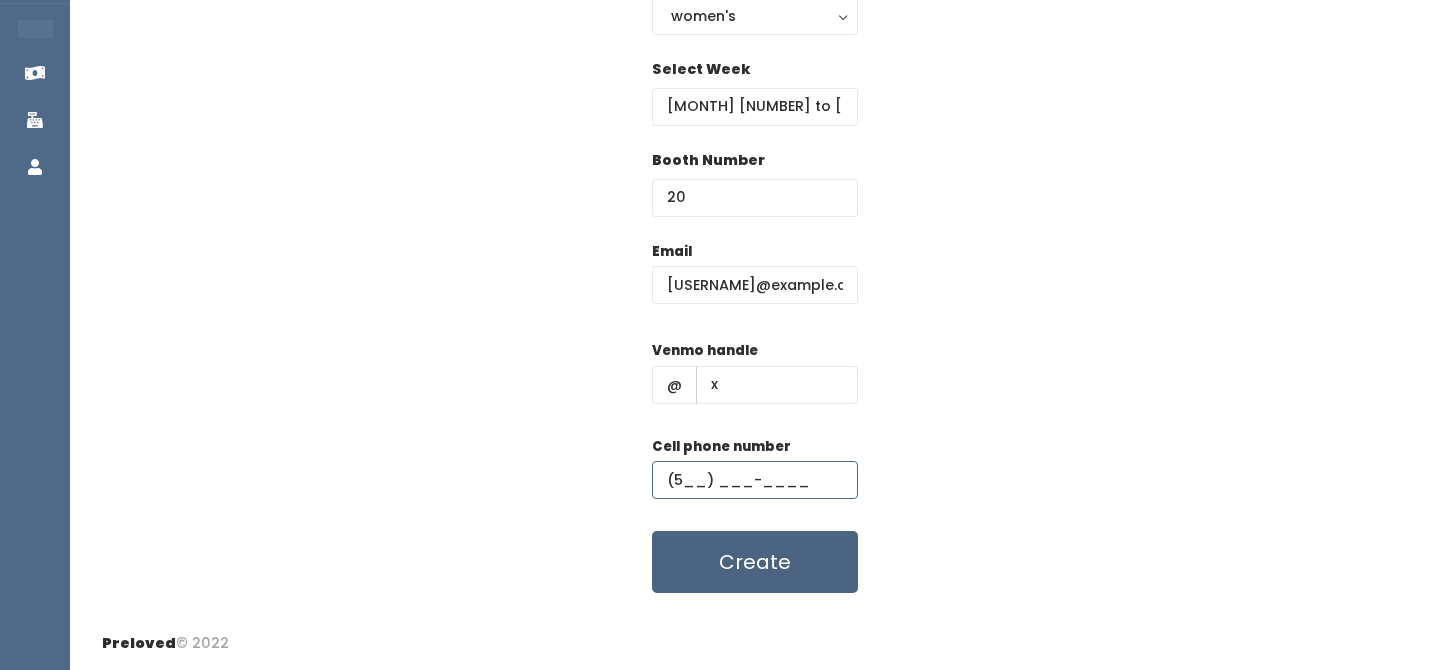 type on "(5__) ___-____" 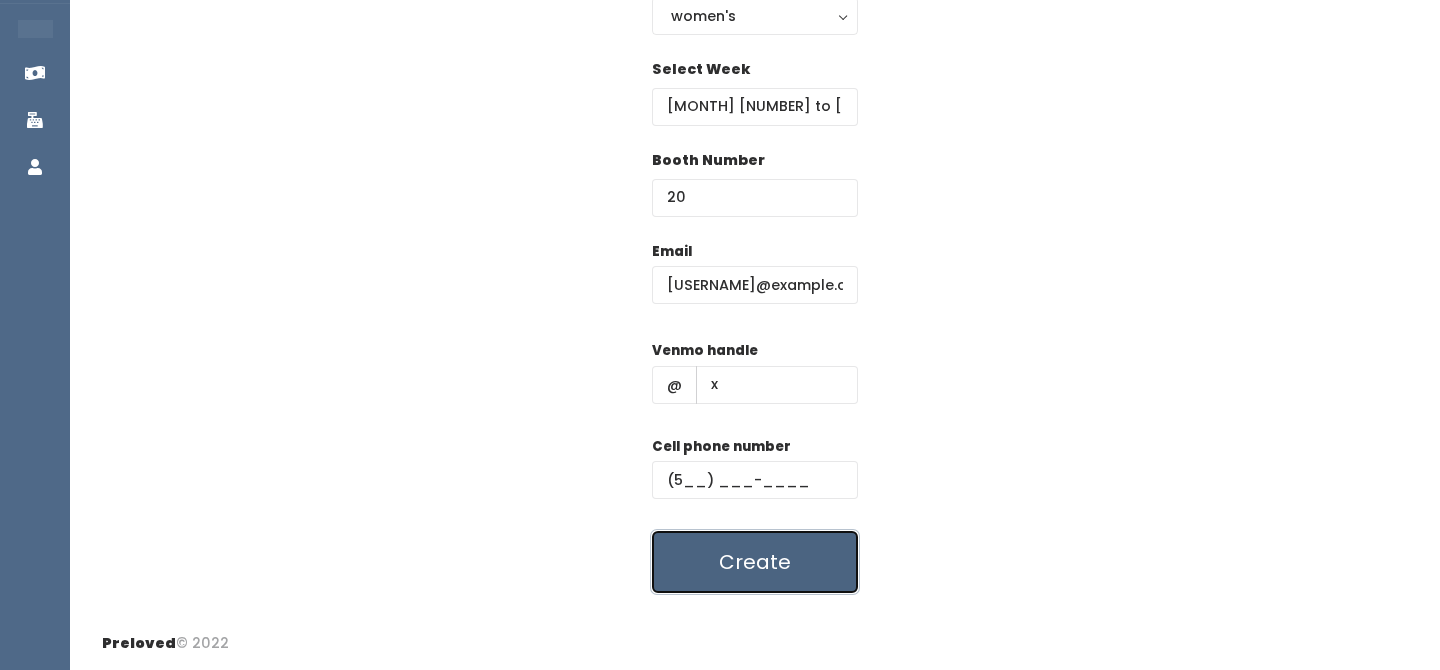 click on "Create" at bounding box center (755, 562) 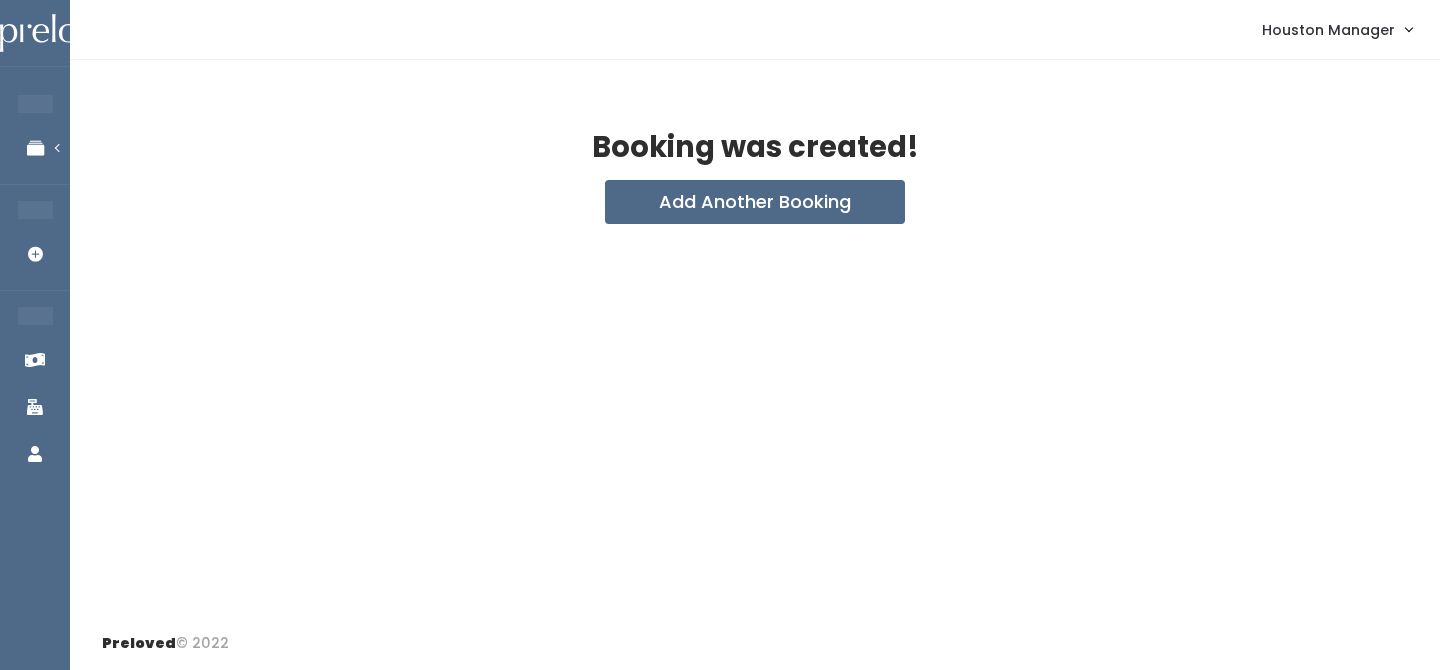 scroll, scrollTop: 0, scrollLeft: 0, axis: both 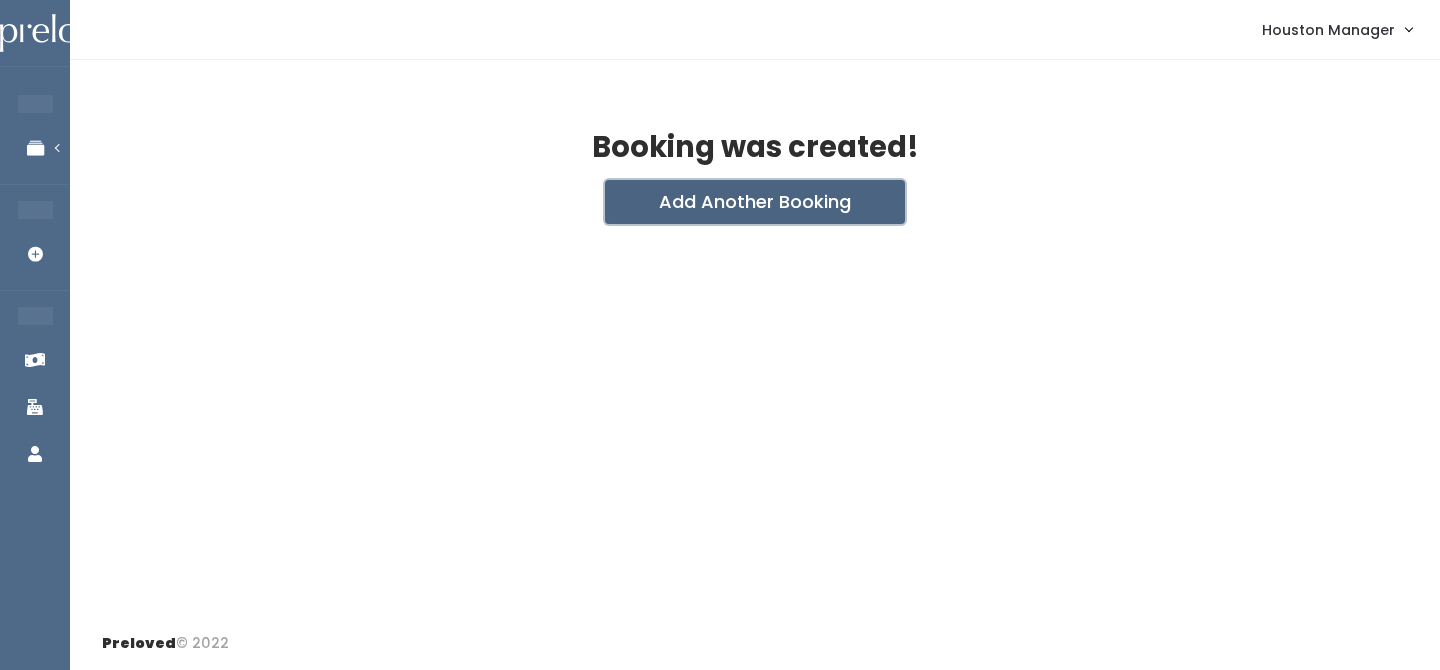 click on "Add Another Booking" at bounding box center (755, 202) 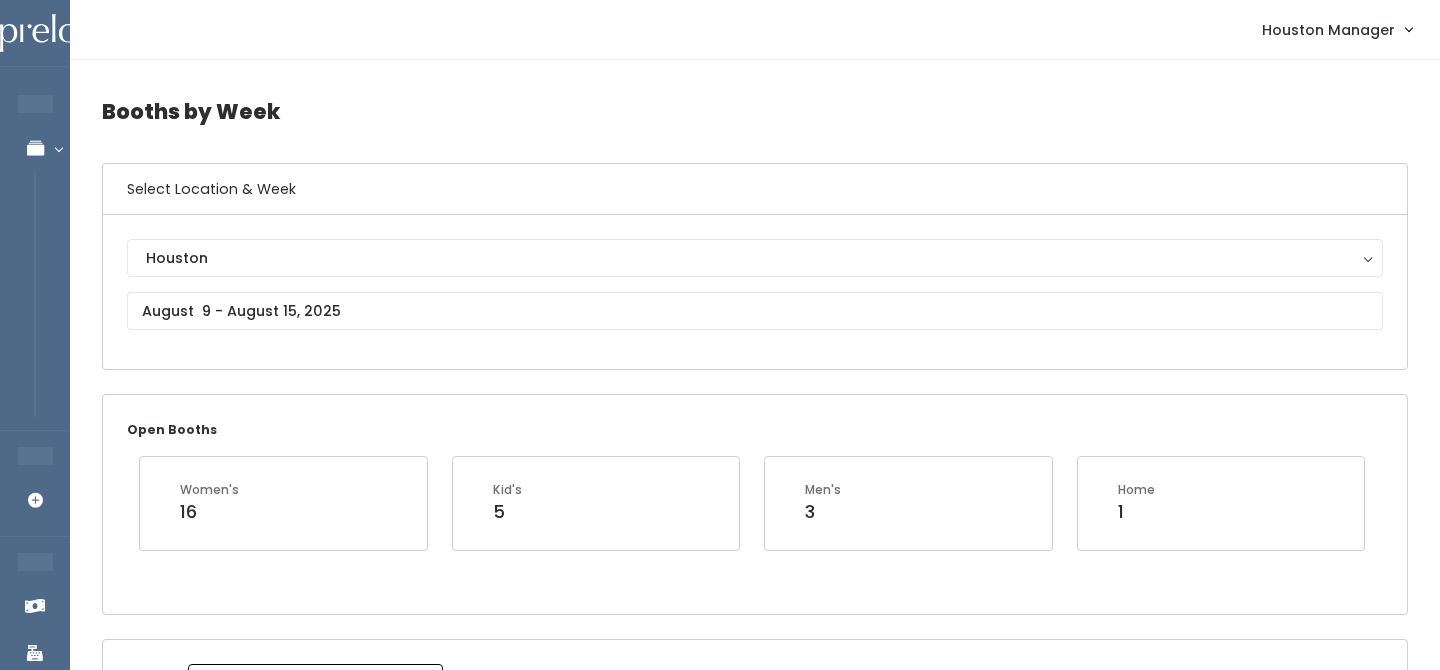 scroll, scrollTop: 1653, scrollLeft: 0, axis: vertical 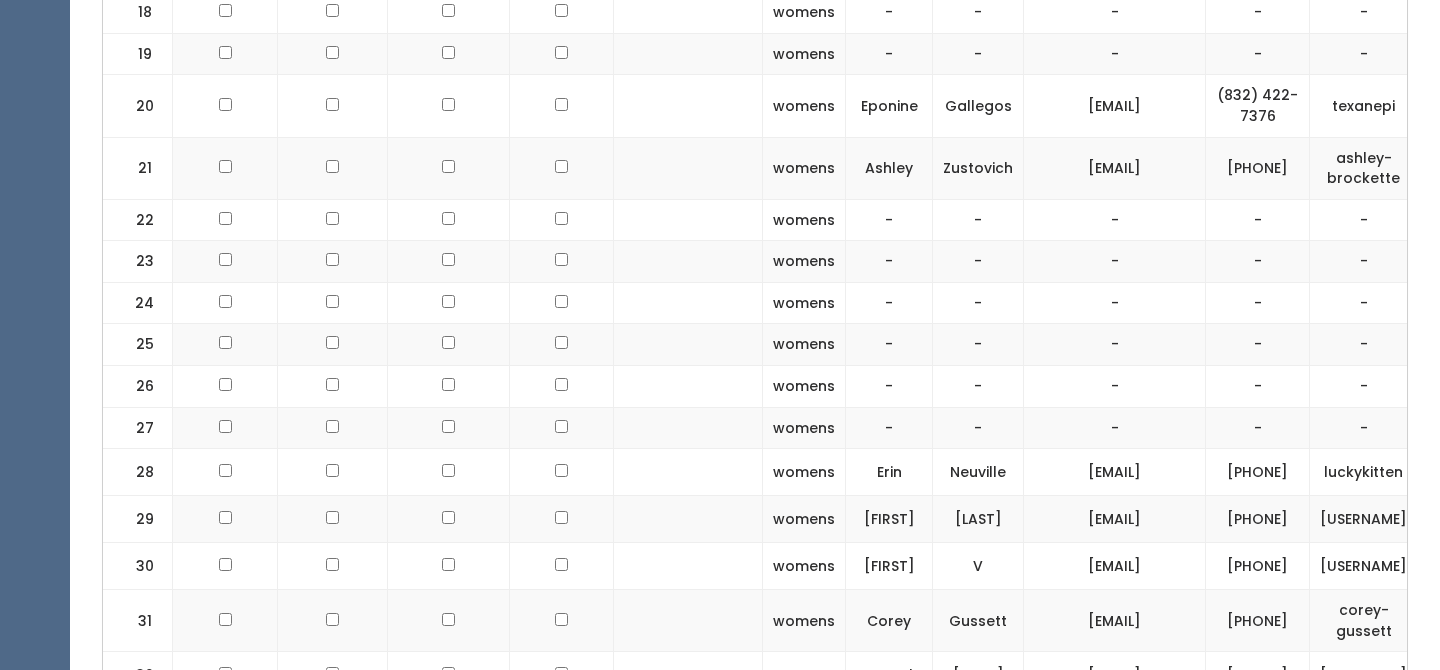 click at bounding box center (225, -762) 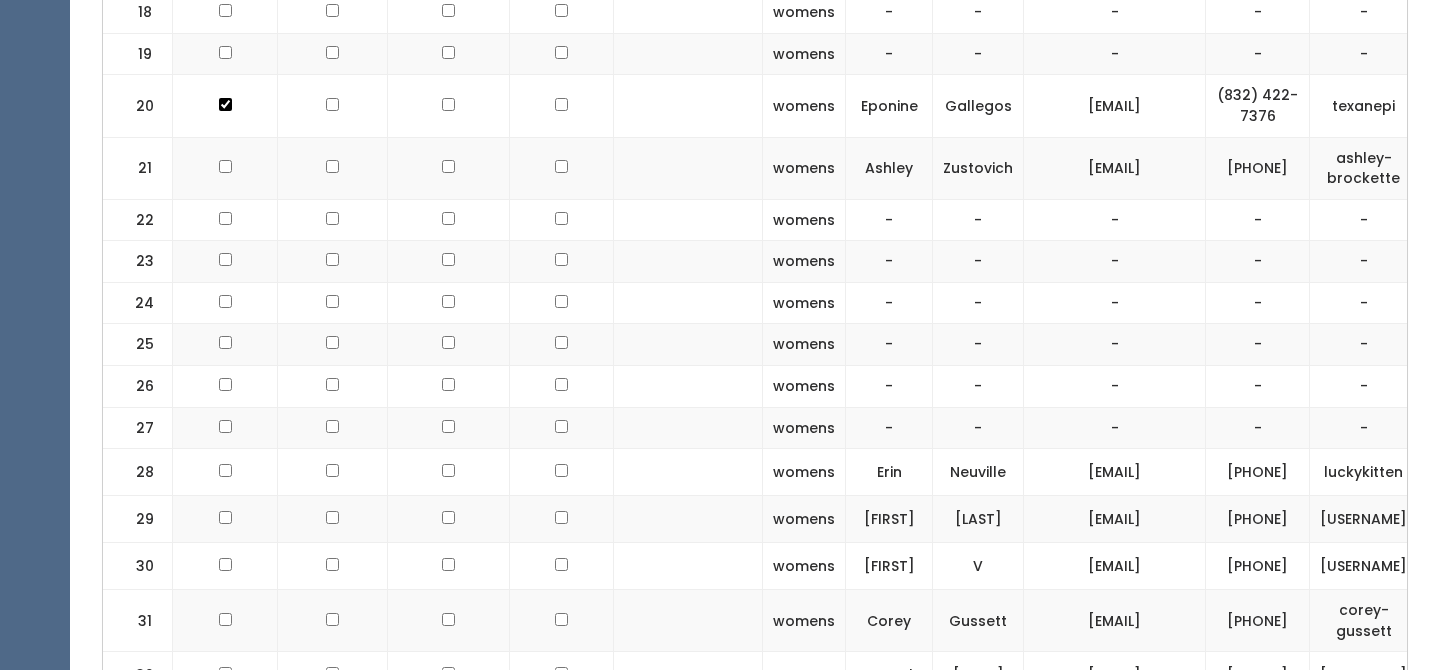 click at bounding box center (561, -762) 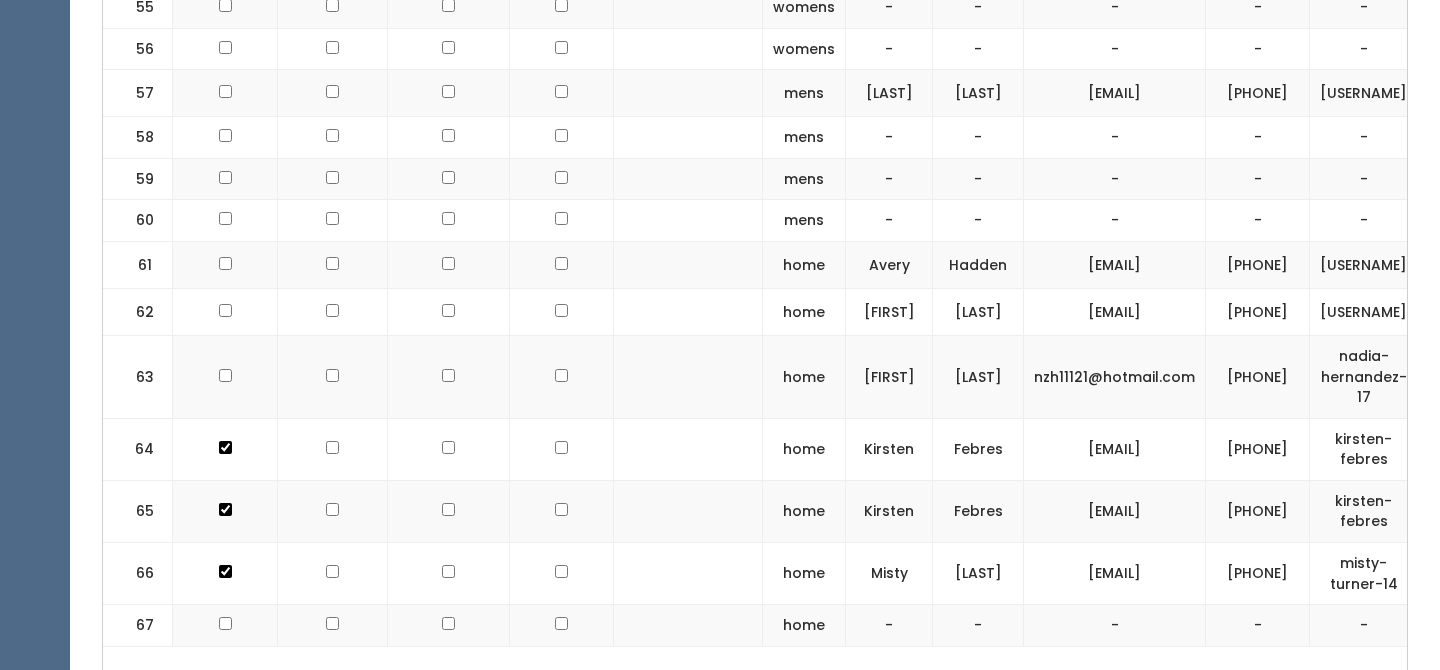scroll, scrollTop: 3953, scrollLeft: 0, axis: vertical 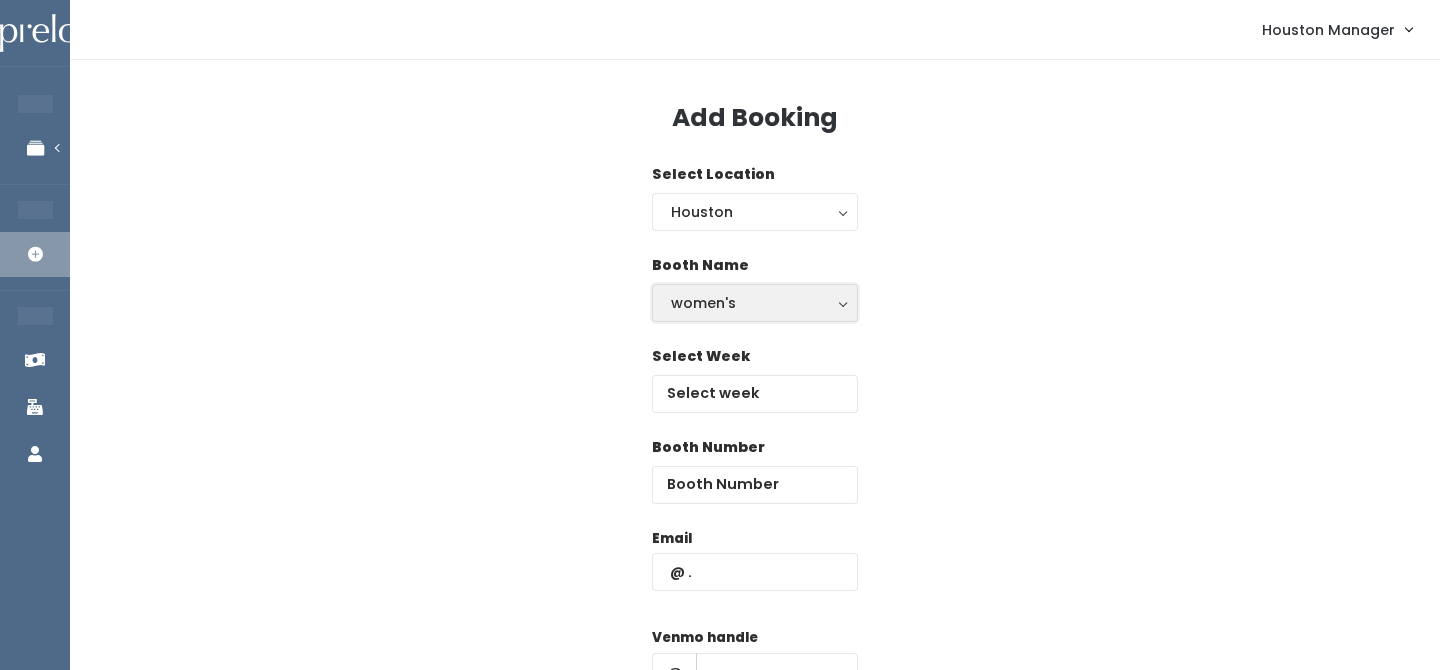 click on "women's" at bounding box center (755, 303) 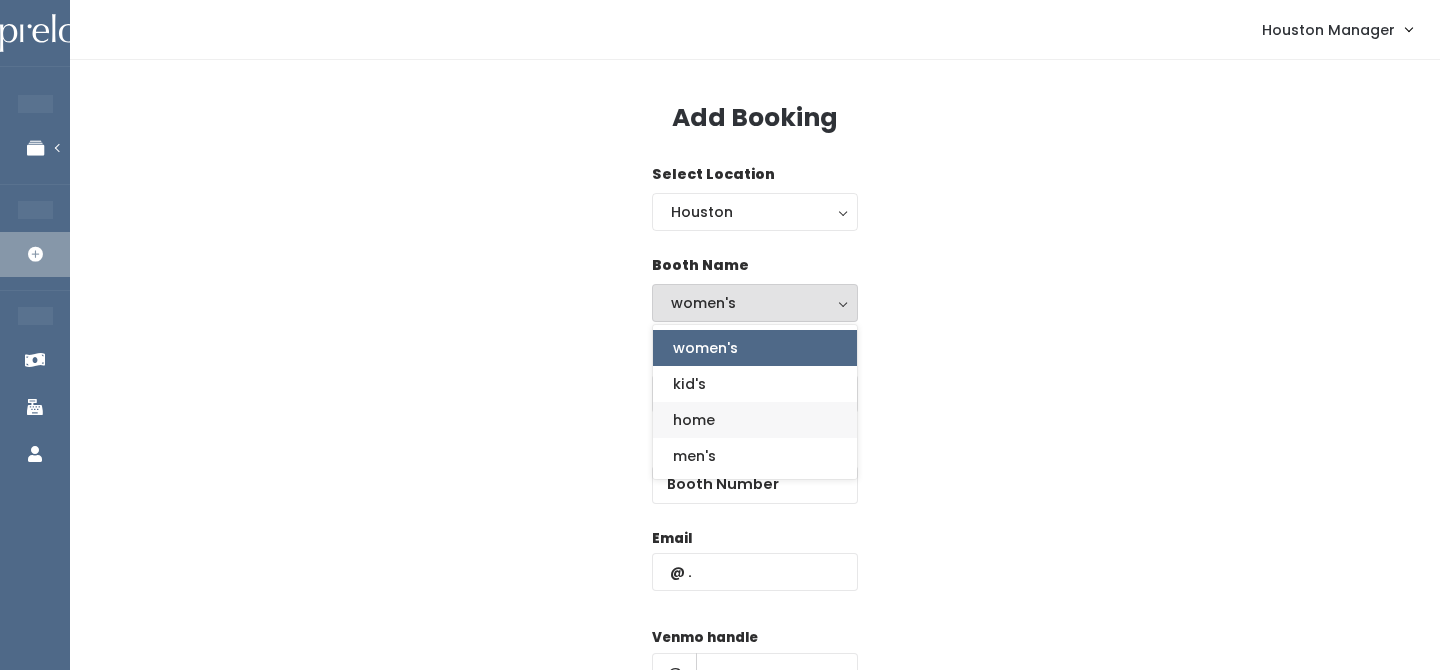 click on "home" at bounding box center (694, 420) 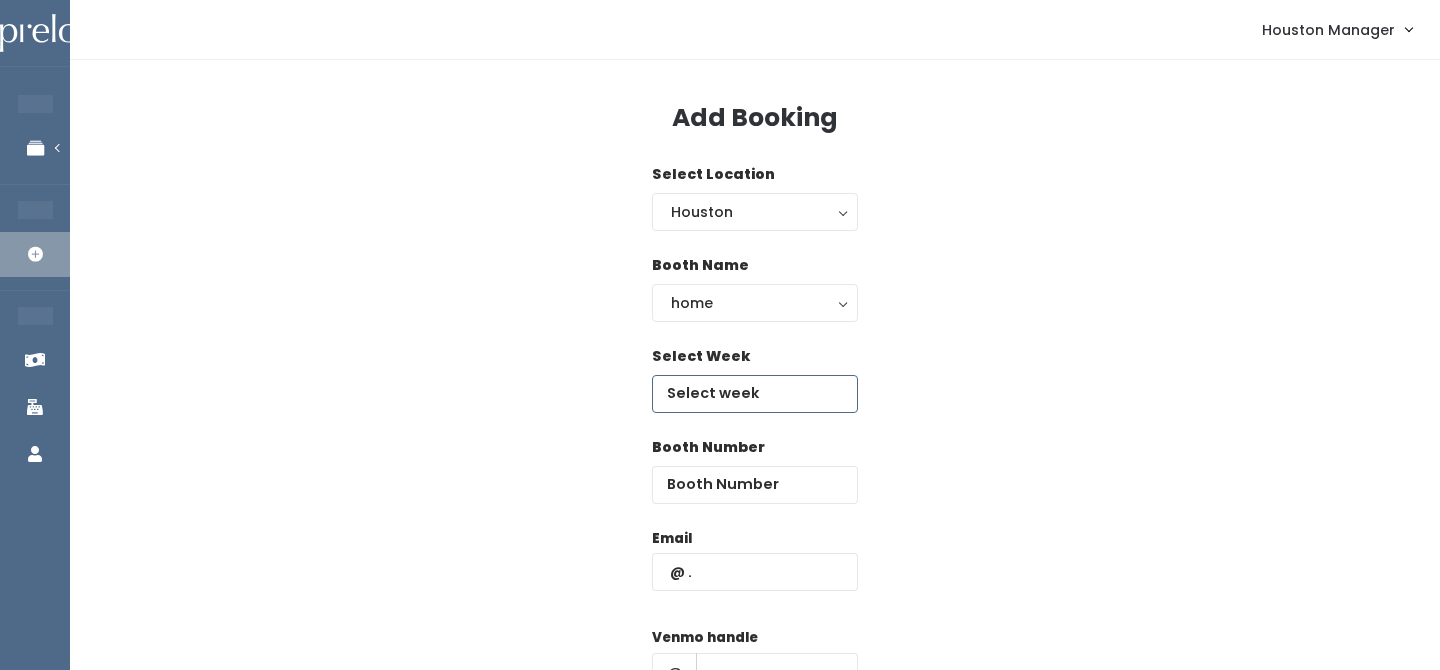 click at bounding box center [755, 394] 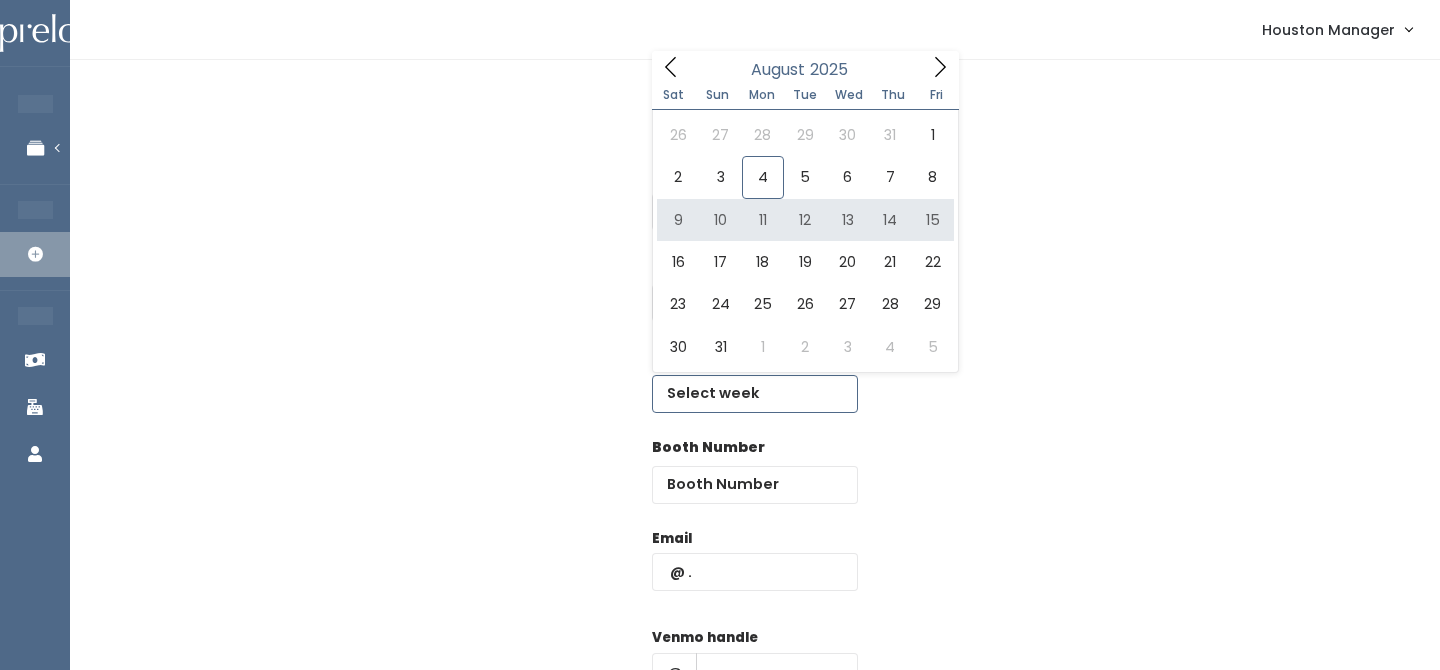 type on "[MONTH] [NUMBER] to [MONTH] [NUMBER]" 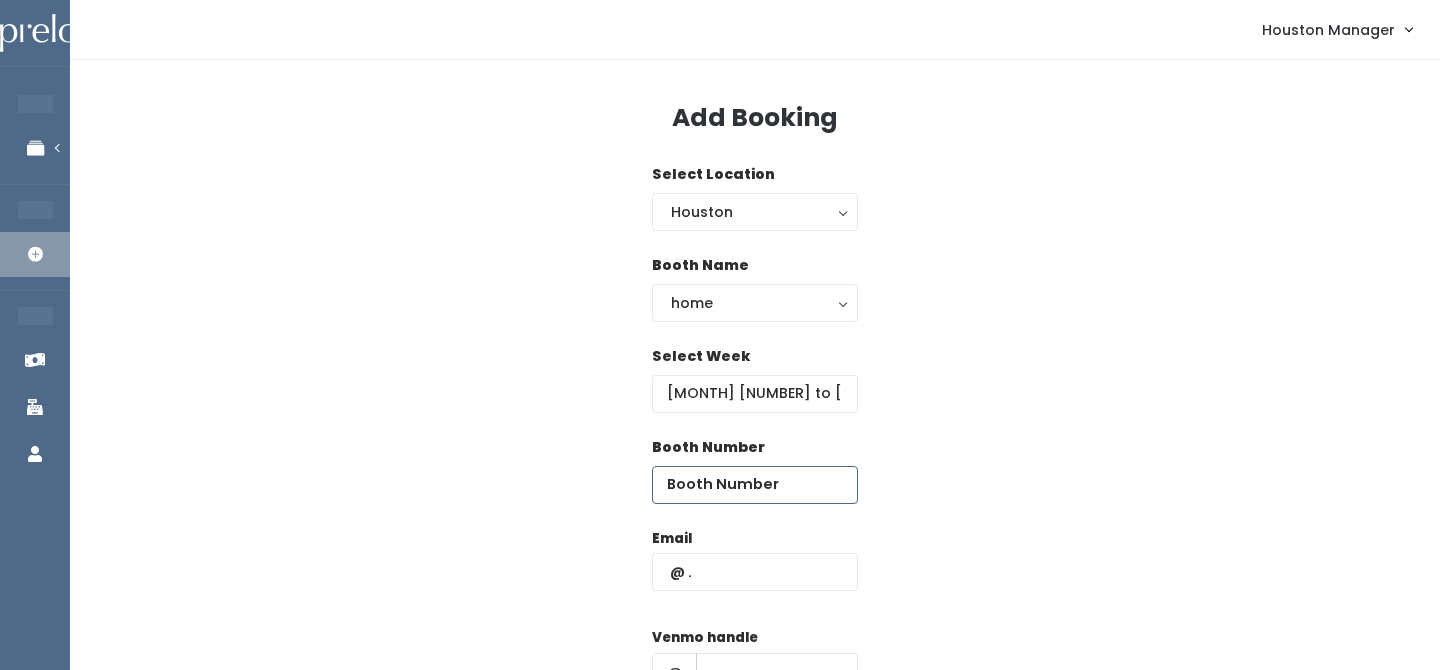 click at bounding box center (755, 485) 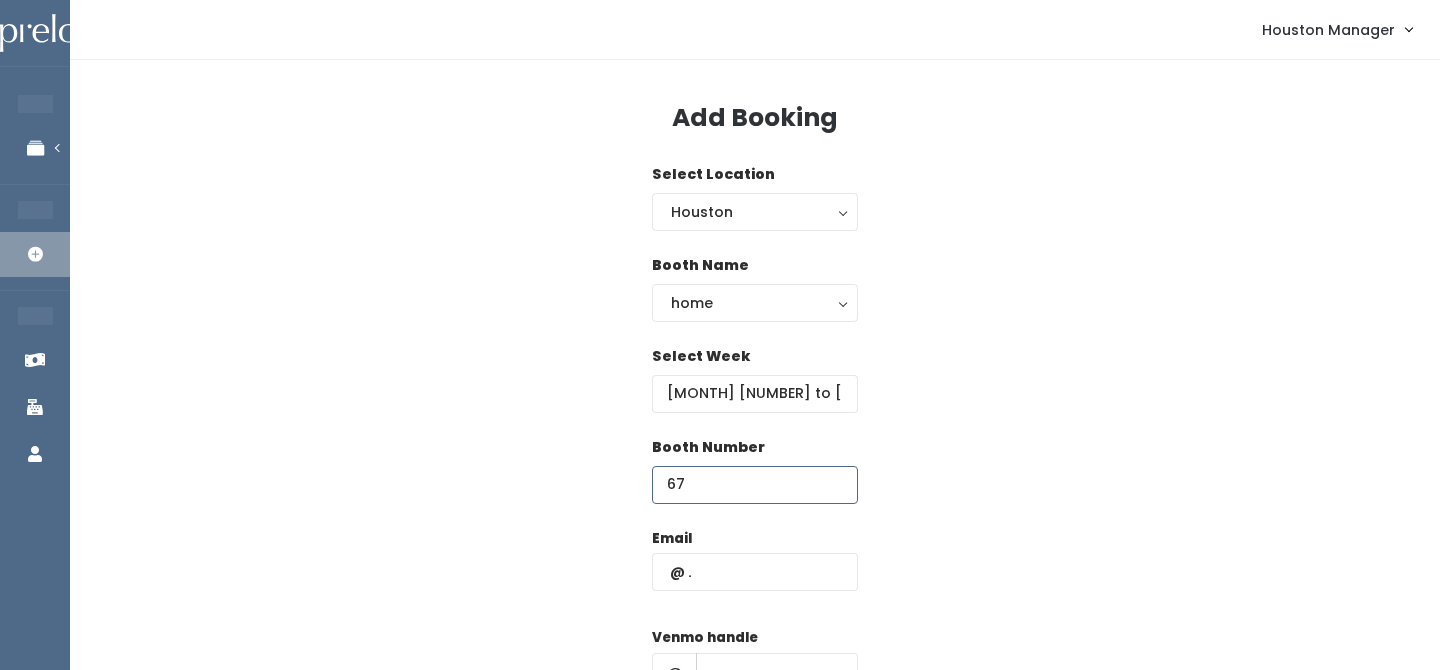 type on "67" 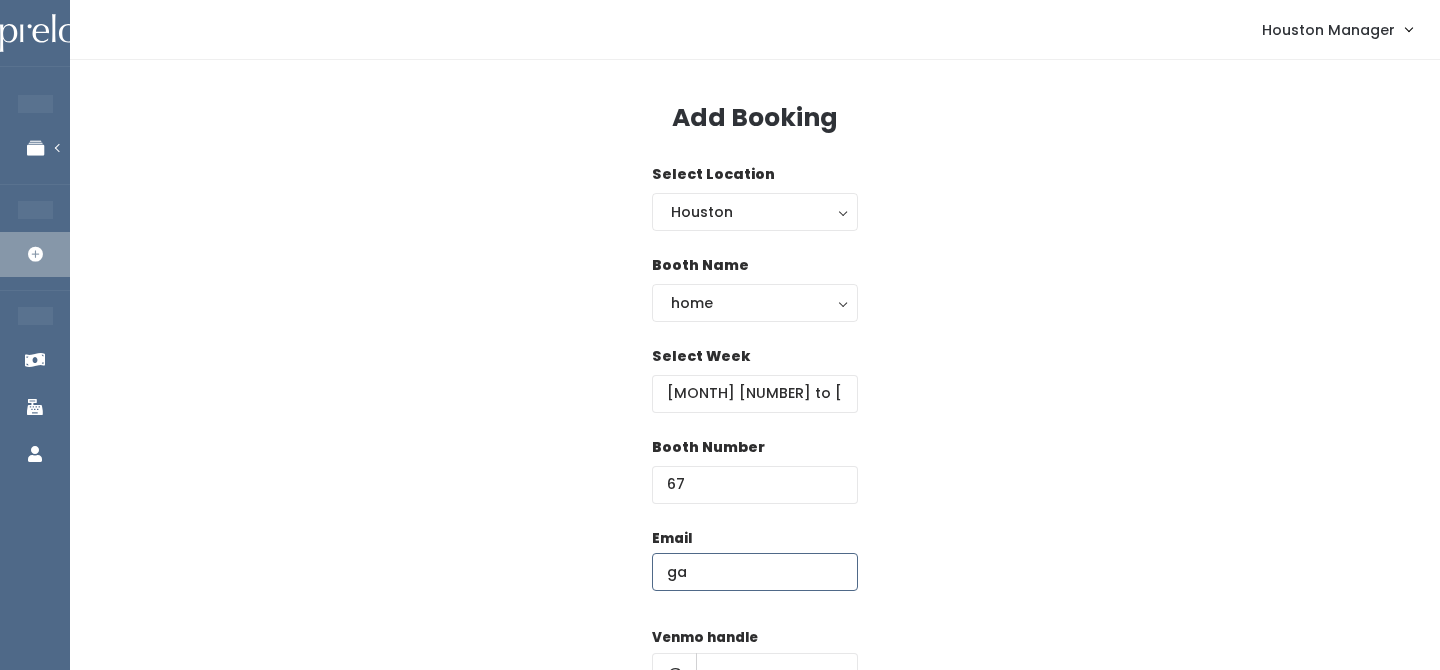 type on "ga" 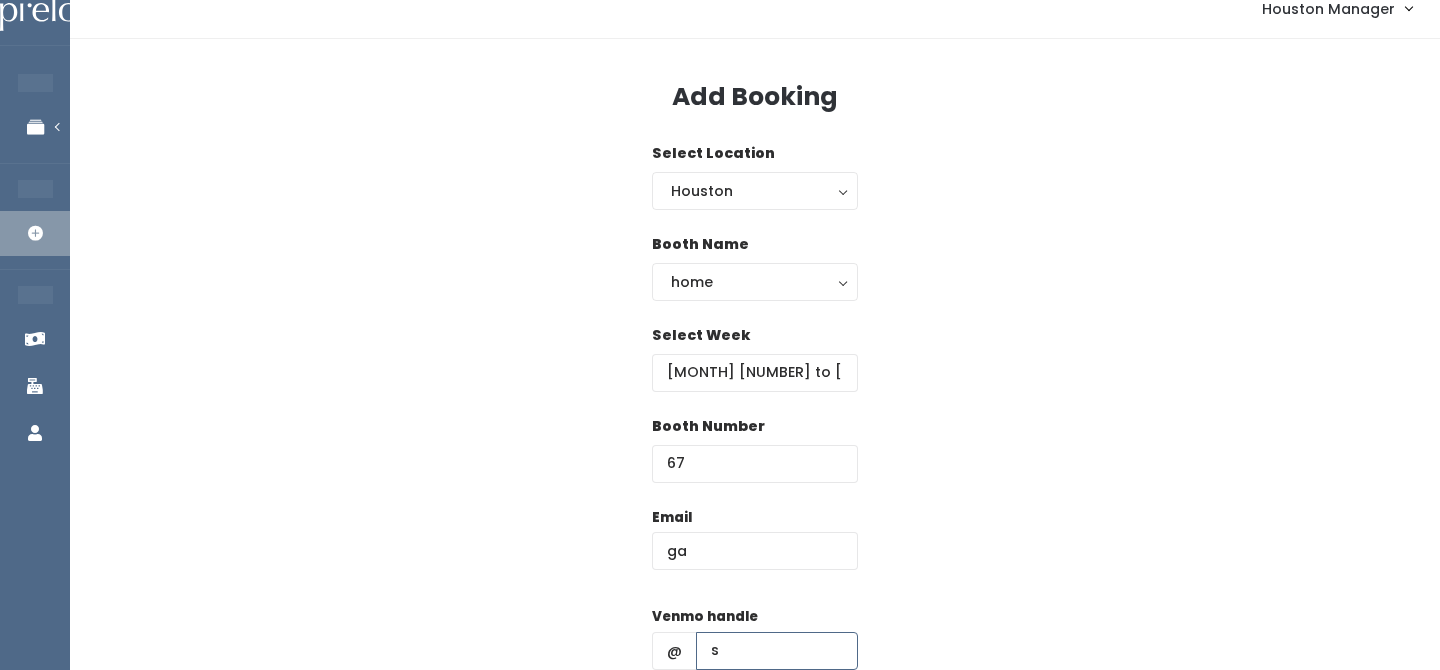 type on "s" 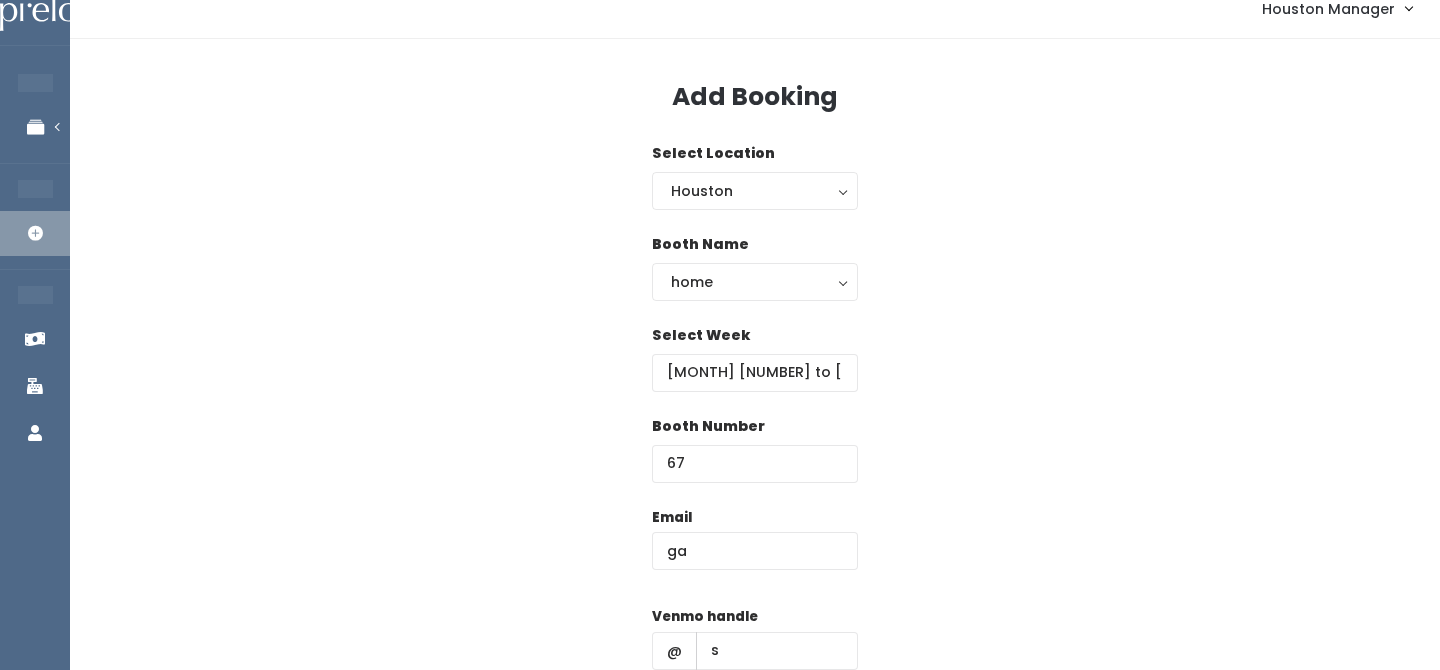 scroll, scrollTop: 287, scrollLeft: 0, axis: vertical 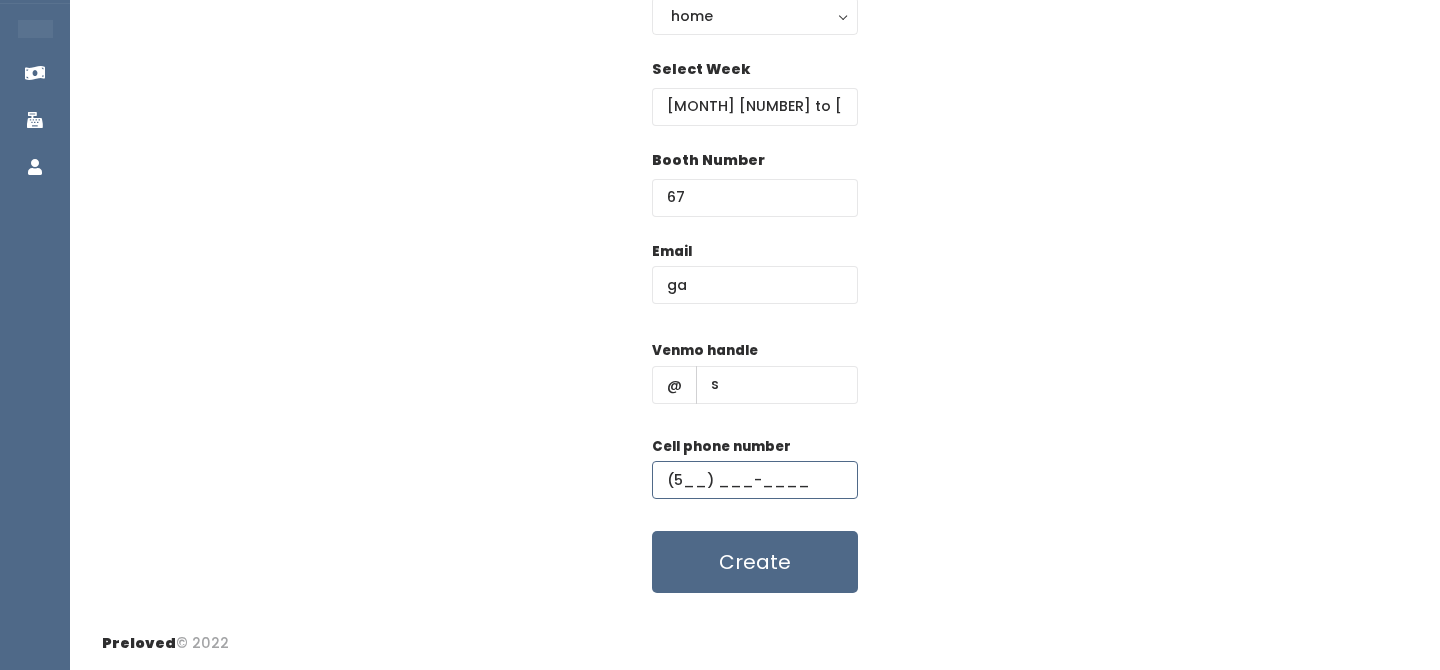 type on "(5__) ___-____" 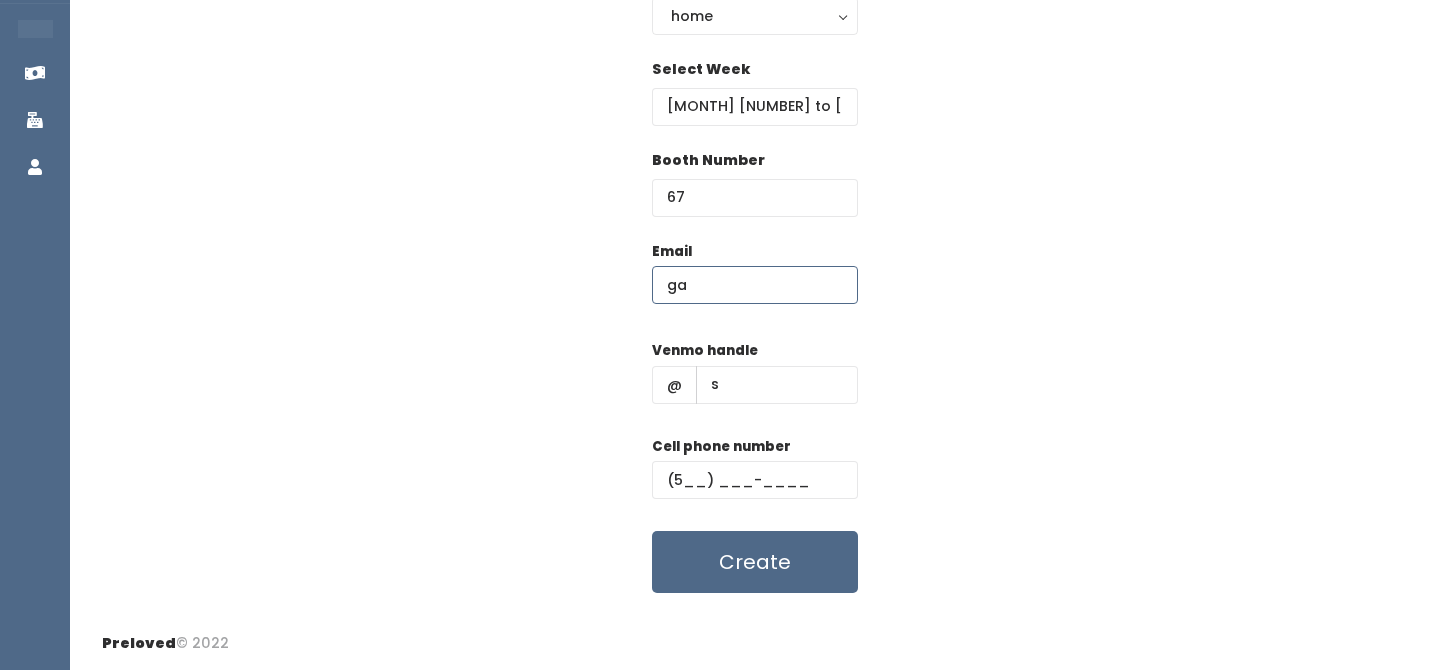 click on "ga" at bounding box center (755, 285) 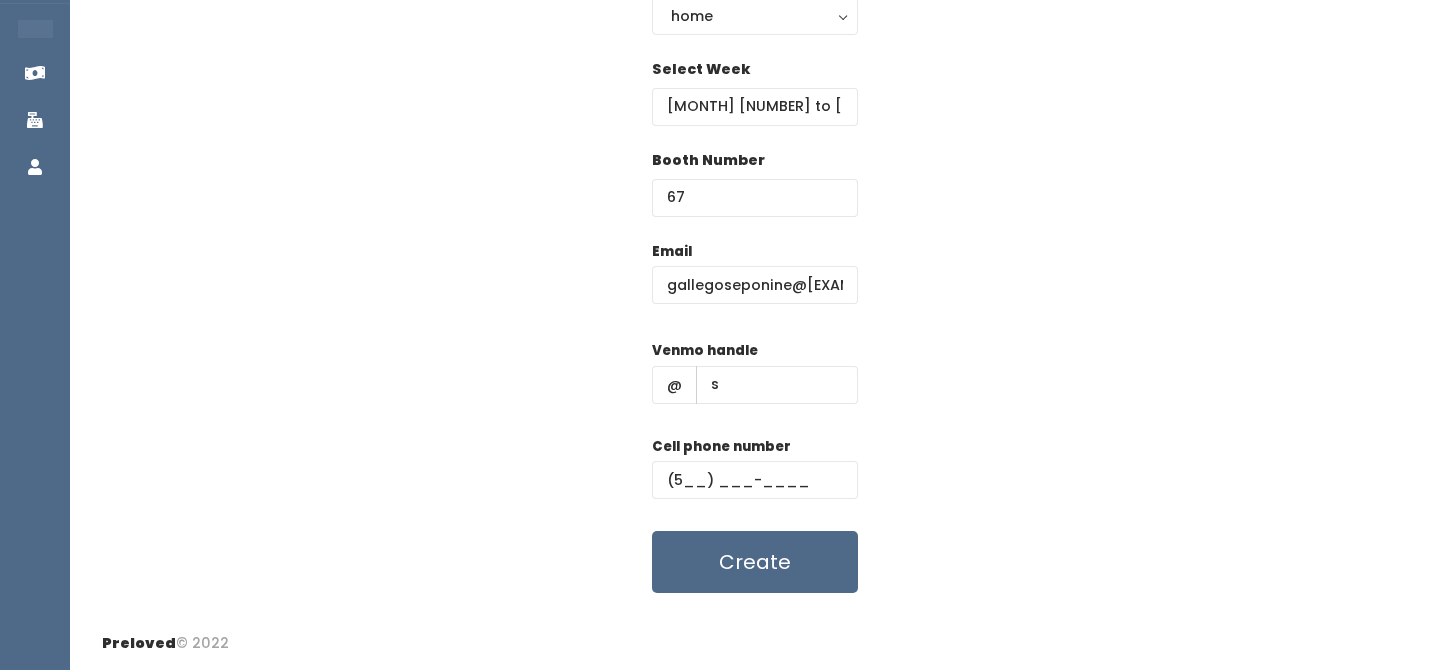 click on "Email
gallegoseponine@gmail.com
Venmo handle
@
s
Cell phone number
(5__) ___-____
Create" at bounding box center (755, 417) 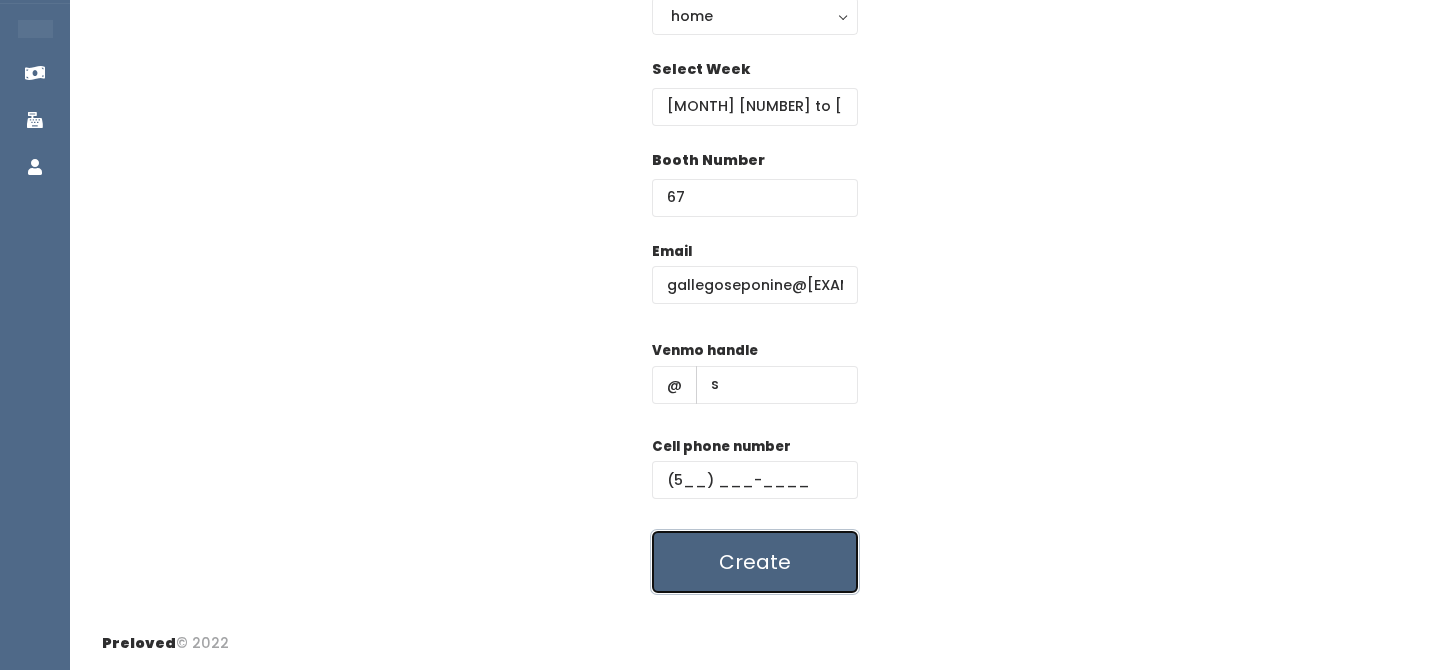 click on "Create" at bounding box center (755, 562) 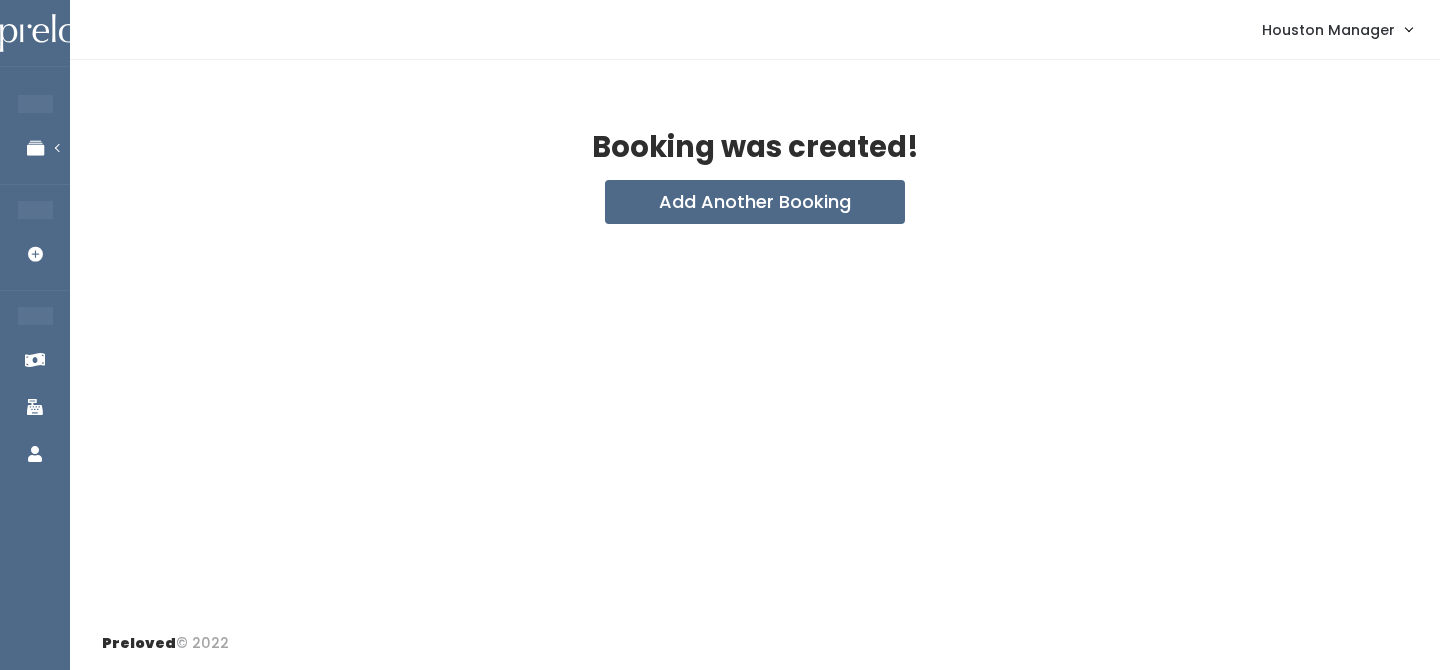 scroll, scrollTop: 0, scrollLeft: 0, axis: both 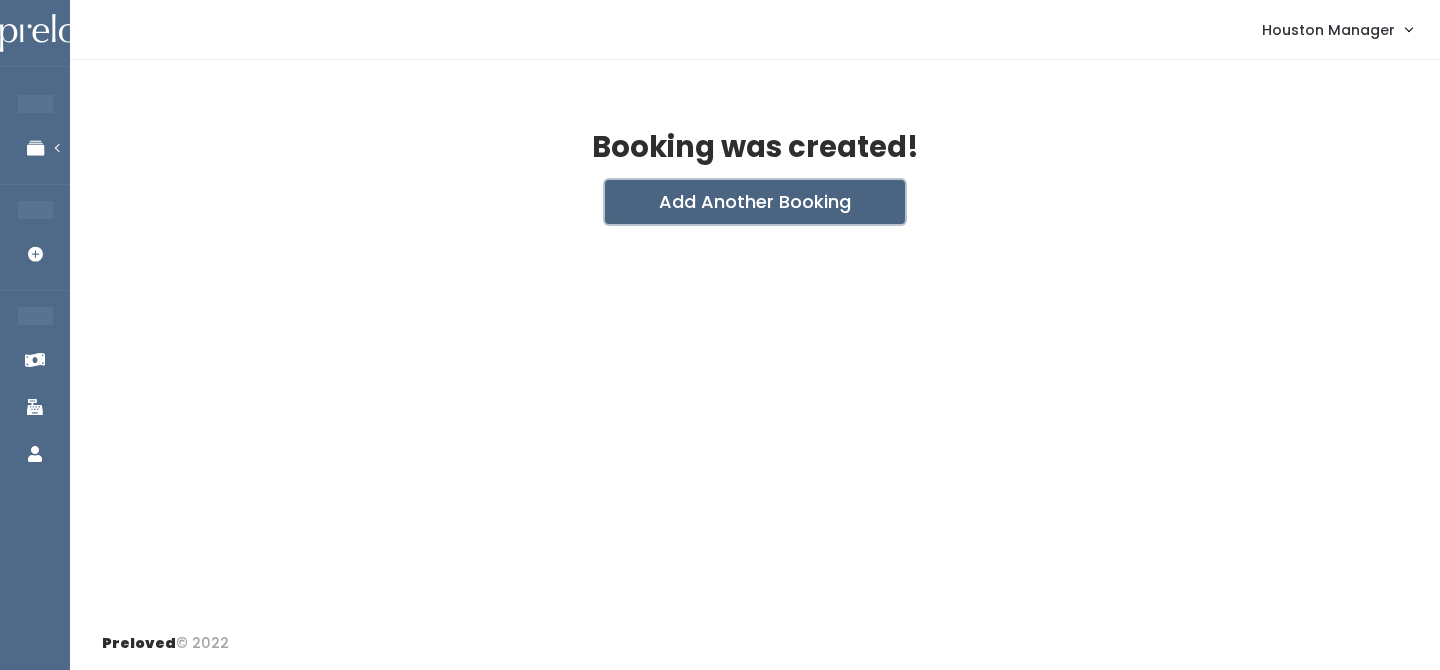 click on "Add Another Booking" at bounding box center [755, 202] 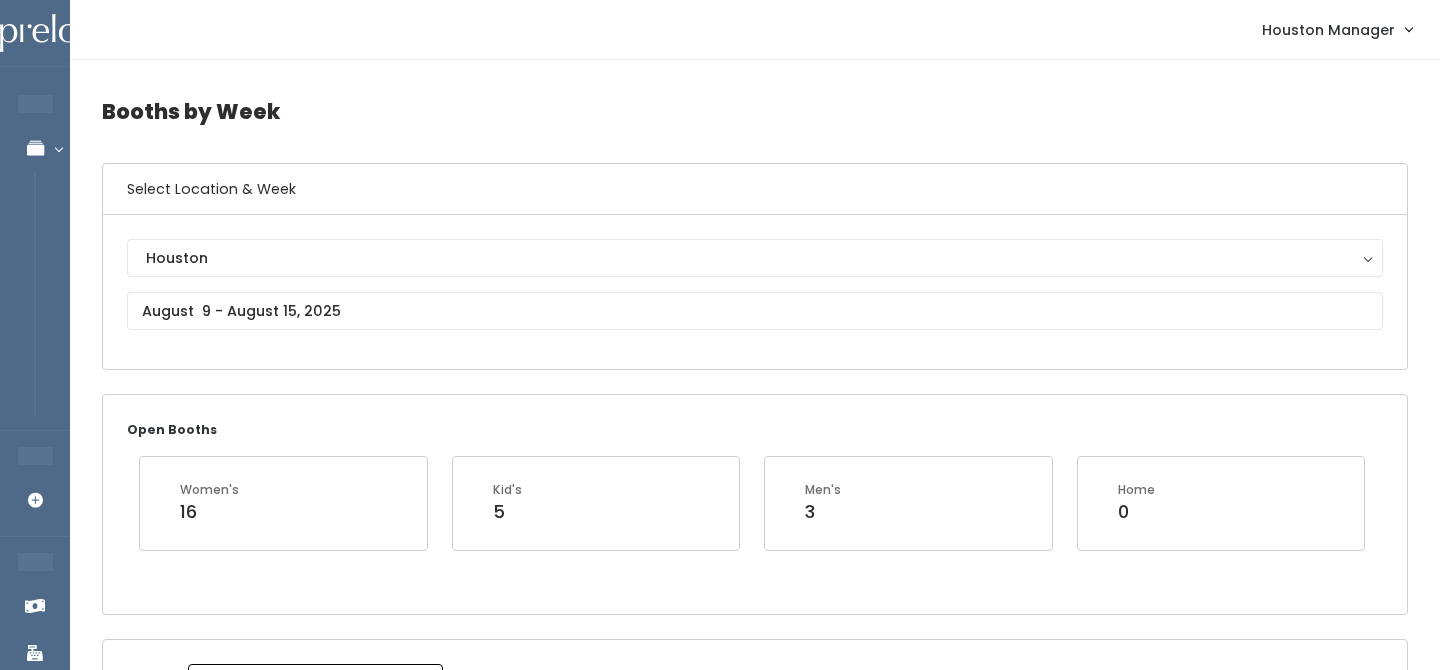 scroll, scrollTop: 3953, scrollLeft: 0, axis: vertical 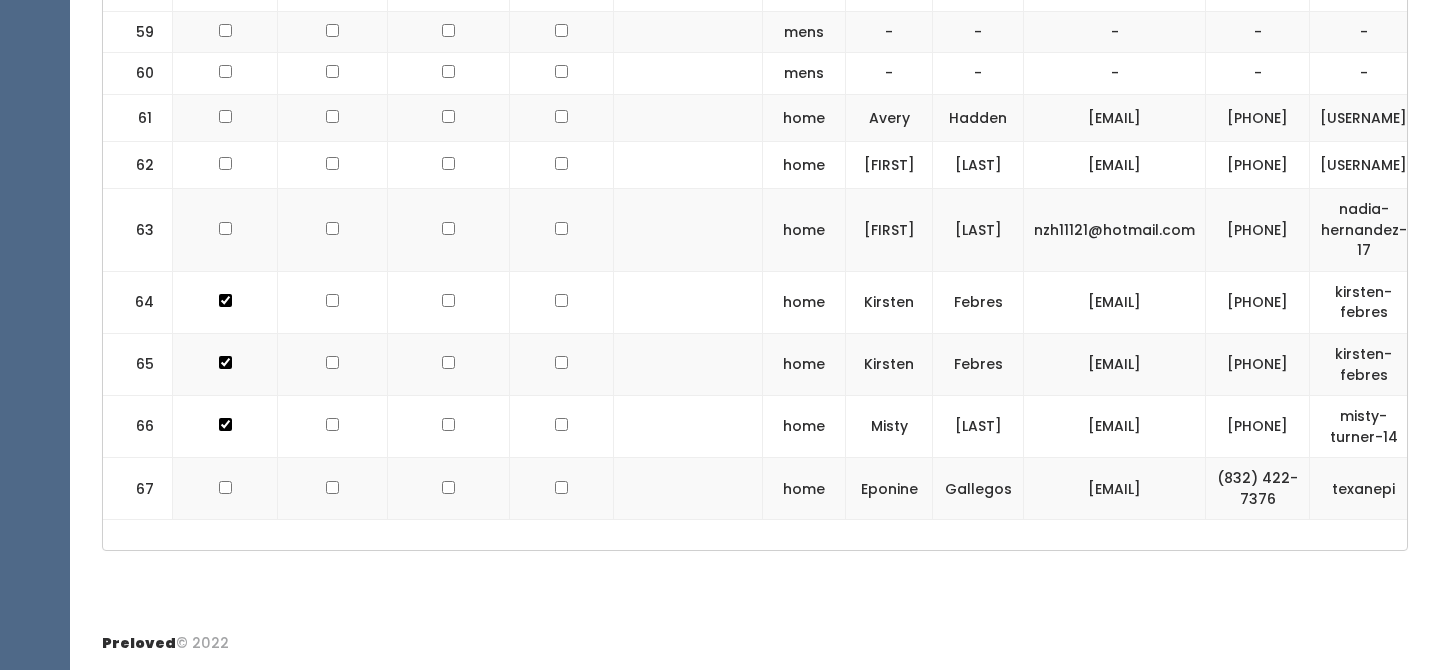 click at bounding box center (225, -2762) 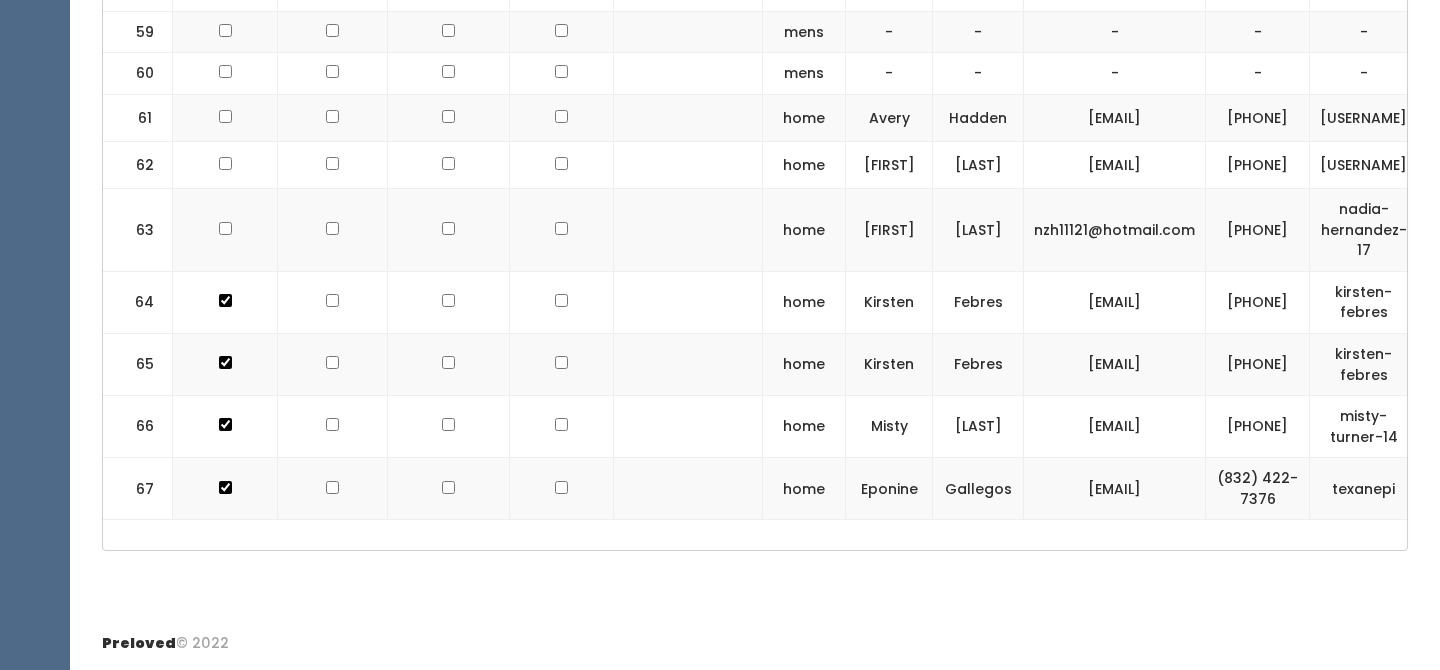 click at bounding box center [561, -2762] 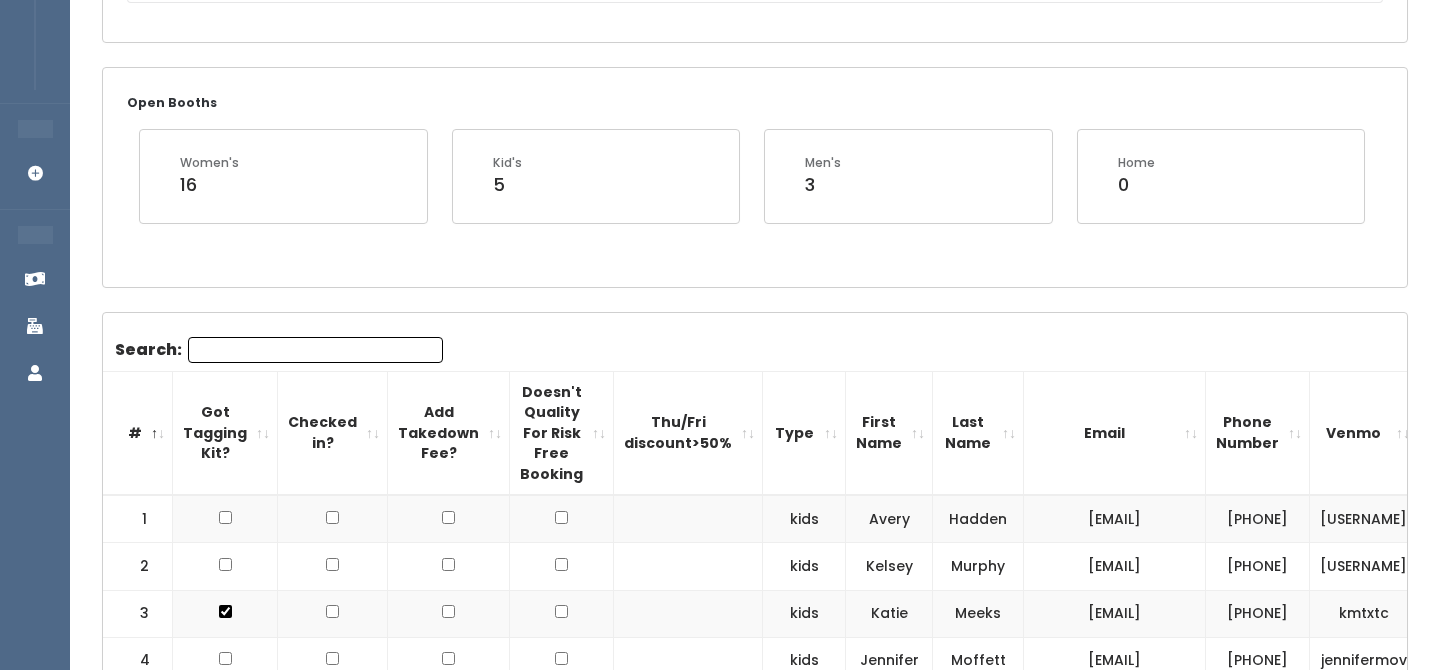 scroll, scrollTop: 0, scrollLeft: 0, axis: both 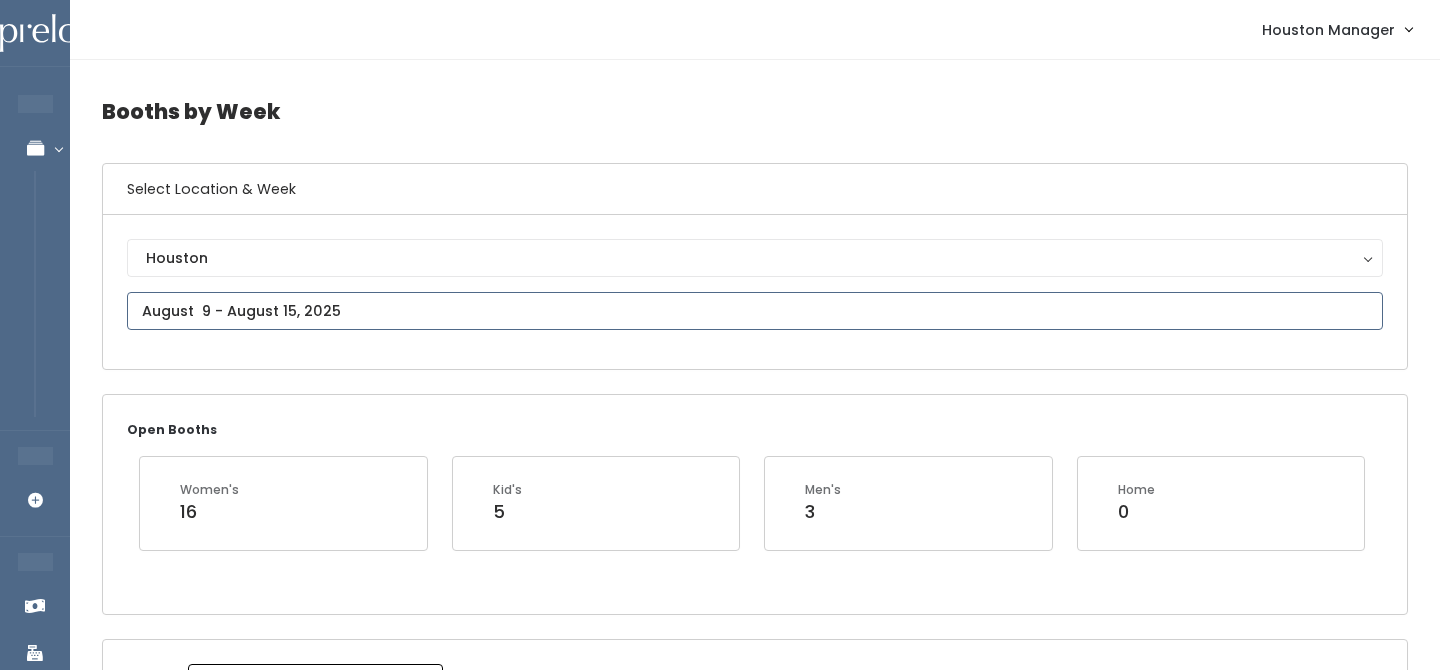 click at bounding box center [755, 311] 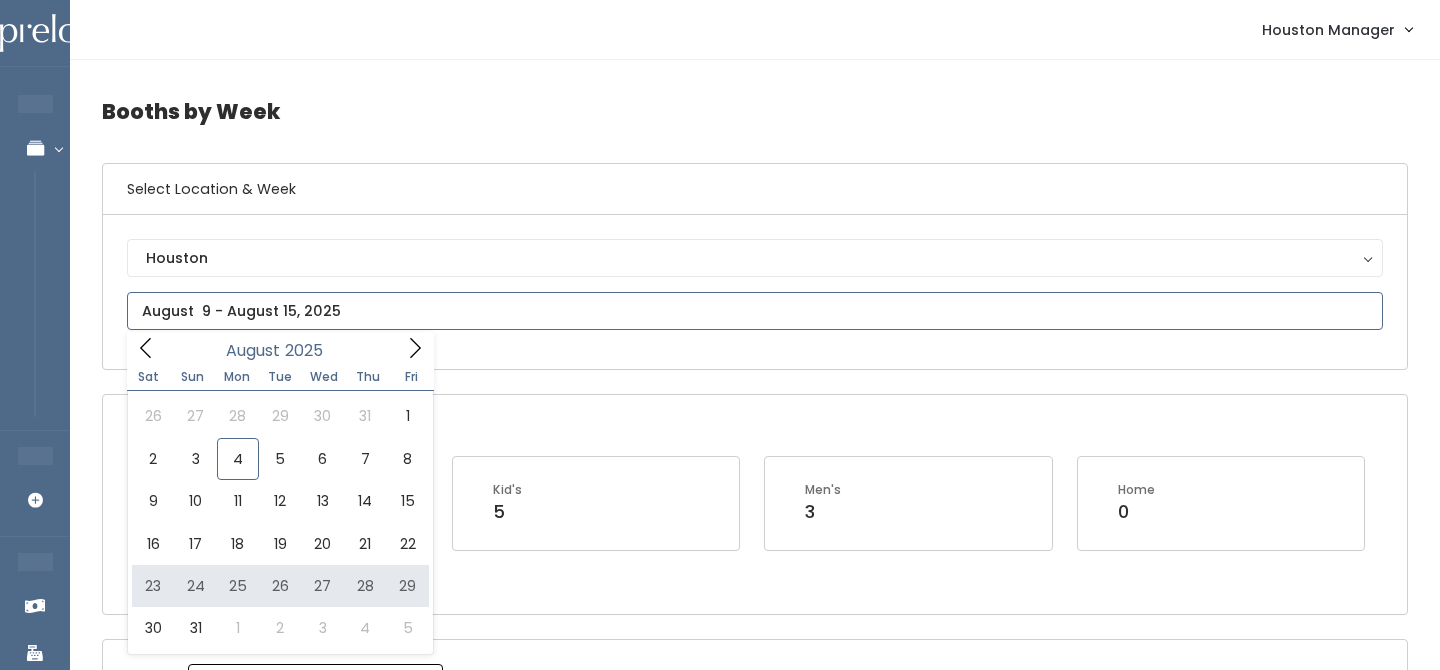 type on "[MONTH] [NUMBER] to [MONTH] [NUMBER]" 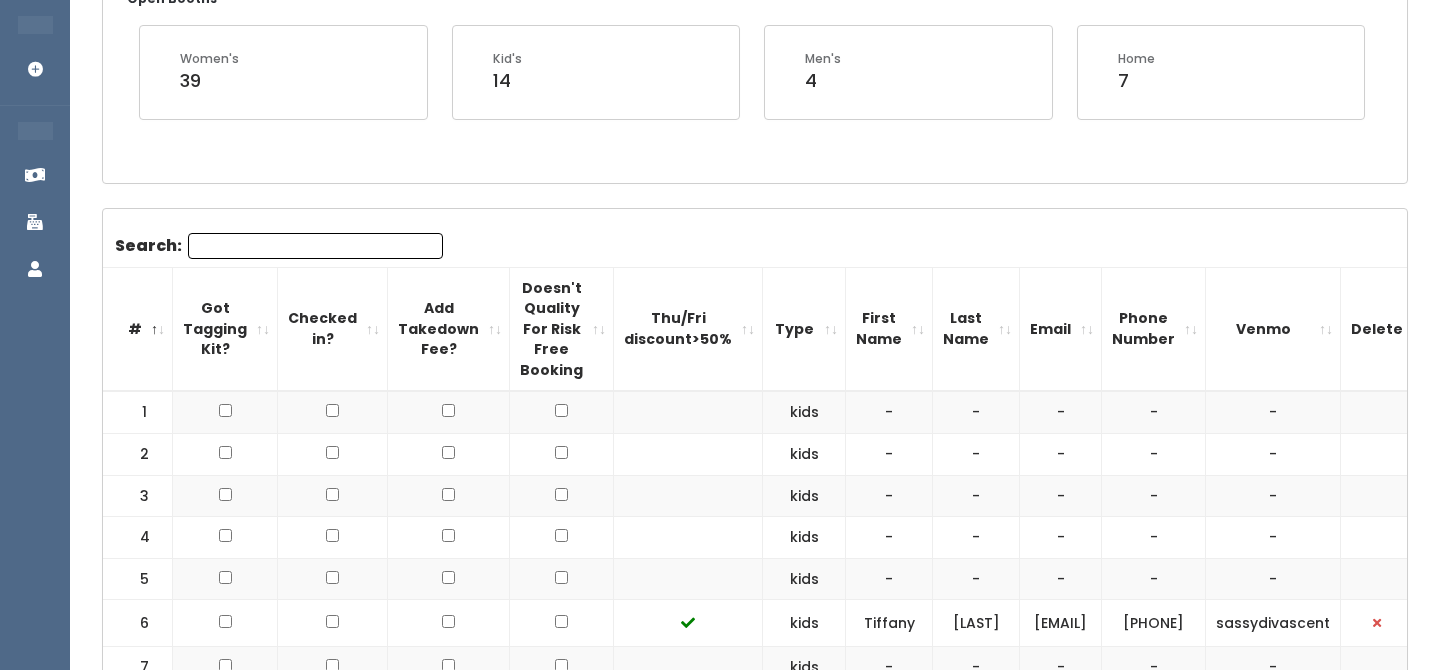 scroll, scrollTop: 0, scrollLeft: 0, axis: both 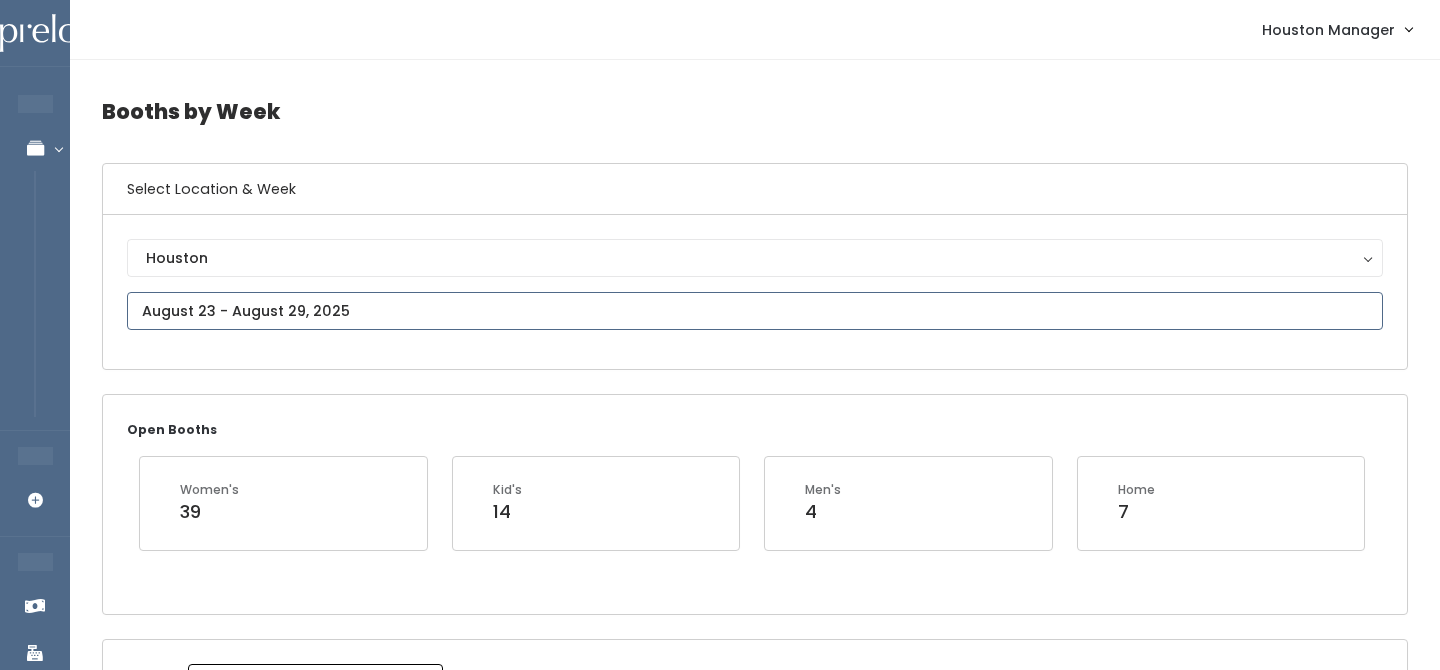 click at bounding box center [755, 311] 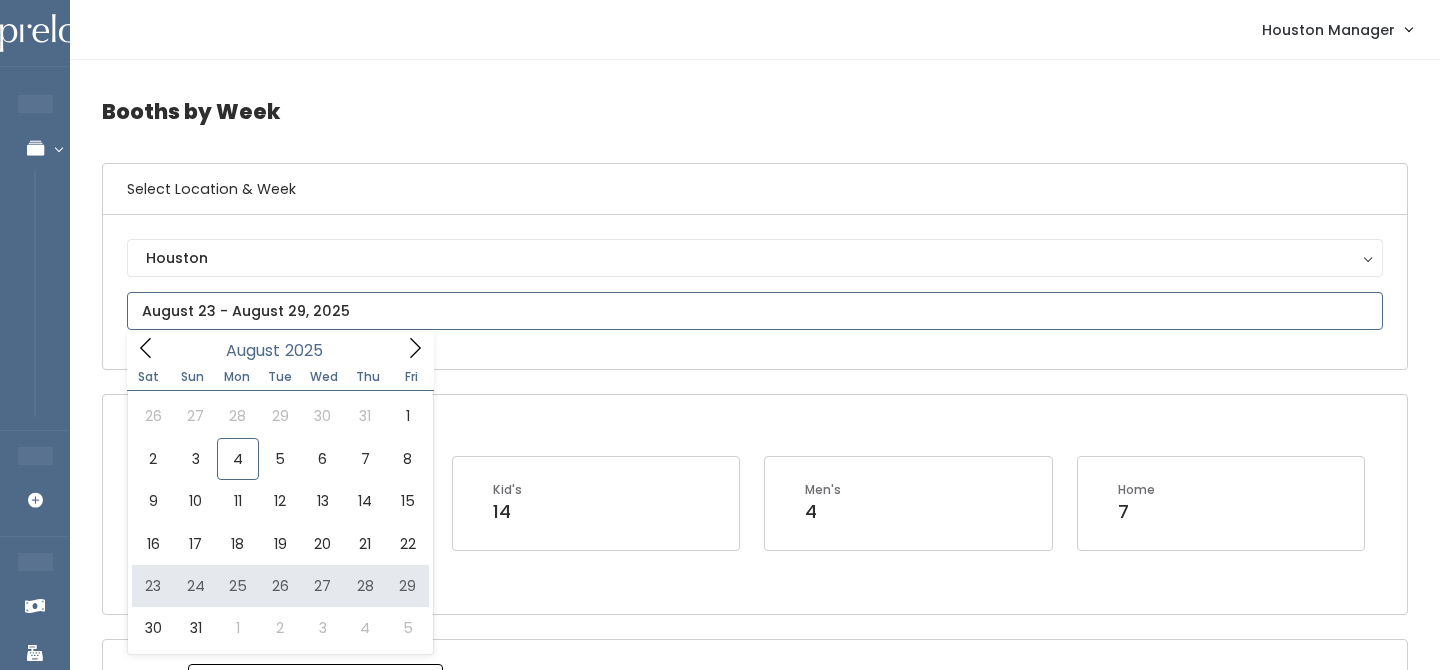 type on "[MONTH] [NUMBER] to [MONTH] [NUMBER]" 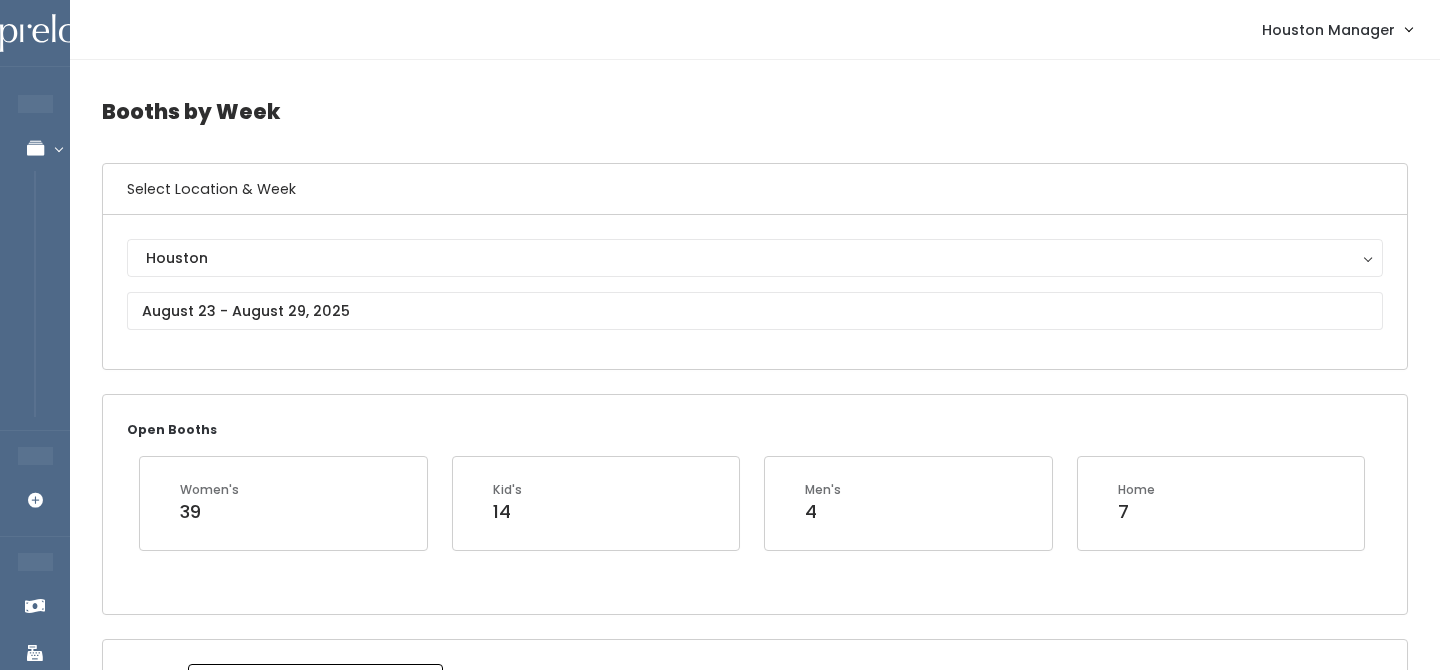 scroll, scrollTop: 0, scrollLeft: 0, axis: both 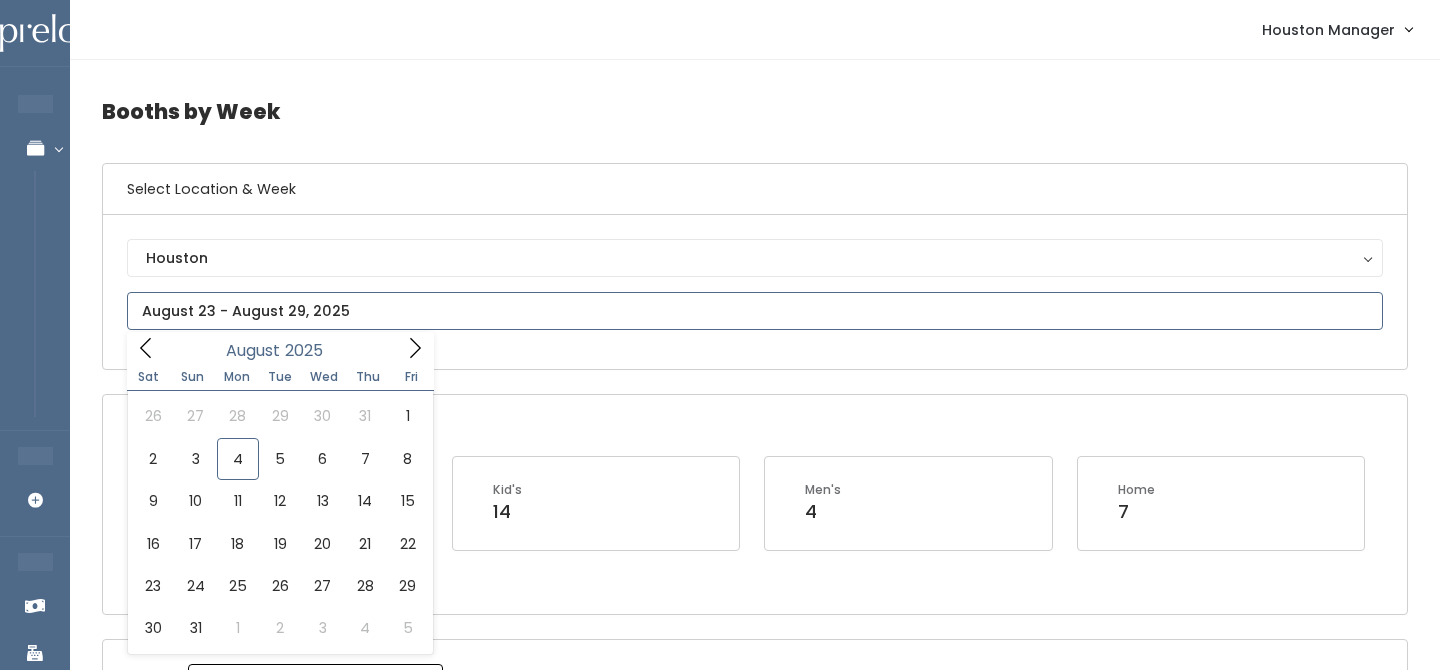 click at bounding box center (755, 311) 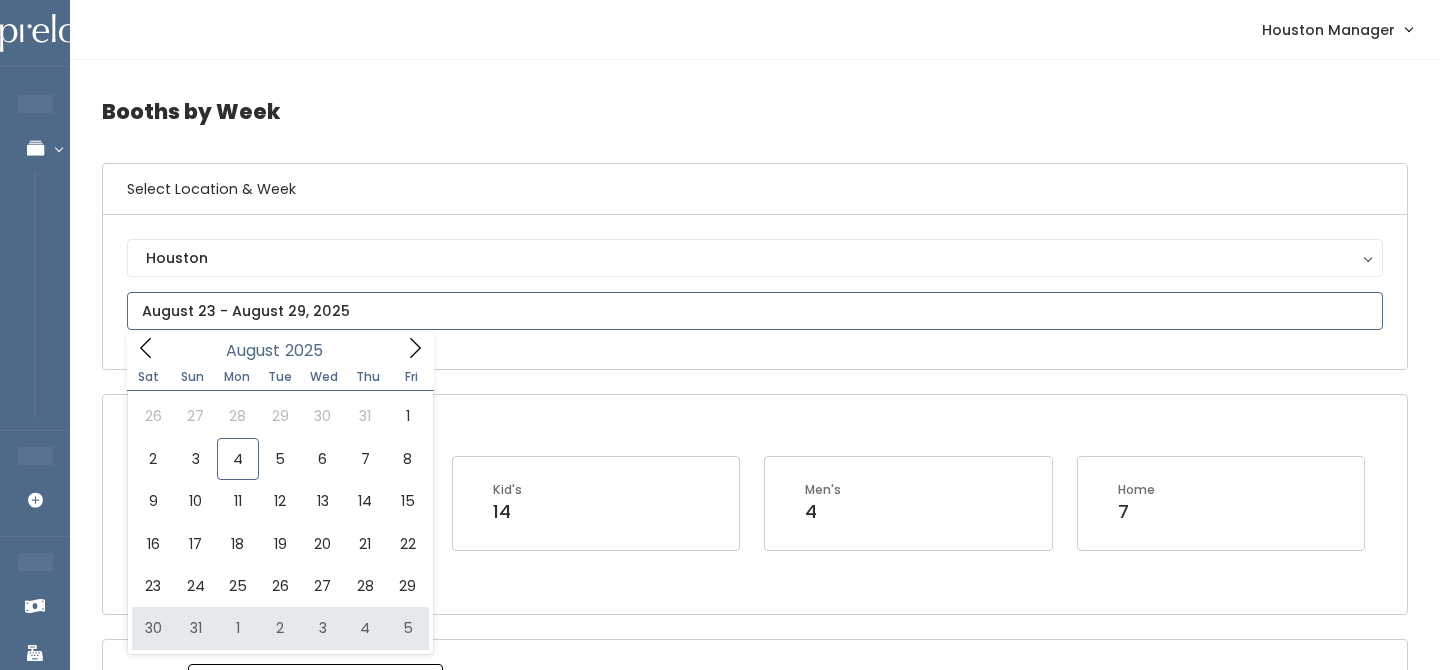 type on "August 30 to September 5" 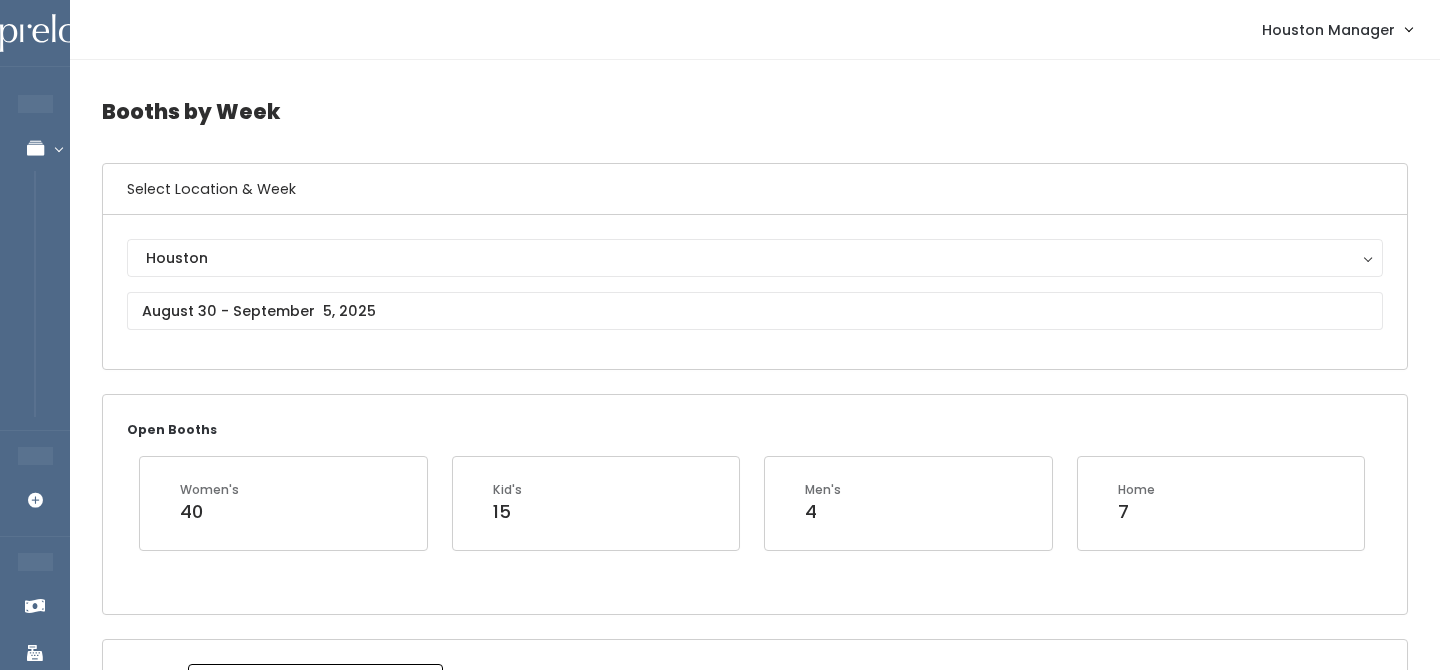 scroll, scrollTop: 0, scrollLeft: 0, axis: both 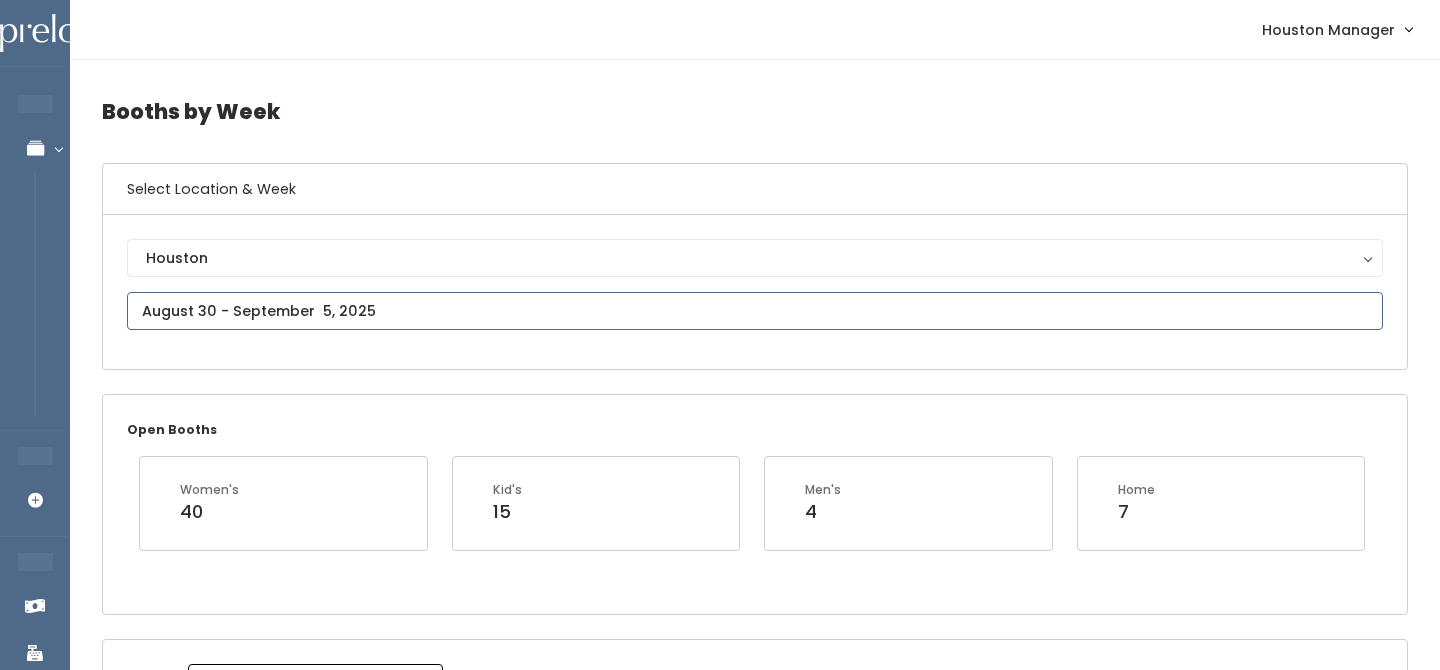 click at bounding box center [755, 311] 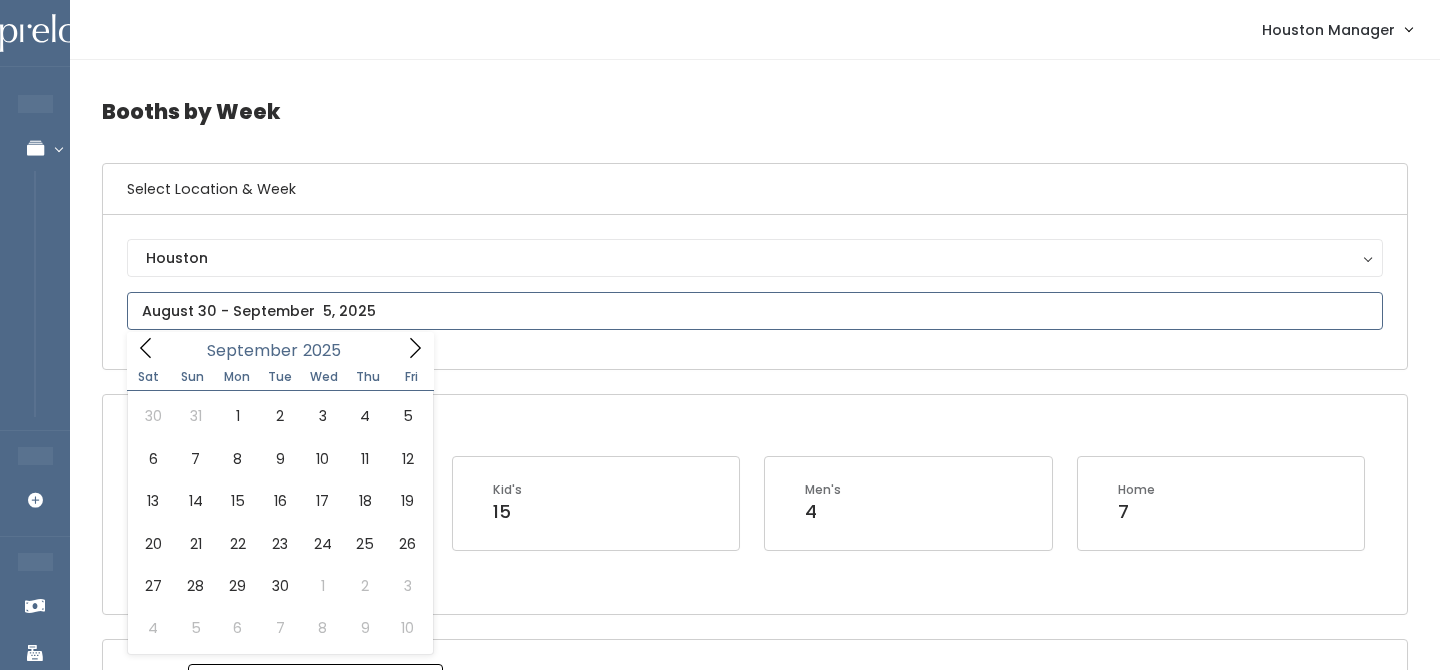 click 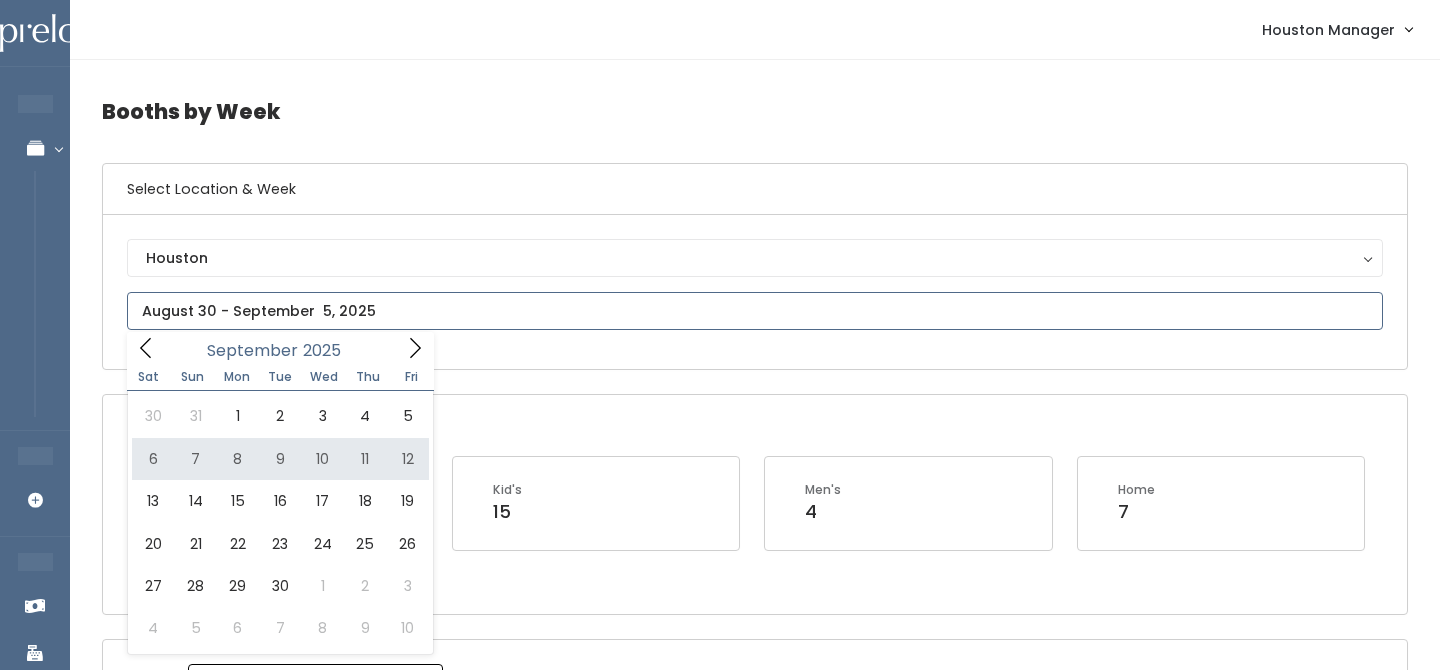 type on "September 6 to September 12" 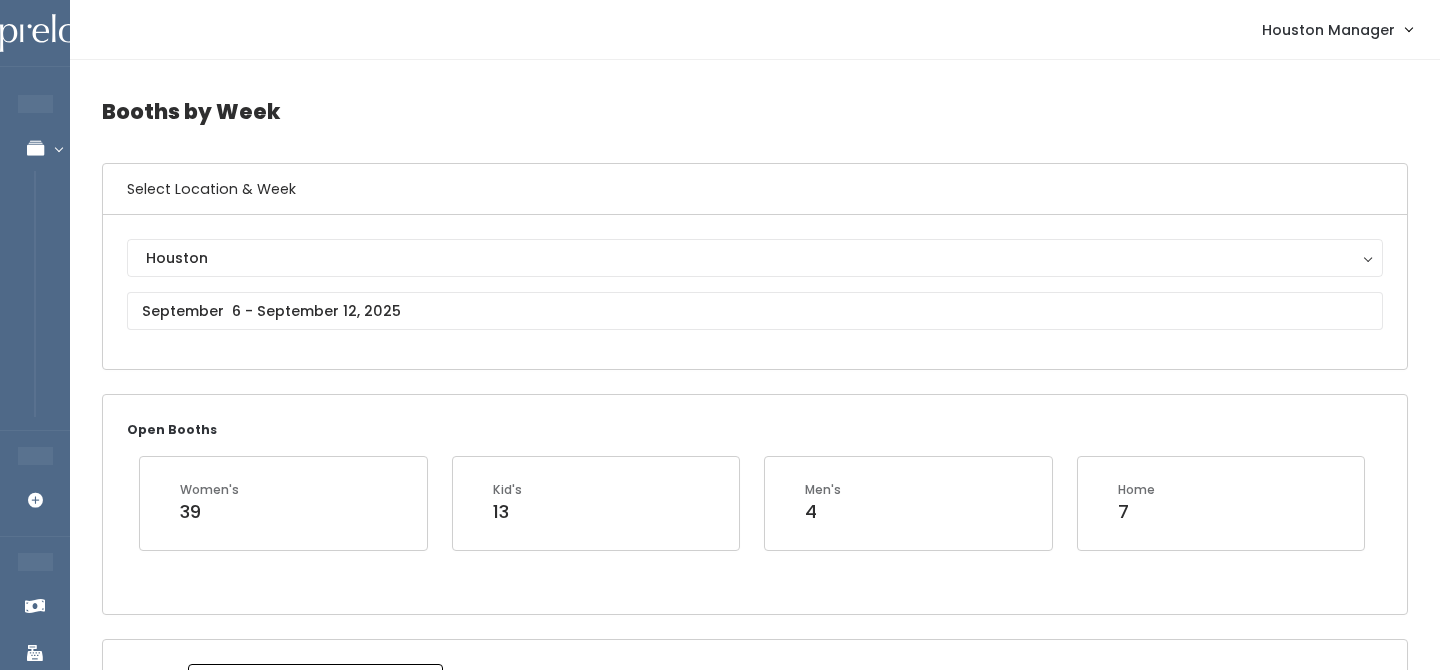 scroll, scrollTop: 0, scrollLeft: 0, axis: both 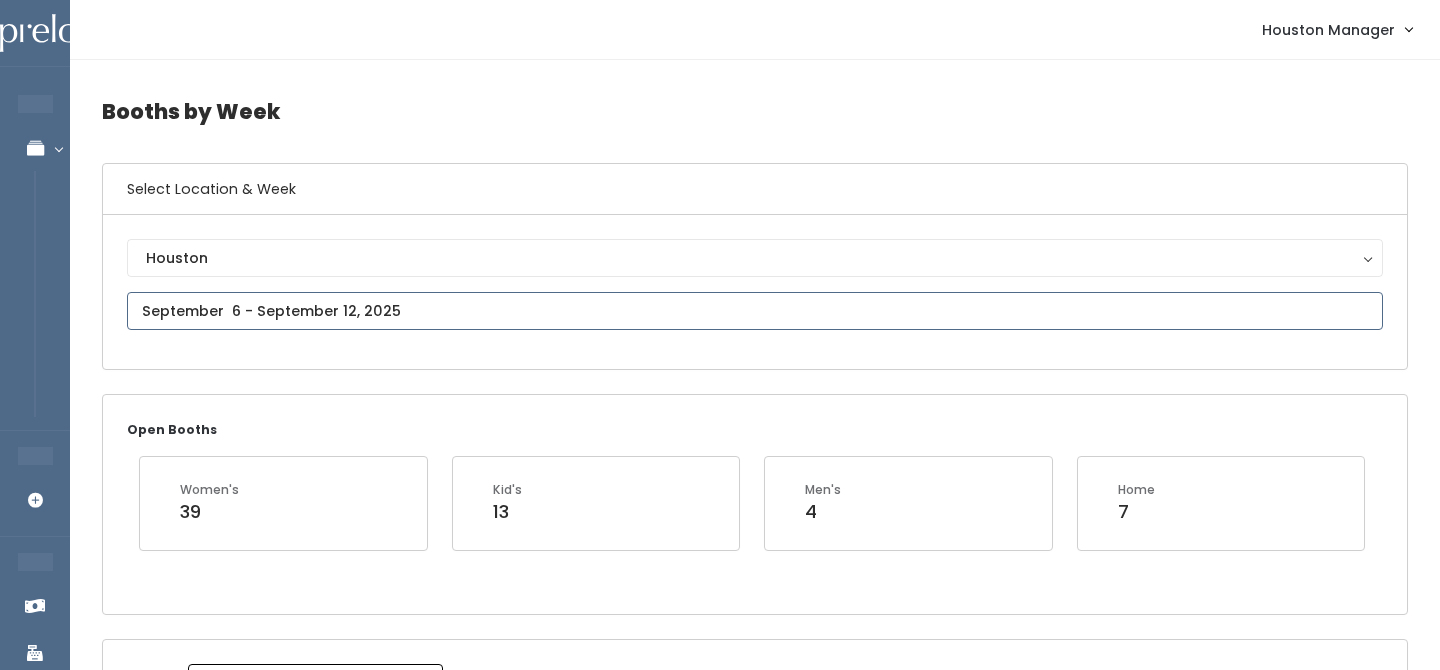 click on "EMPLOYEES
Manage Bookings
Booths by Week
All Bookings
Bookings with Booths
Booth Discounts
Seller Check-in
STORE MANAGER
Add Booking
FRANCHISE OWNER
Venmo Payouts
Booth Sales
Customers" at bounding box center (720, 1962) 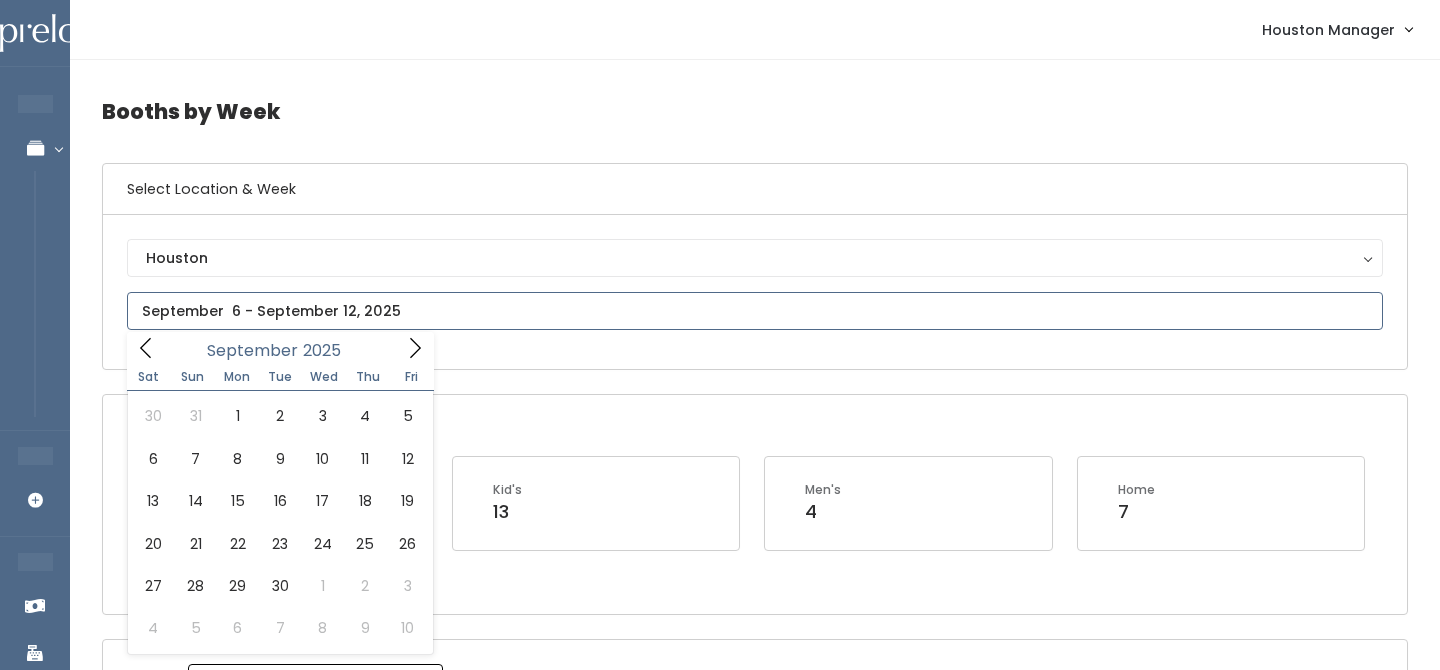 click 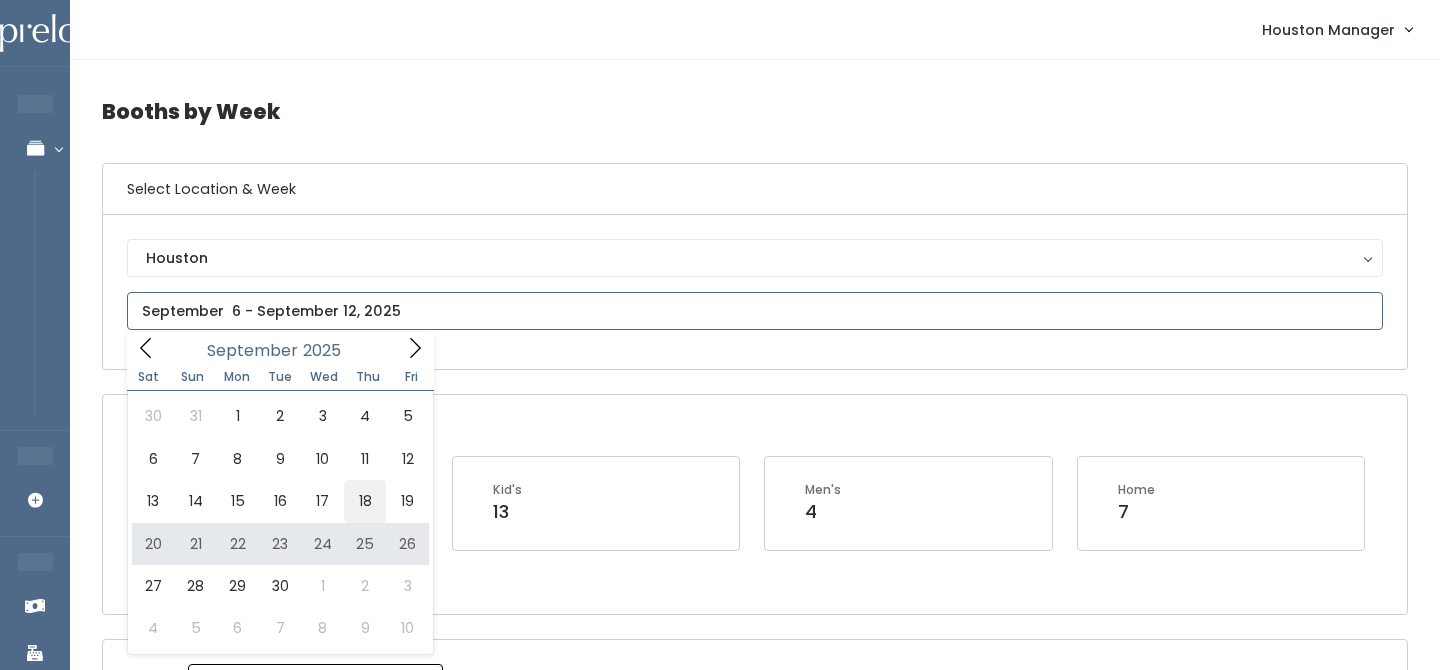 type on "September 13 to September 19" 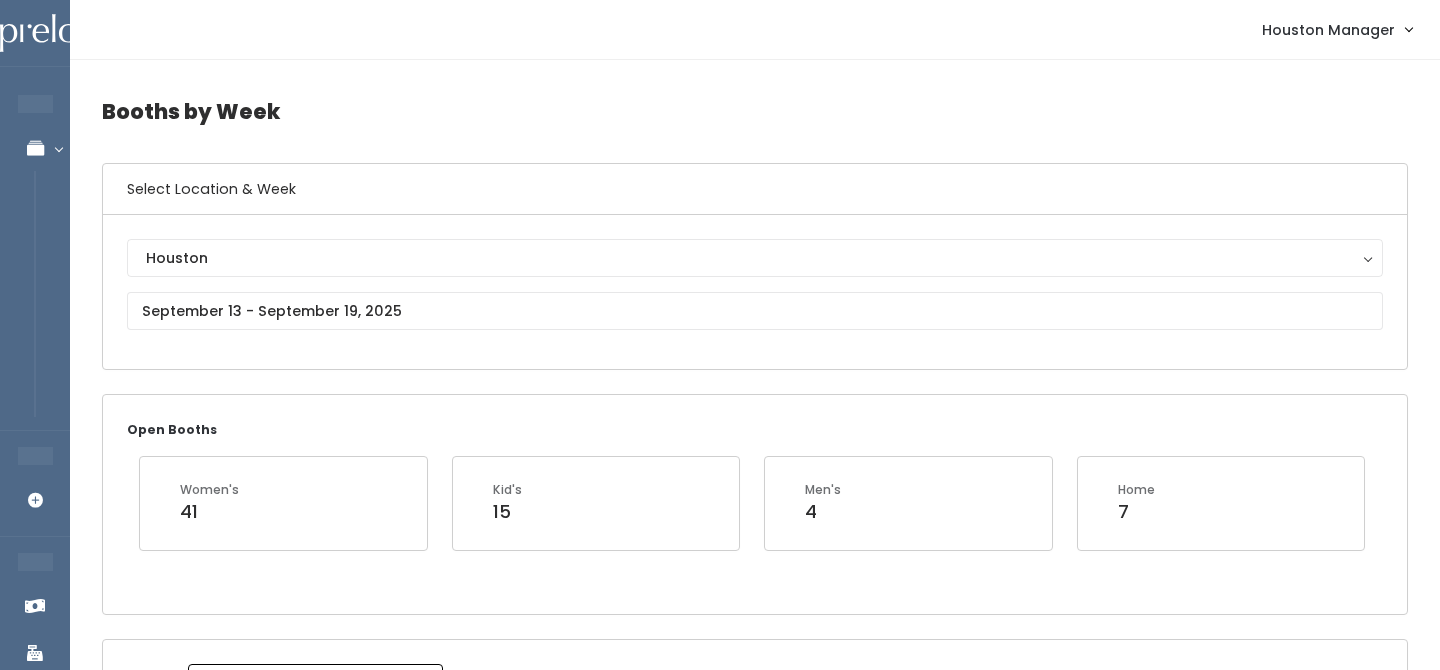 scroll, scrollTop: 0, scrollLeft: 0, axis: both 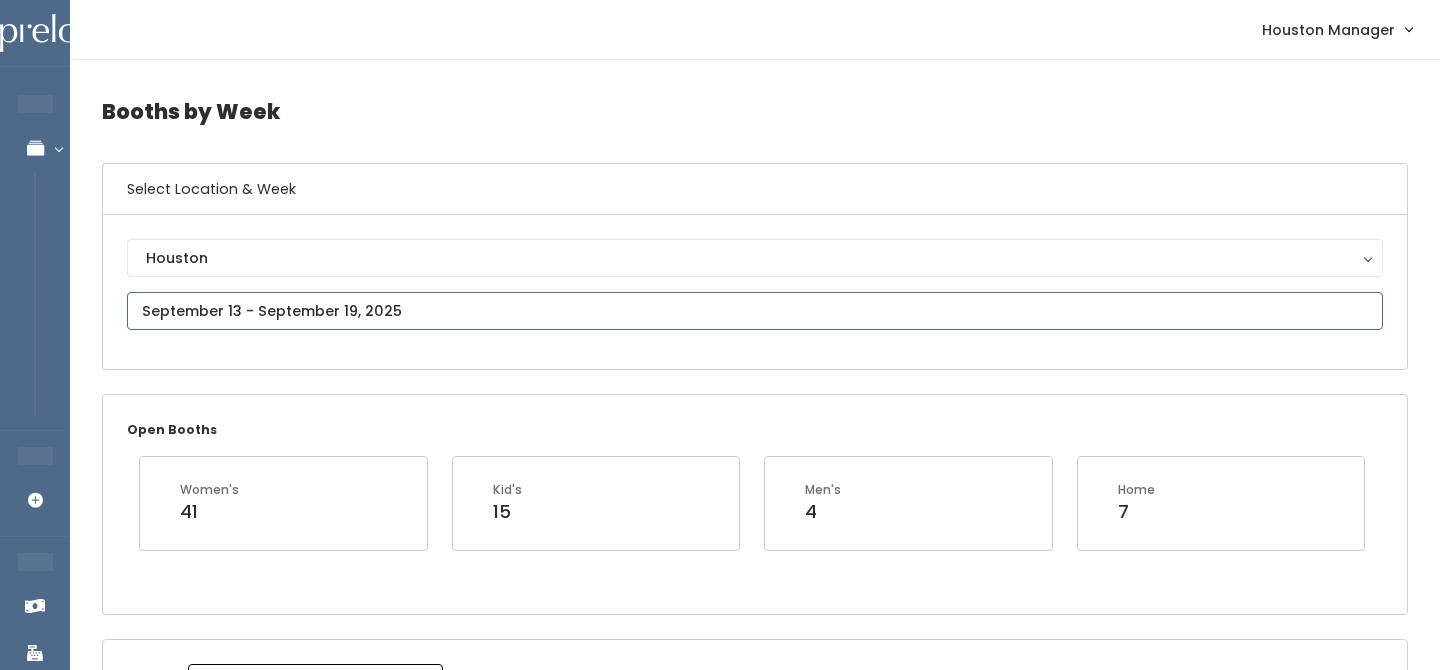 click at bounding box center (755, 311) 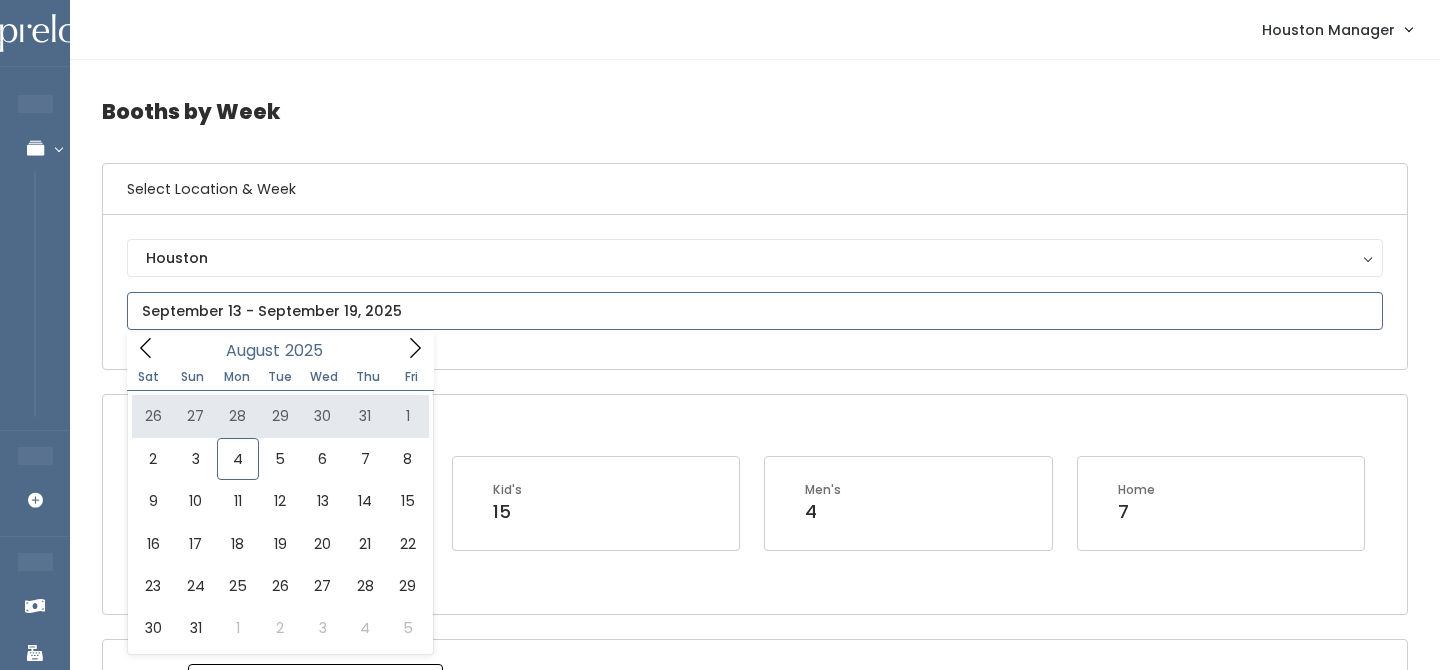 click 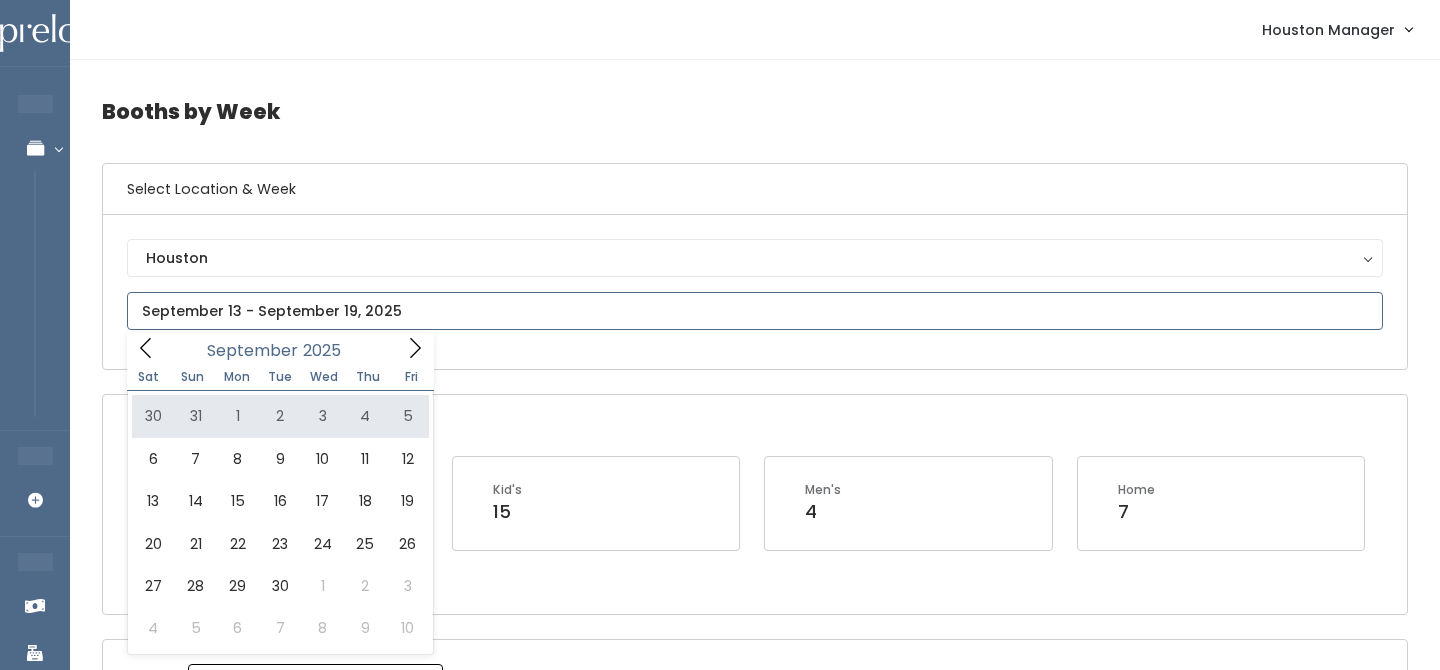 click at bounding box center (146, 347) 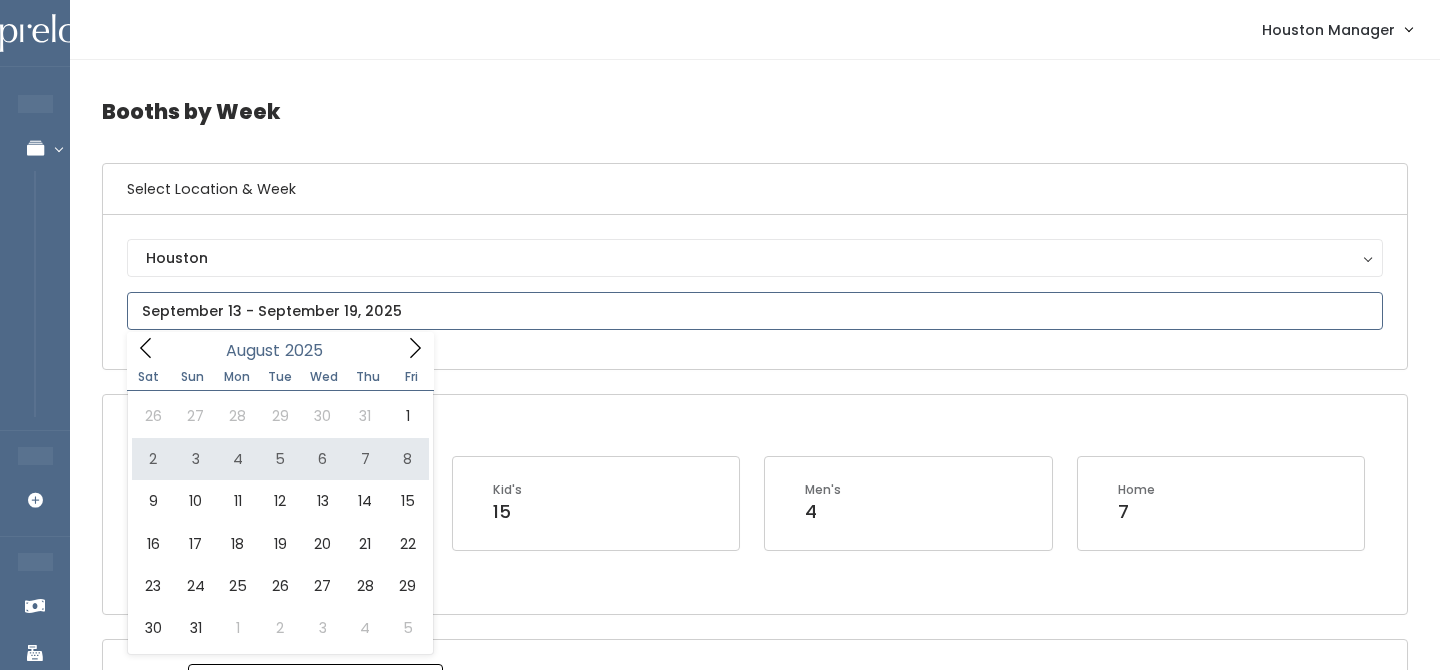 type on "August 2 to August 8" 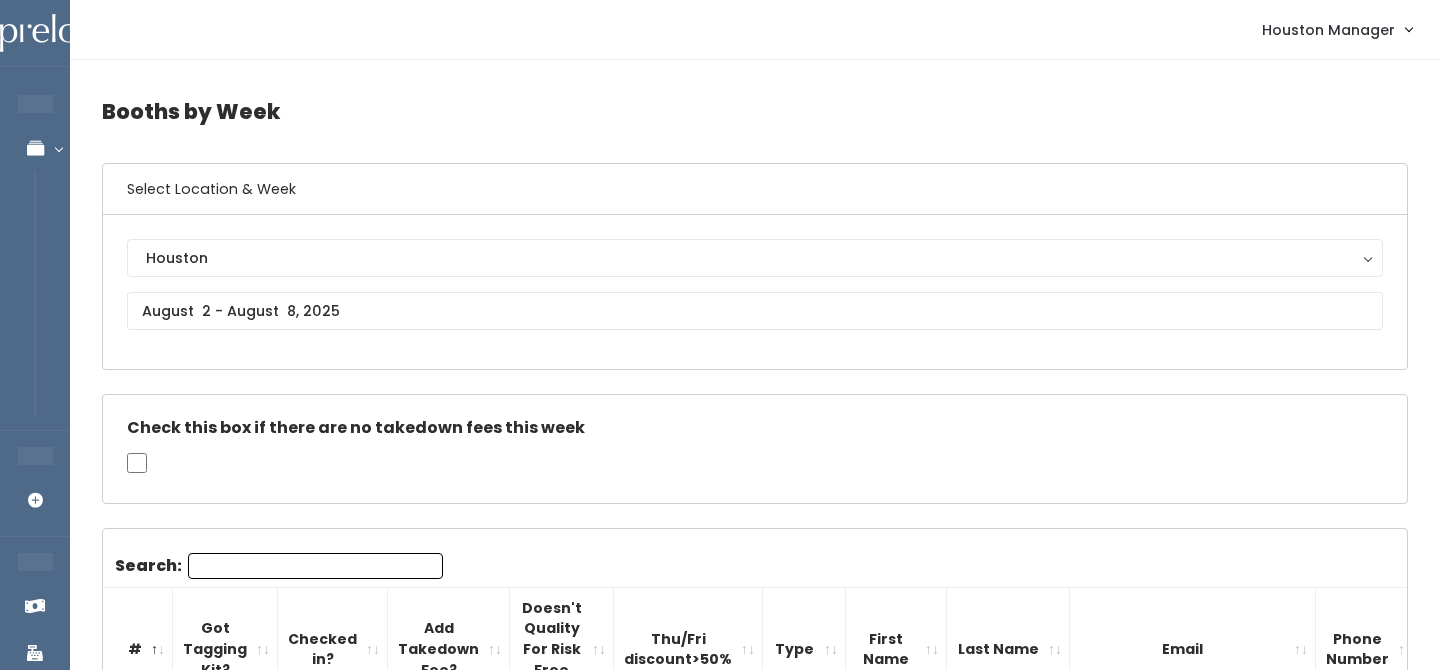scroll, scrollTop: 1258, scrollLeft: 0, axis: vertical 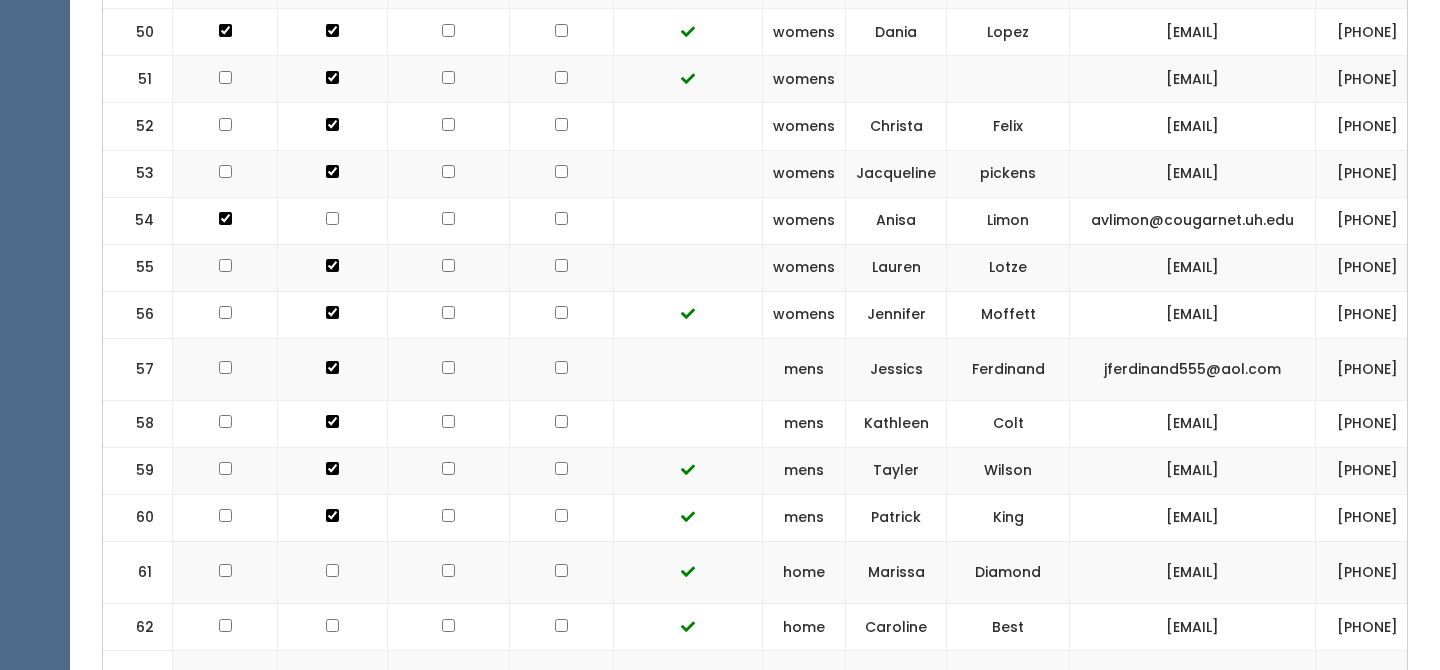 drag, startPoint x: 1149, startPoint y: 355, endPoint x: 1388, endPoint y: 349, distance: 239.0753 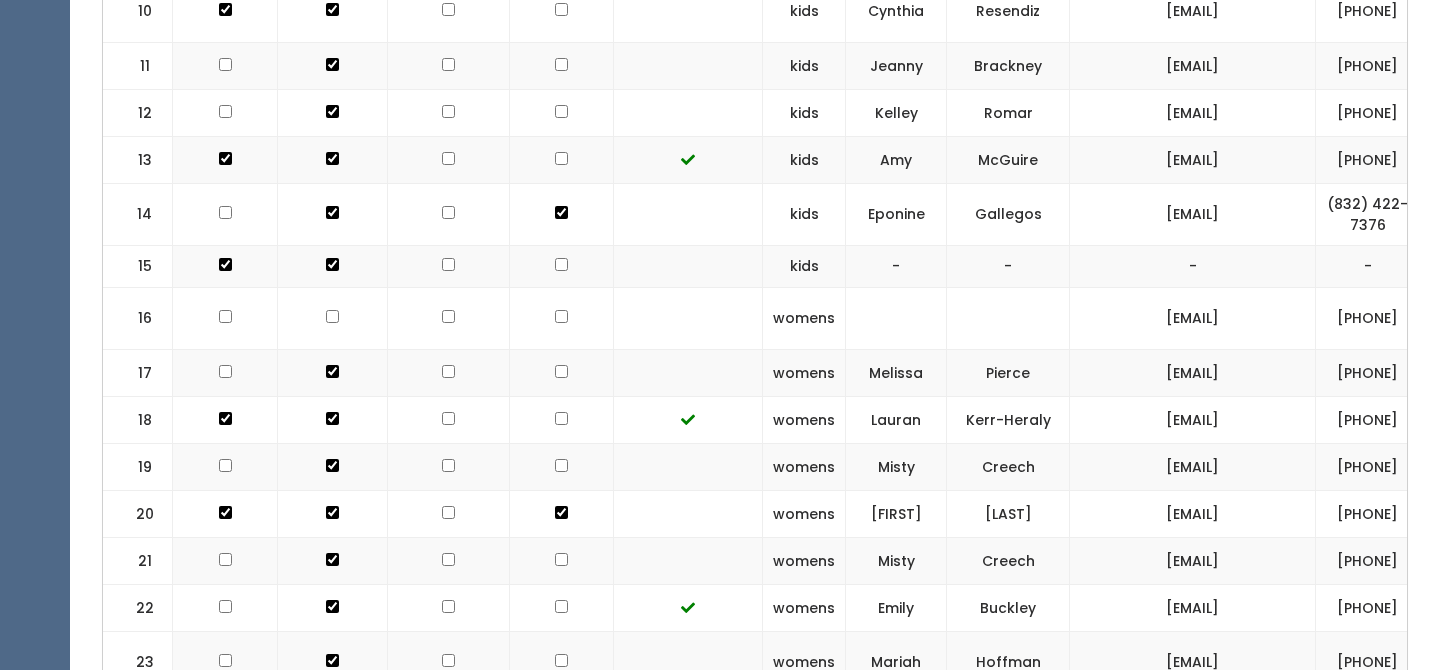 scroll, scrollTop: 0, scrollLeft: 0, axis: both 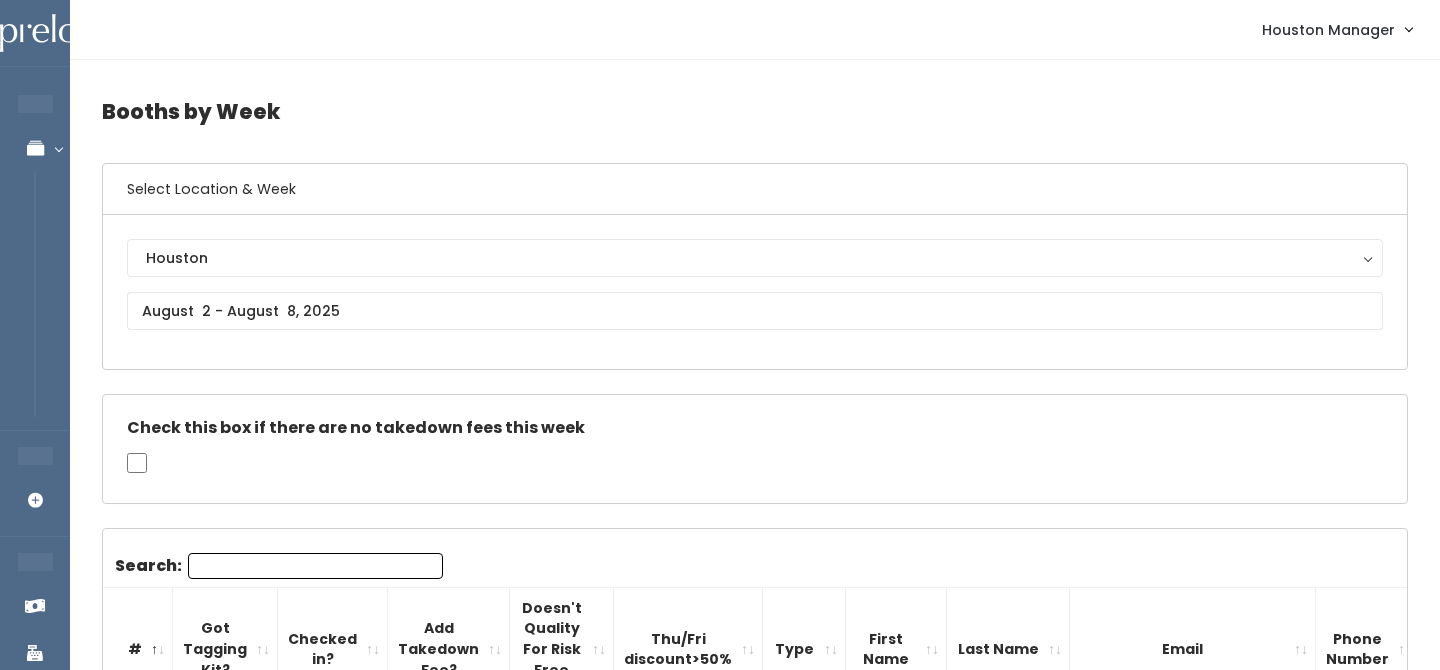 click on "Houston
Houston" at bounding box center (755, 292) 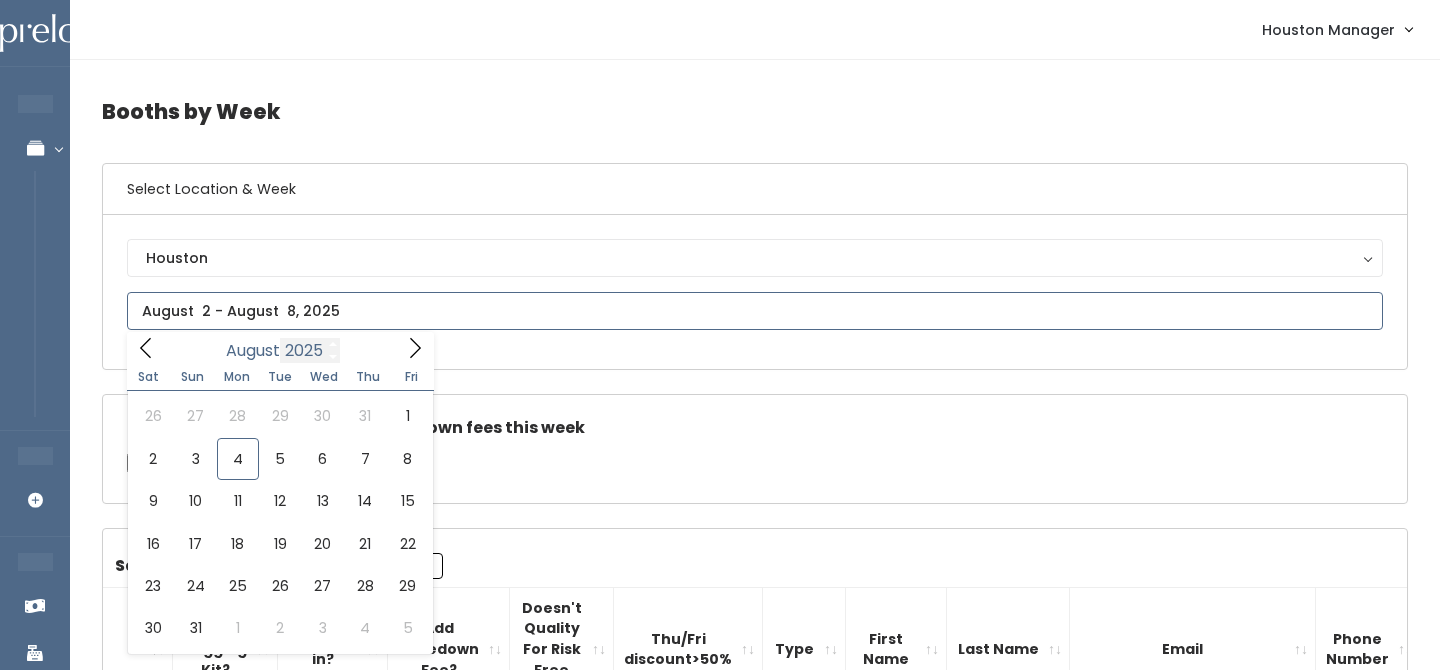click on "EMPLOYEES
Manage Bookings
Booths by Week
All Bookings
Bookings with Booths
Booth Discounts
Seller Check-in
STORE MANAGER
Add Booking
FRANCHISE OWNER
Venmo Payouts
Booth Sales
Customers" at bounding box center [720, 2109] 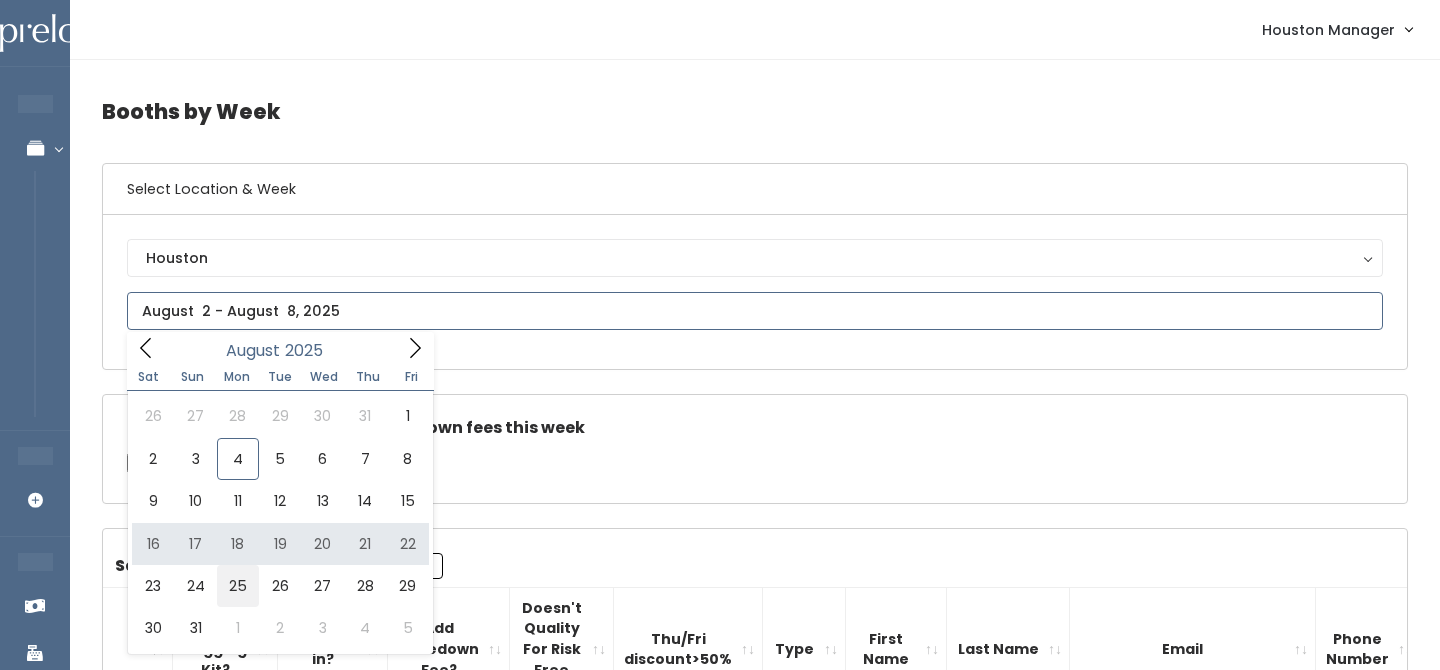 type on "August 23 to August 29" 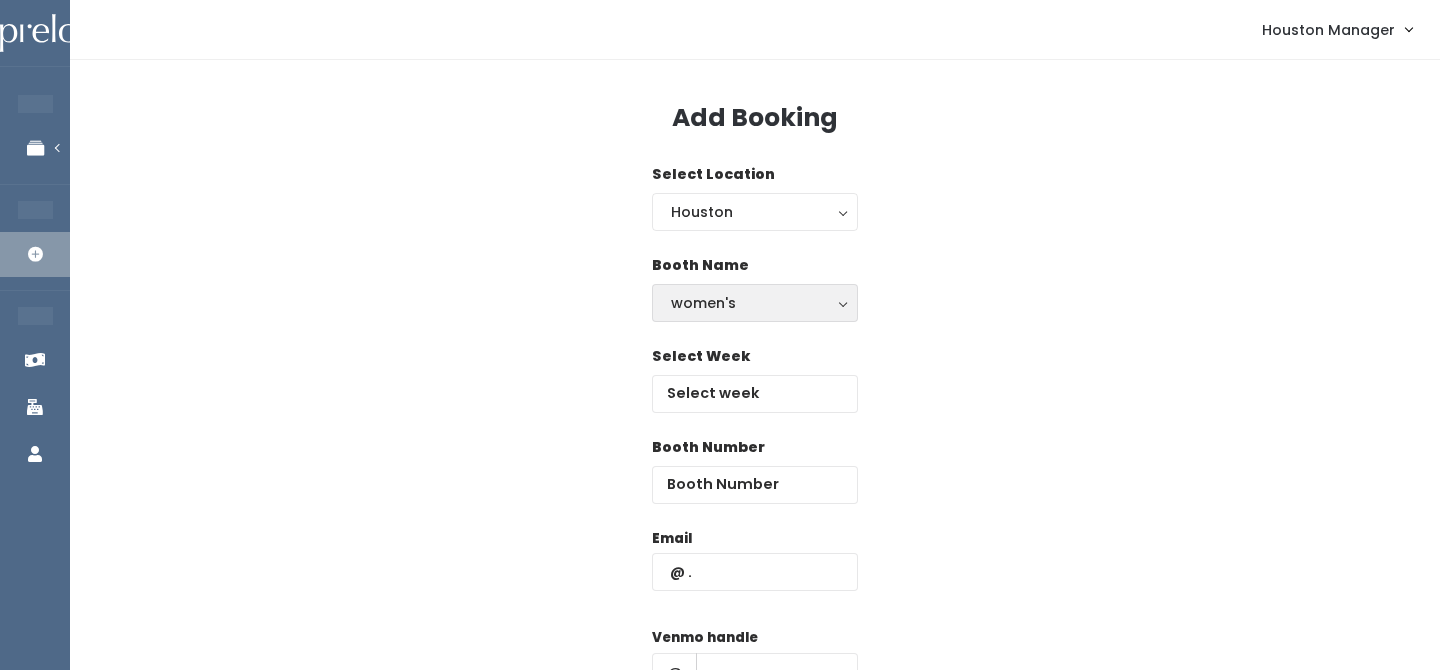 scroll, scrollTop: 0, scrollLeft: 0, axis: both 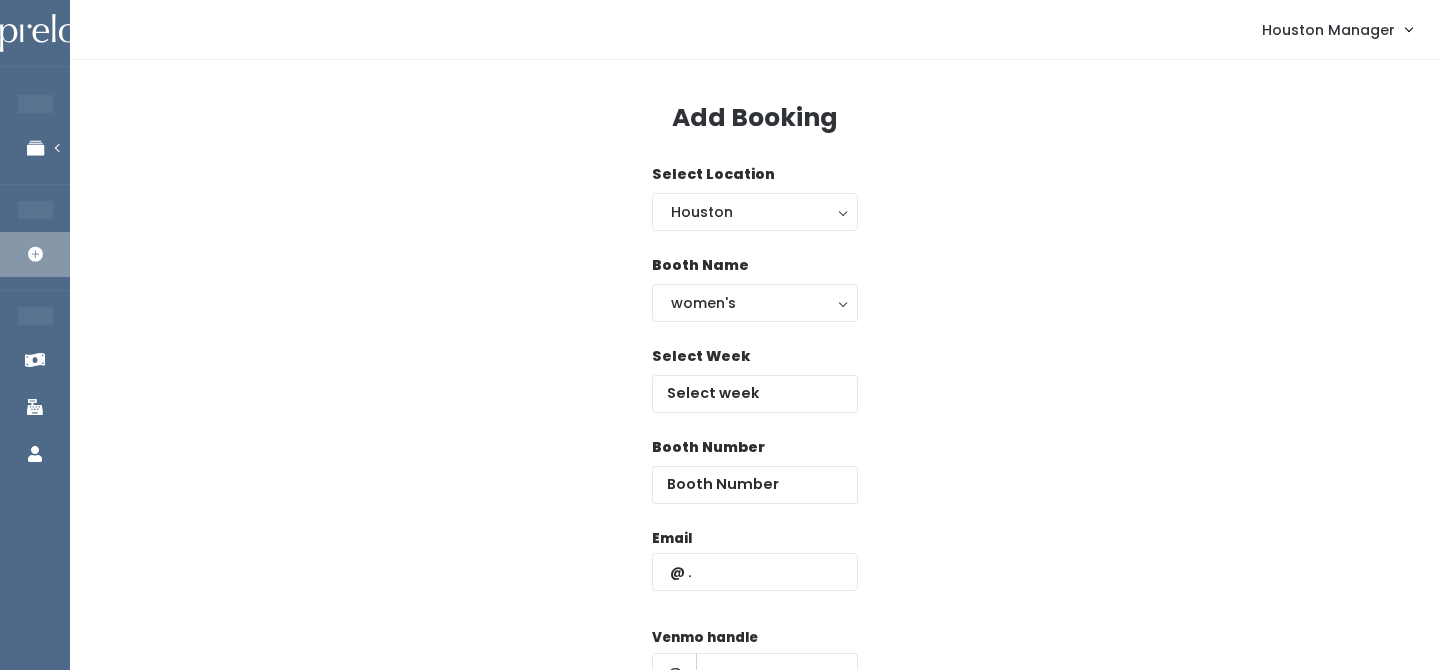click on "Select Week" at bounding box center (755, 379) 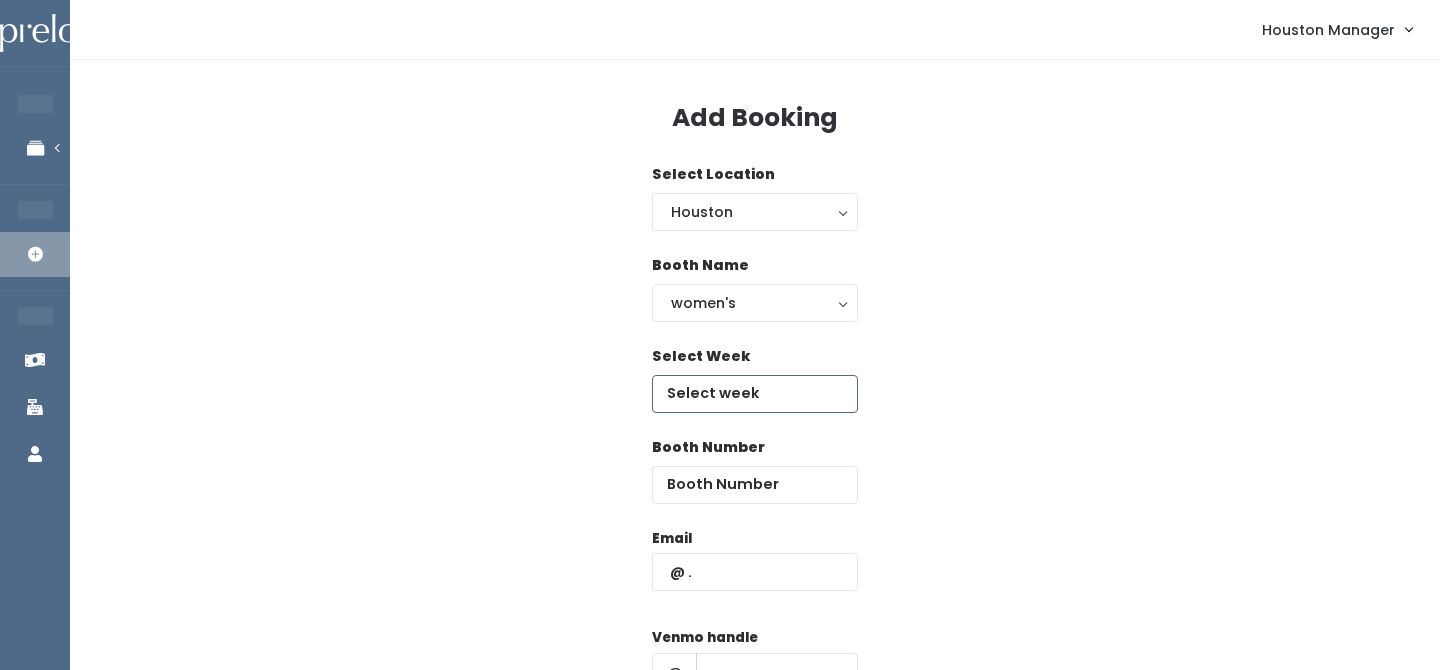 click at bounding box center [755, 394] 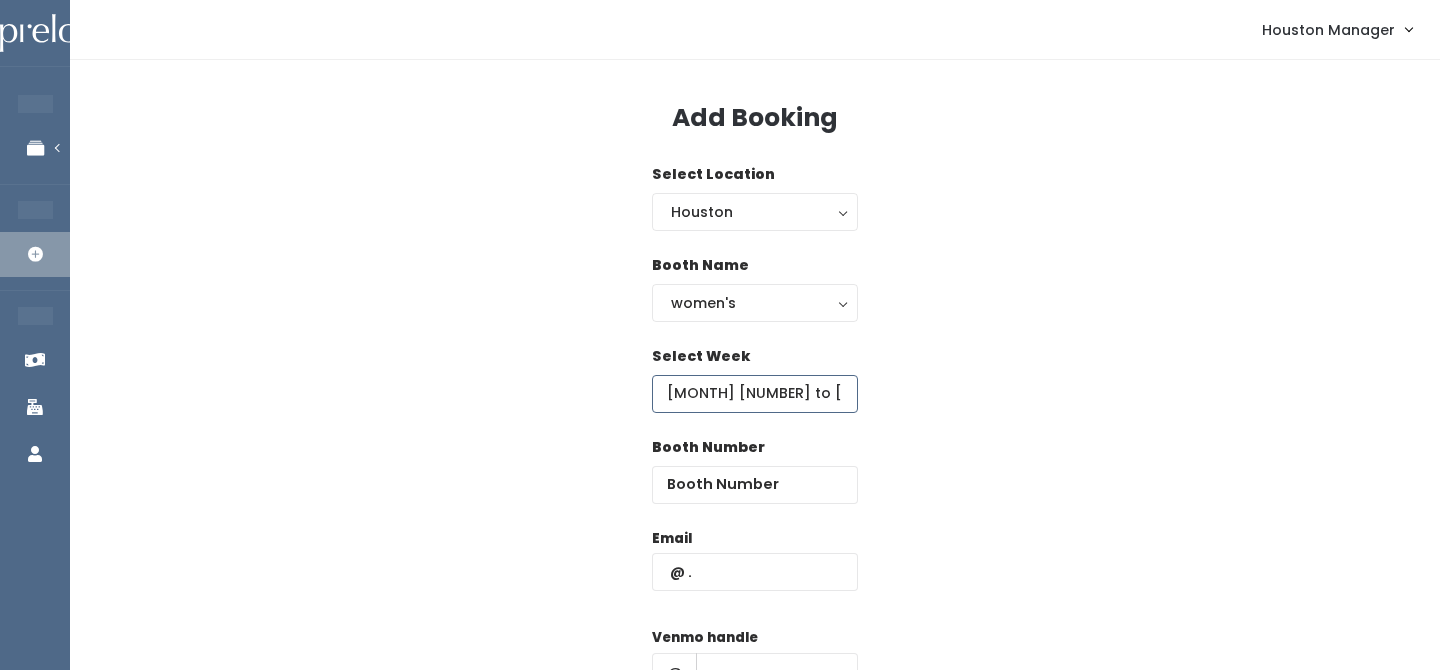 click on "August 9 to August 15" at bounding box center [755, 394] 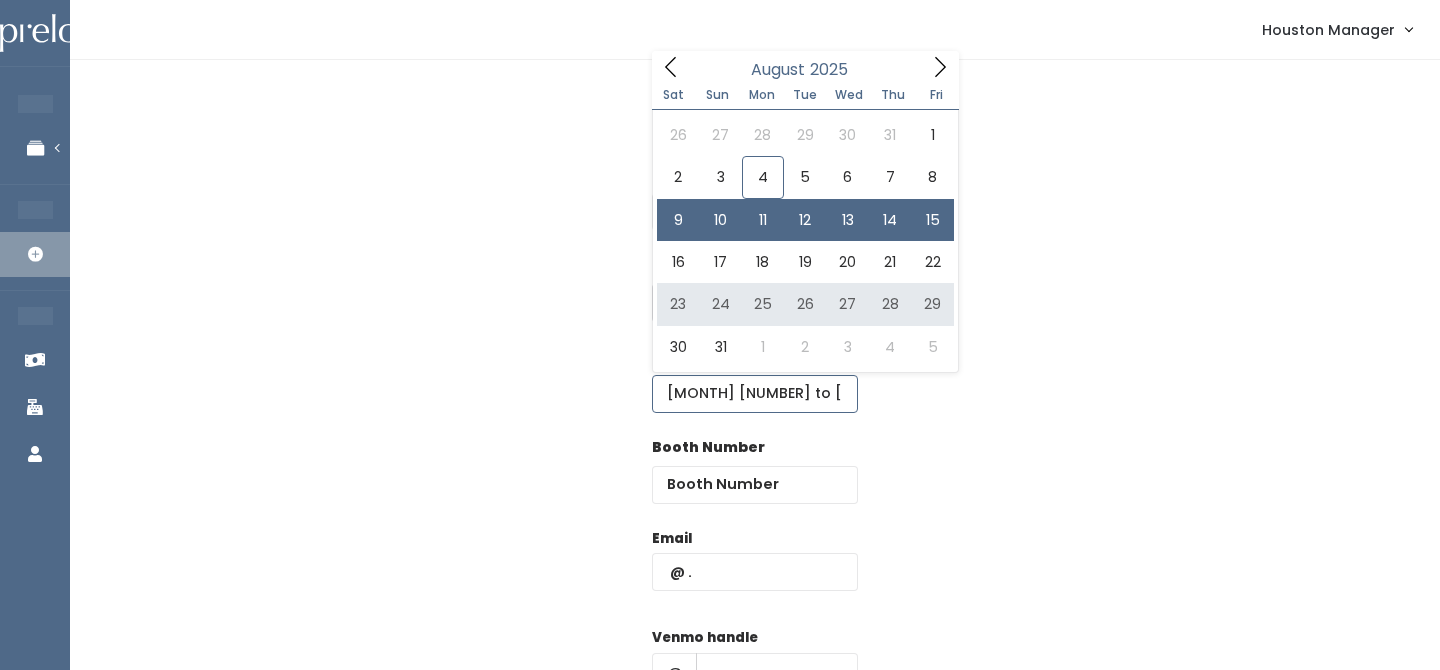 type on "[DATE] to [DATE]" 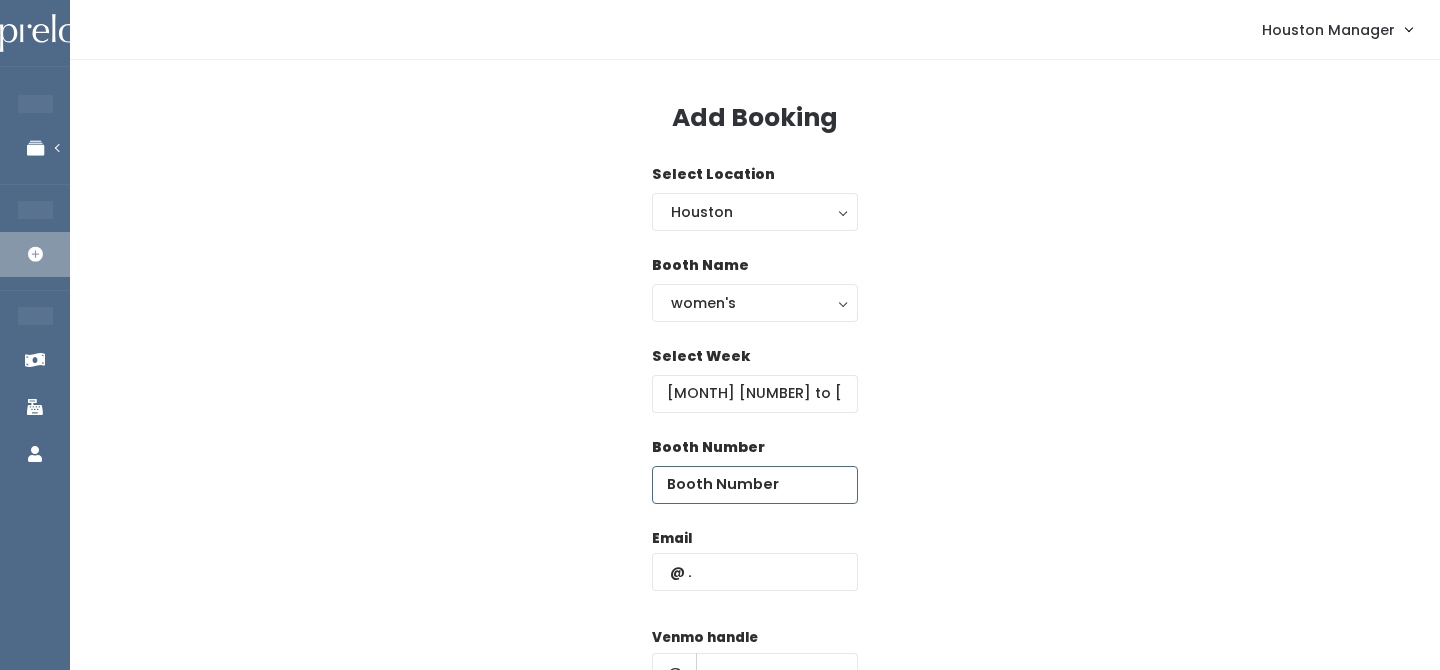 click at bounding box center [755, 485] 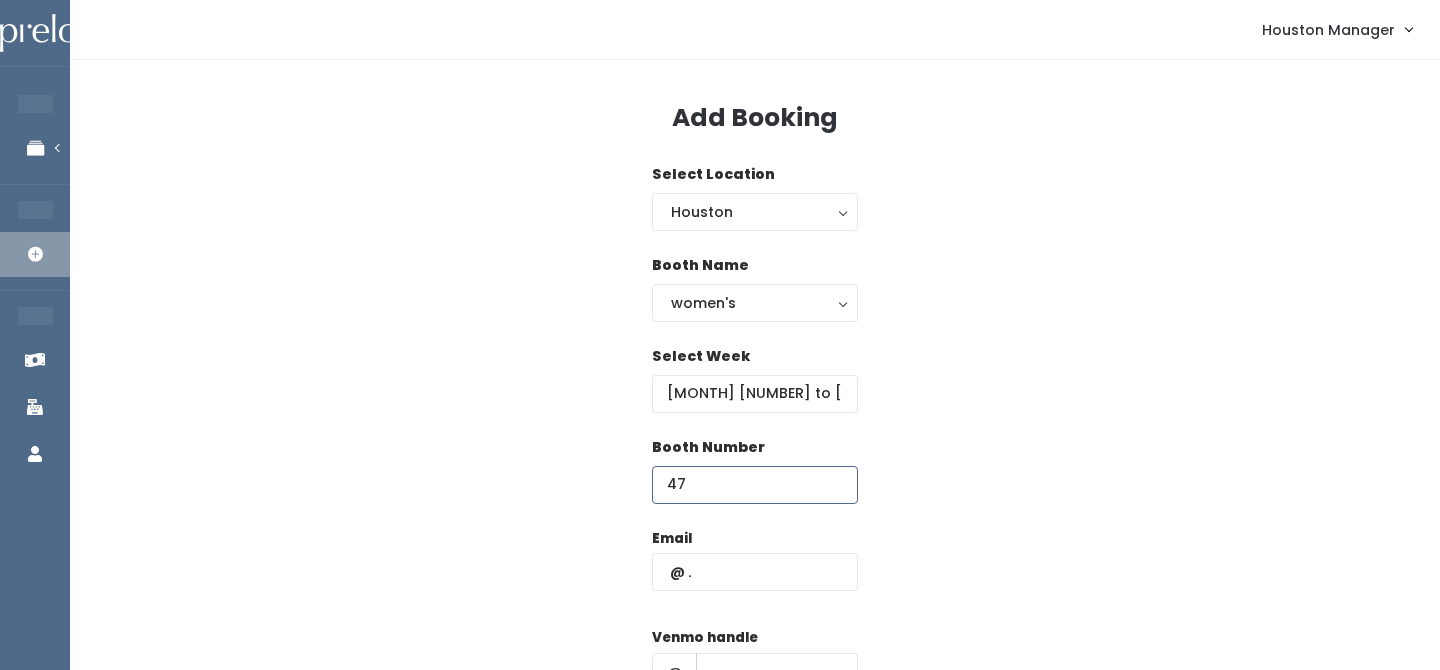 type on "47" 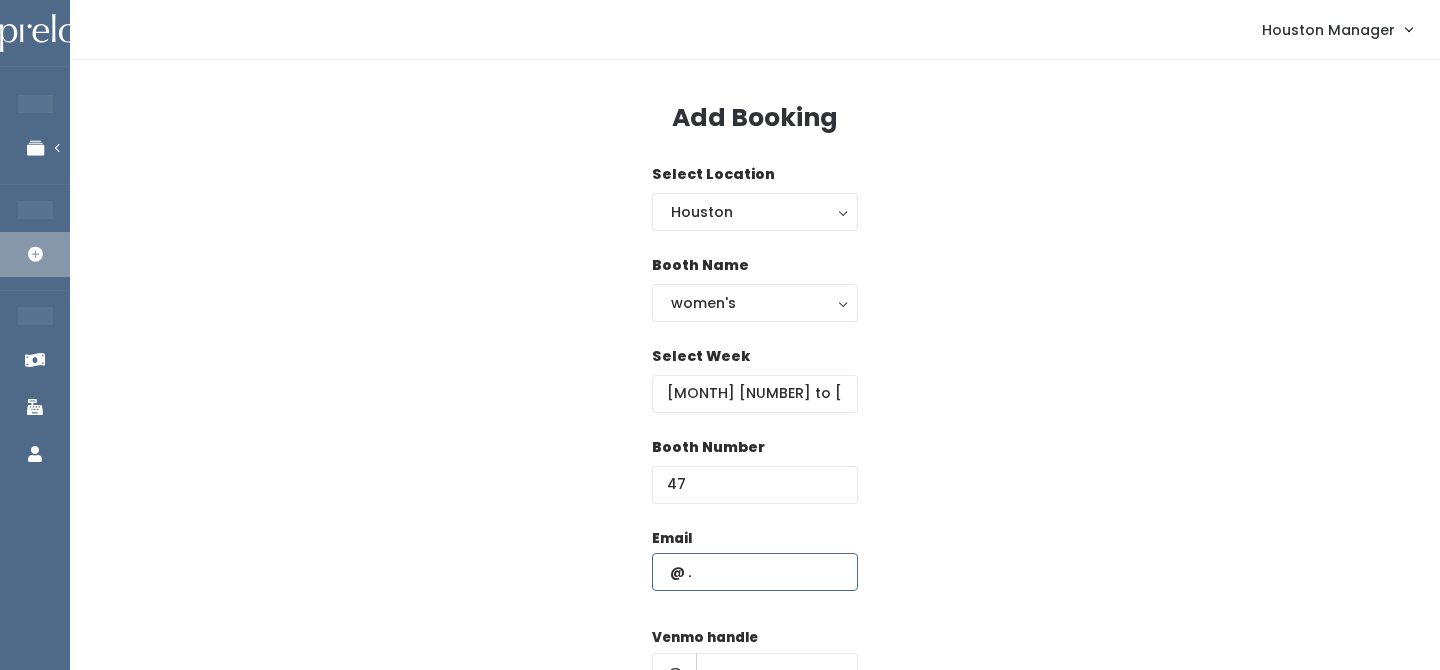 paste on "[EMAIL]" 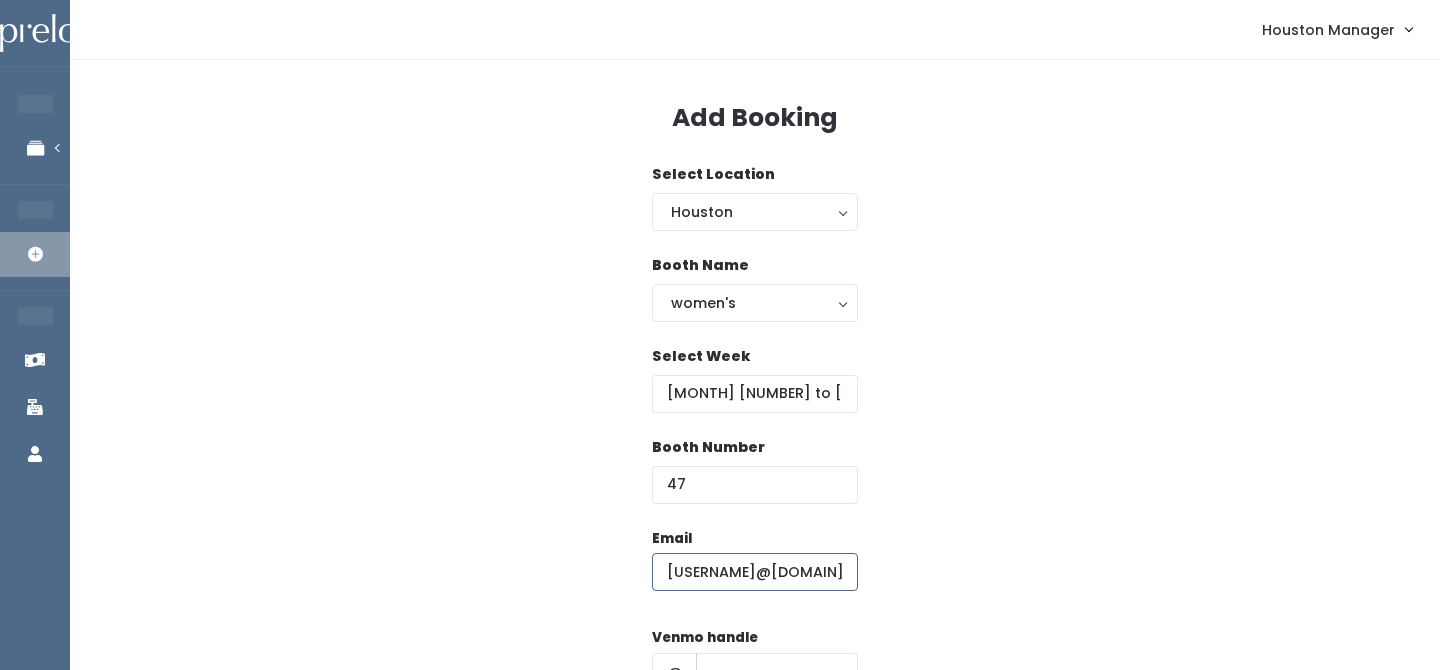 scroll, scrollTop: 0, scrollLeft: 60, axis: horizontal 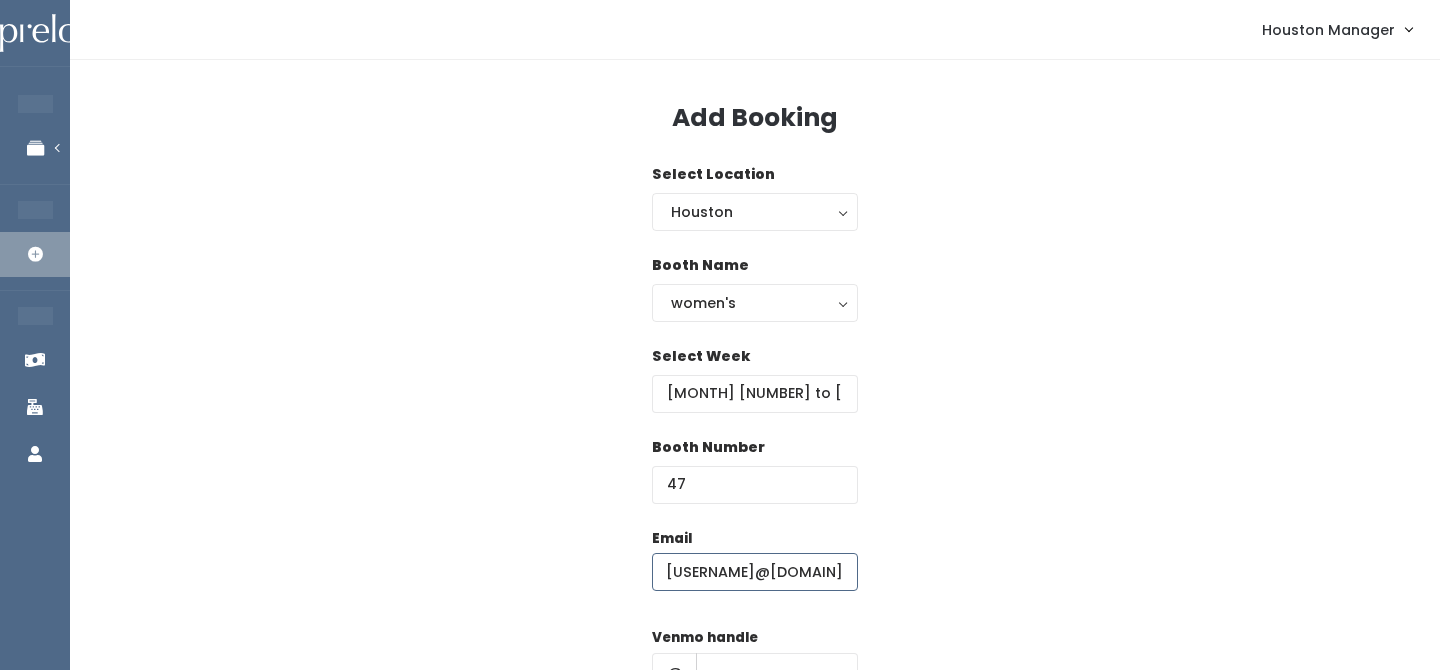 type on "[EMAIL]" 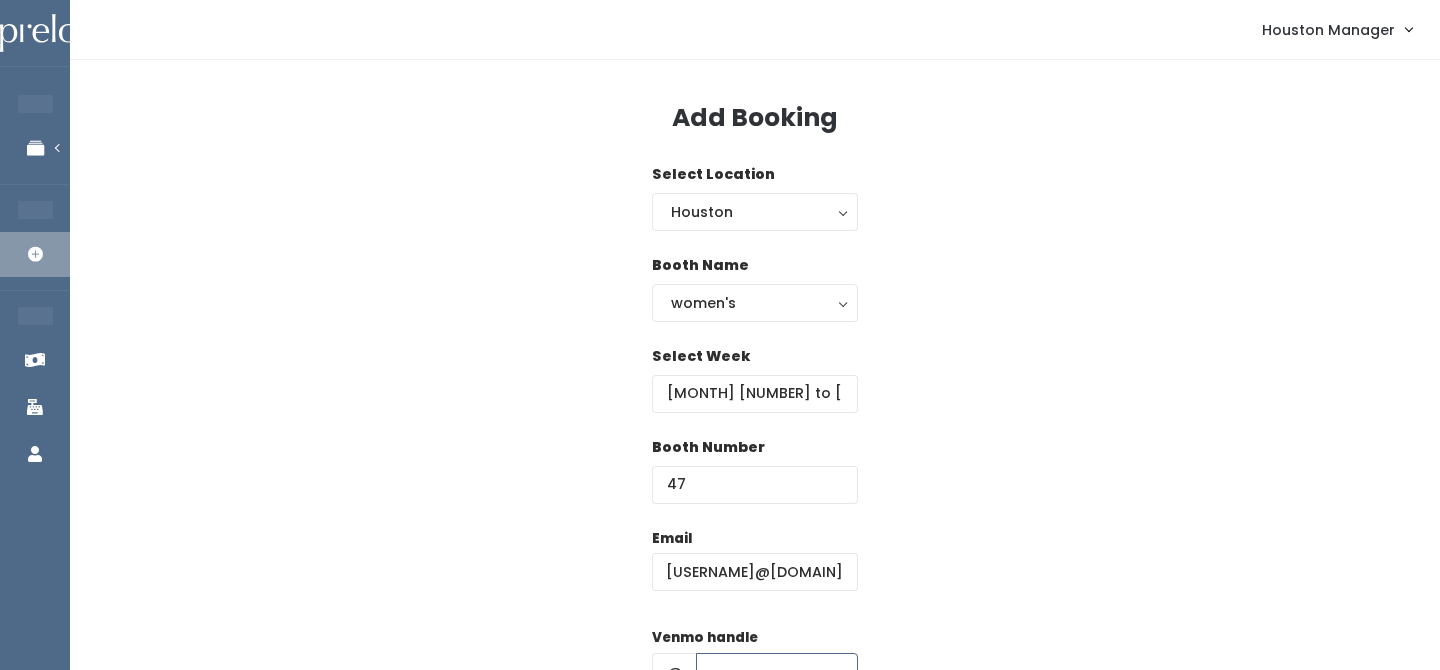 scroll, scrollTop: 0, scrollLeft: 0, axis: both 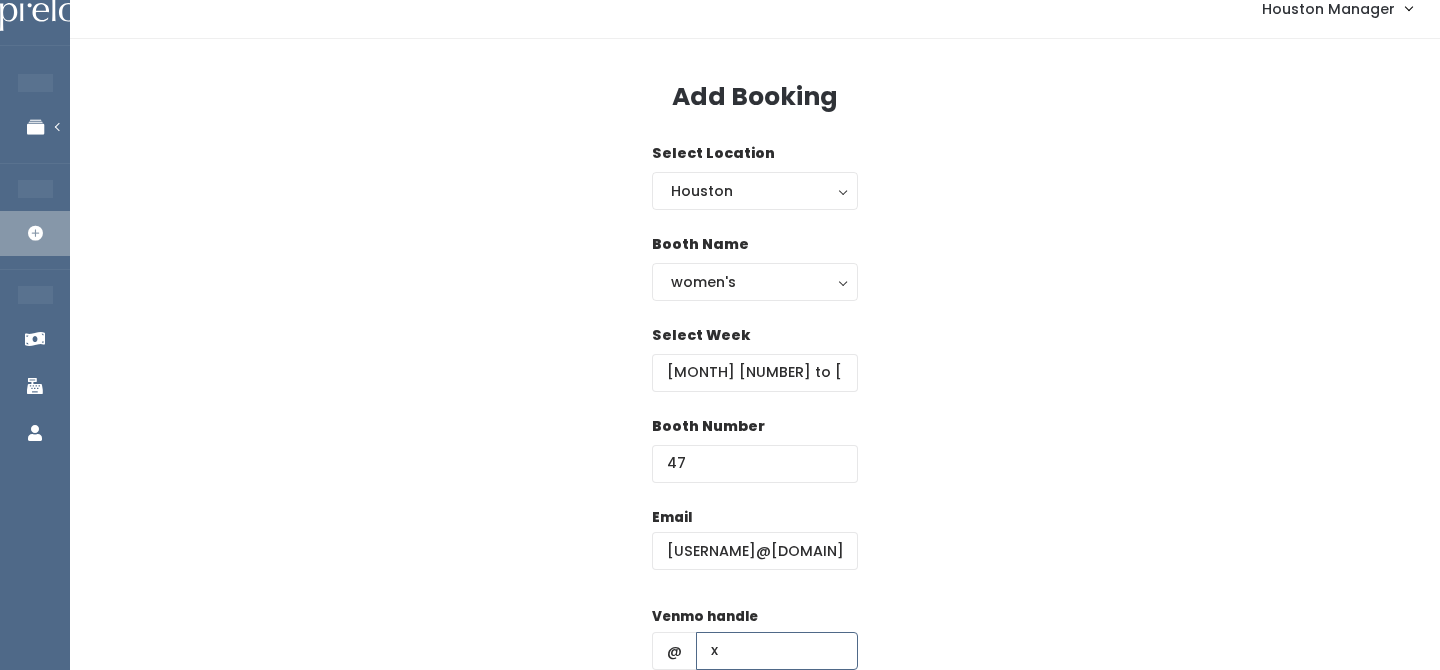 type on "x" 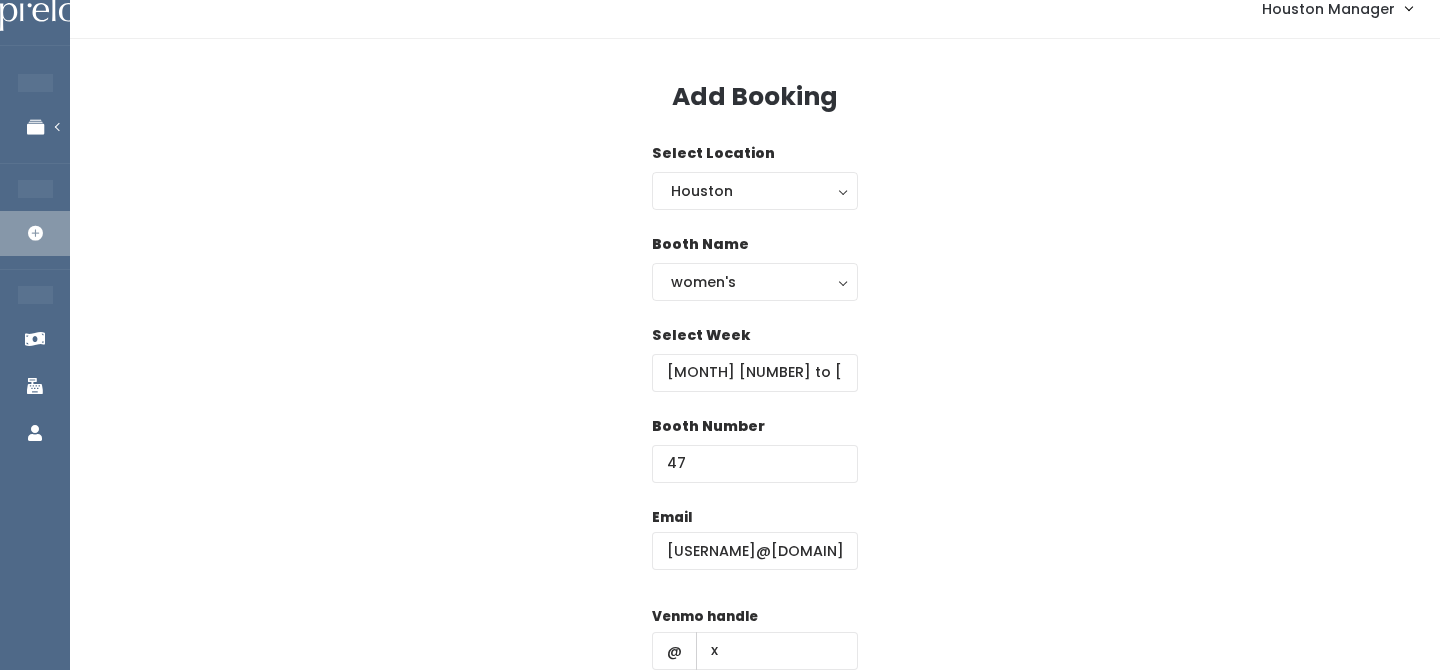 scroll, scrollTop: 287, scrollLeft: 0, axis: vertical 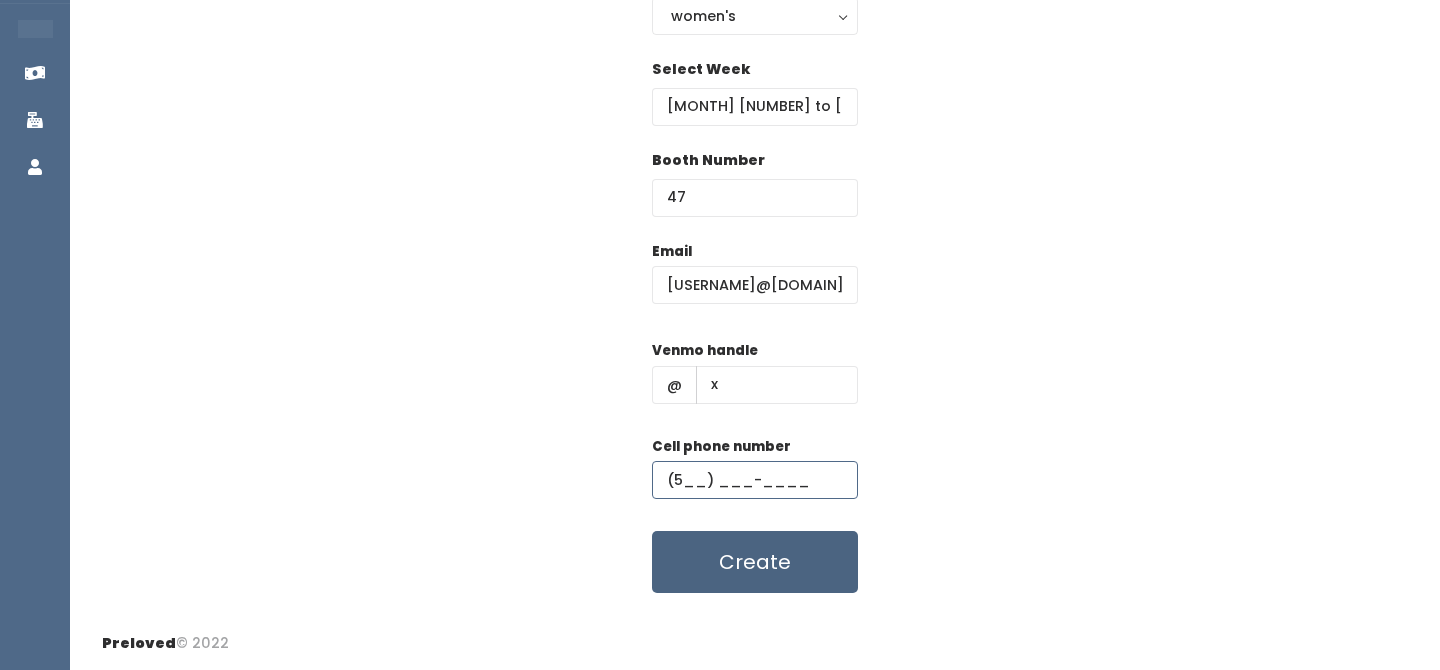 type on "(5__) ___-____" 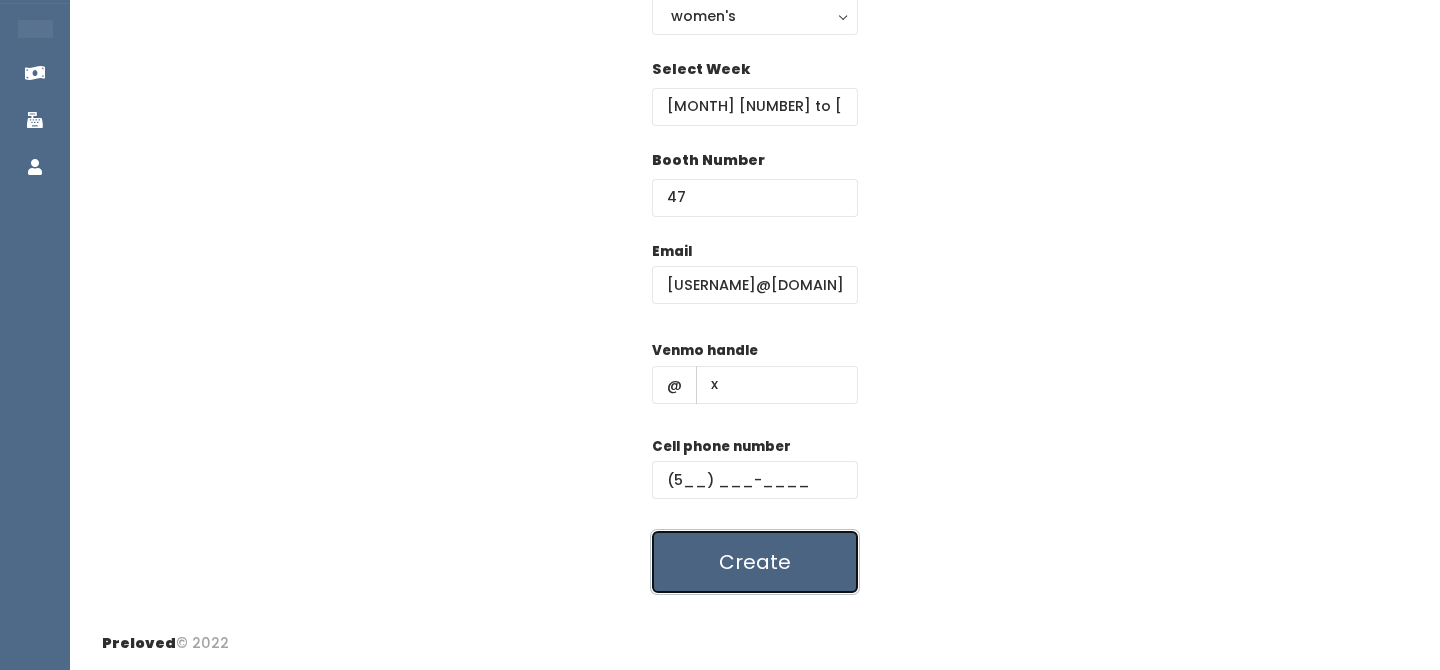 click on "Create" at bounding box center [755, 562] 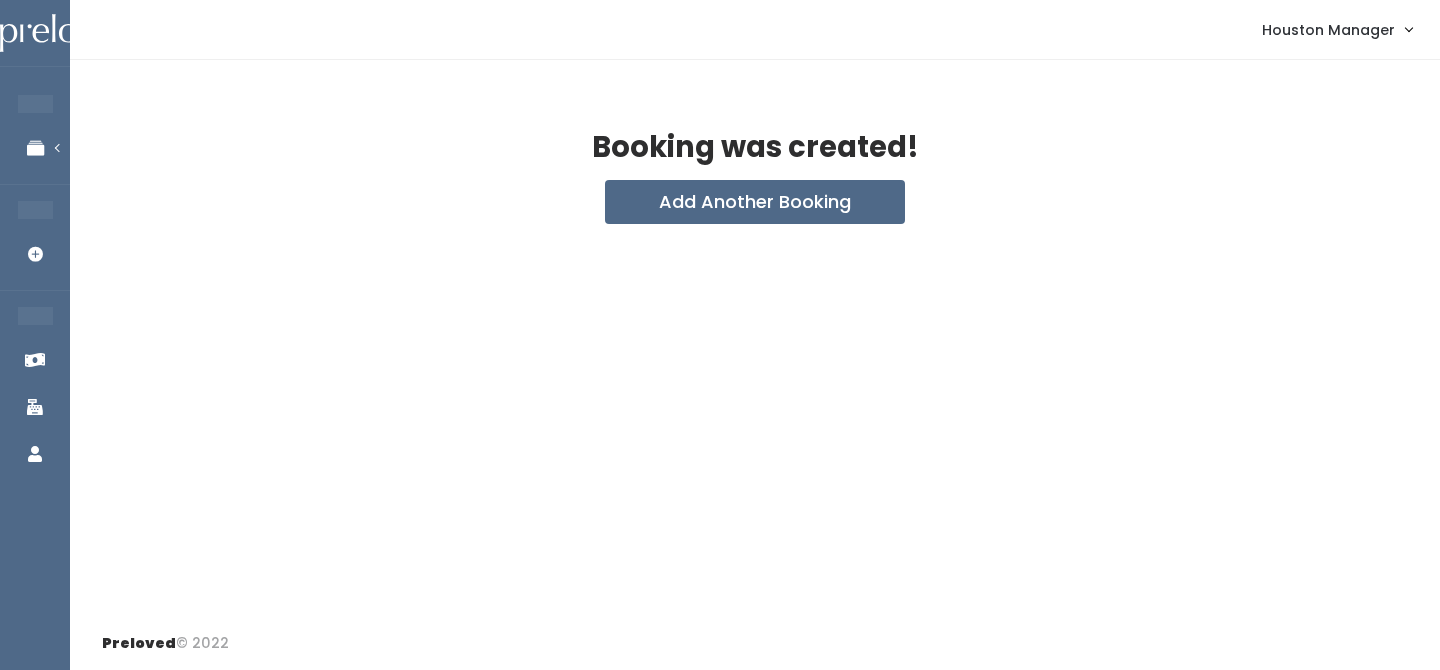 scroll, scrollTop: 0, scrollLeft: 0, axis: both 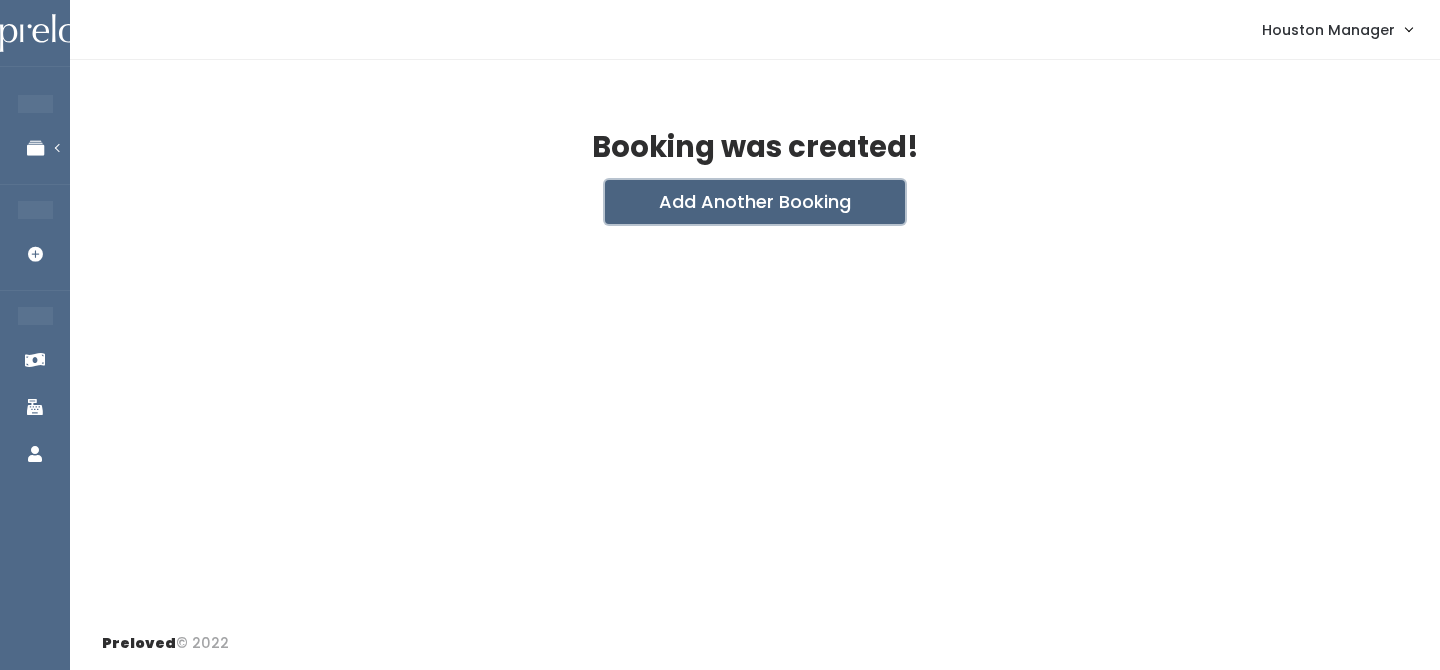 click on "Add Another Booking" at bounding box center (755, 202) 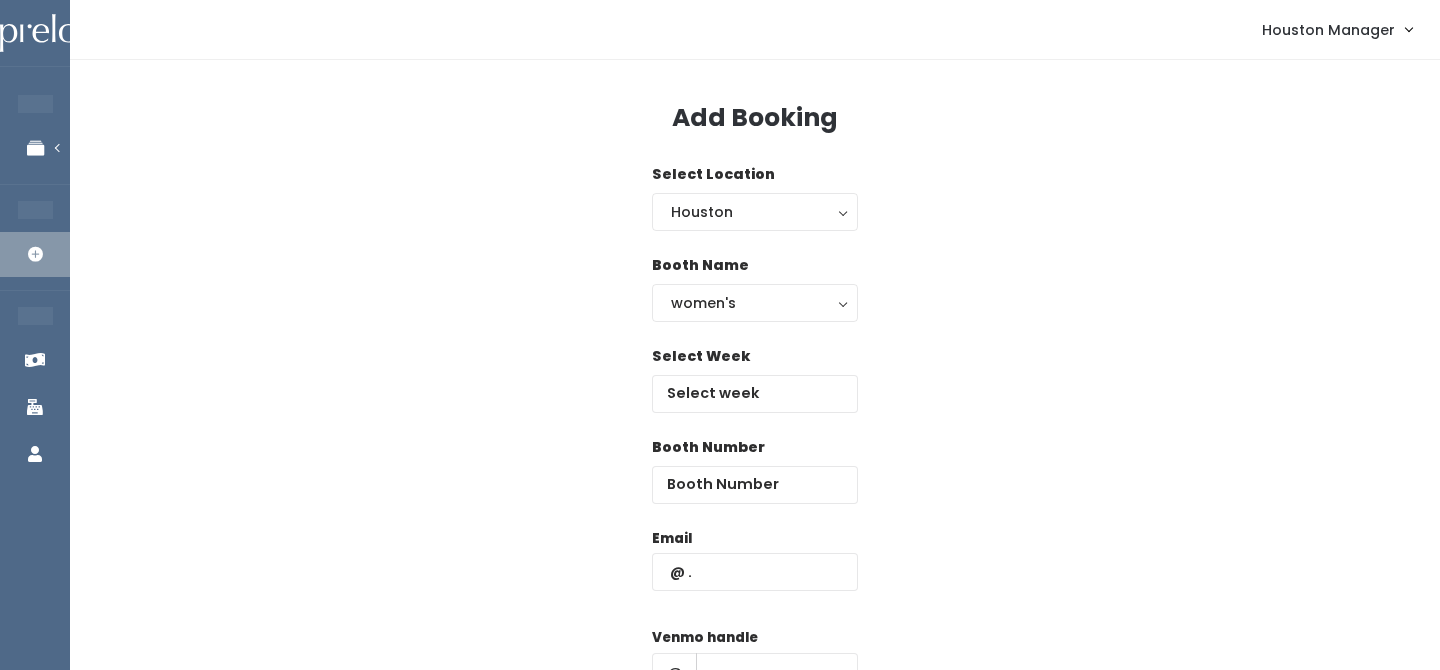 scroll, scrollTop: 0, scrollLeft: 0, axis: both 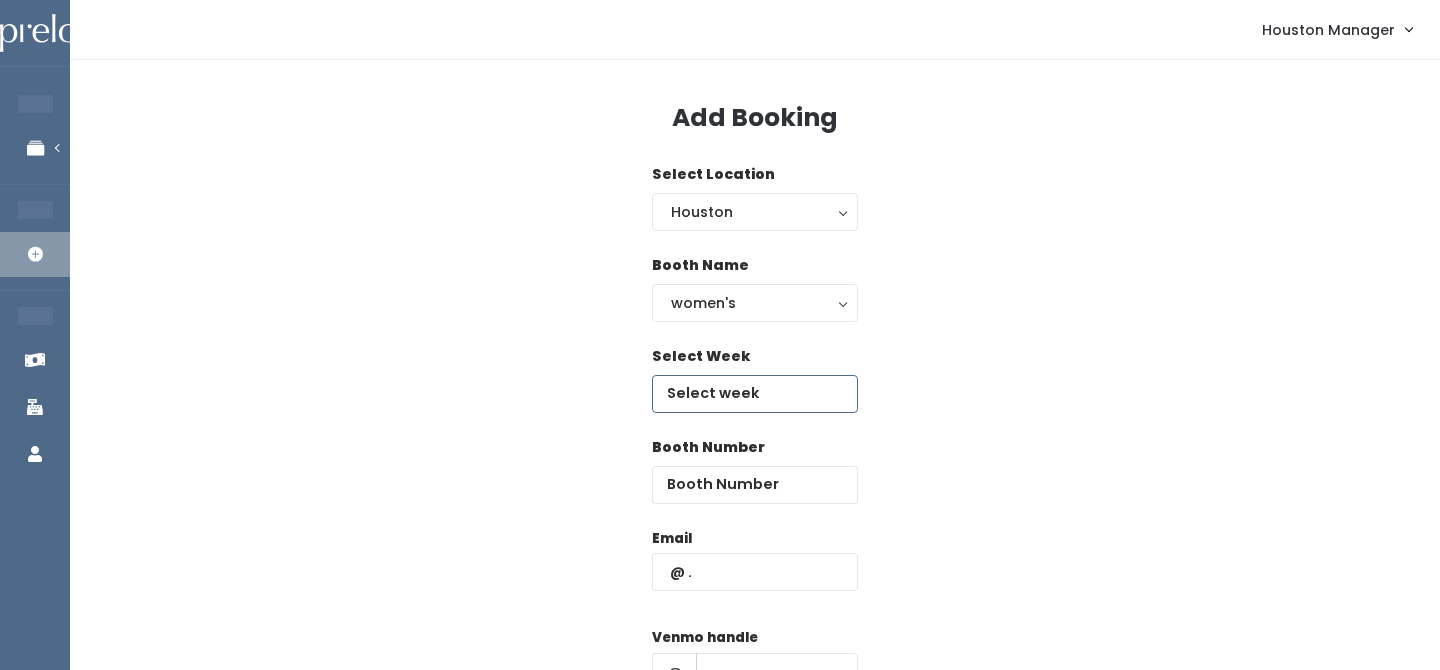 click at bounding box center [755, 394] 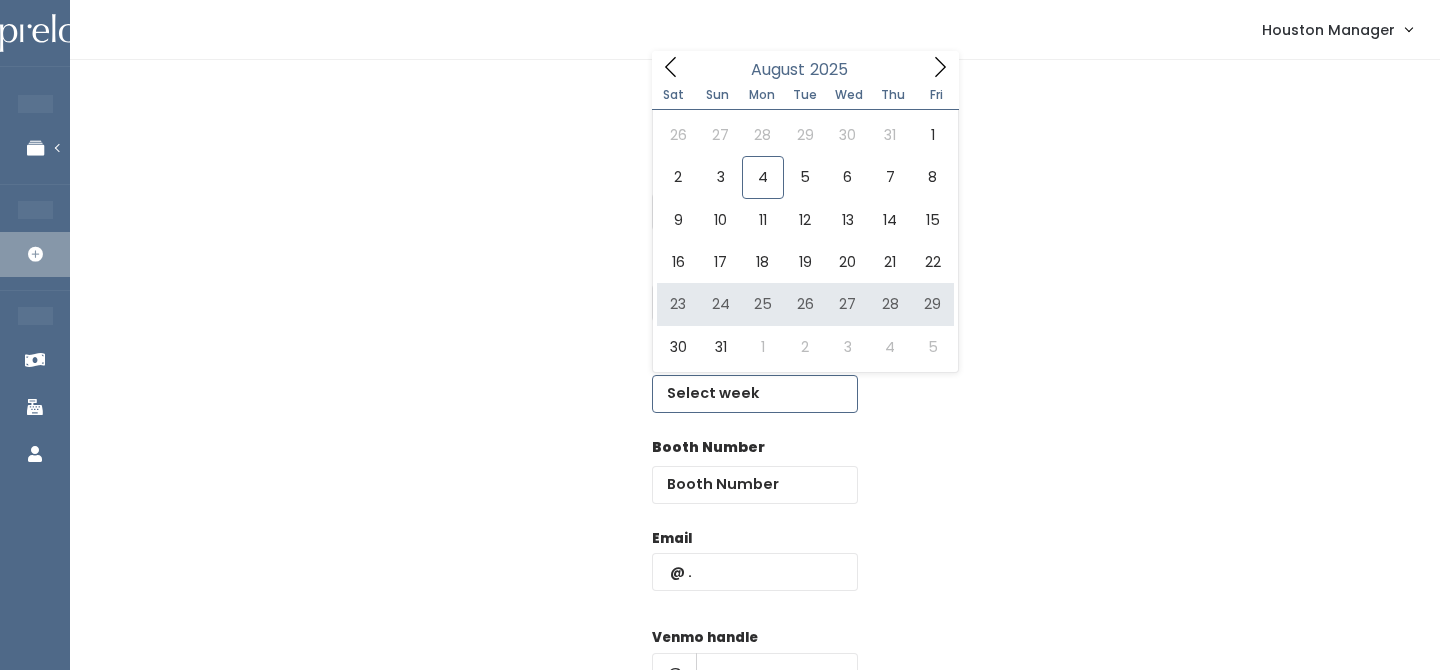 type on "[MONTH] [NUMBER] to [MONTH] [NUMBER]" 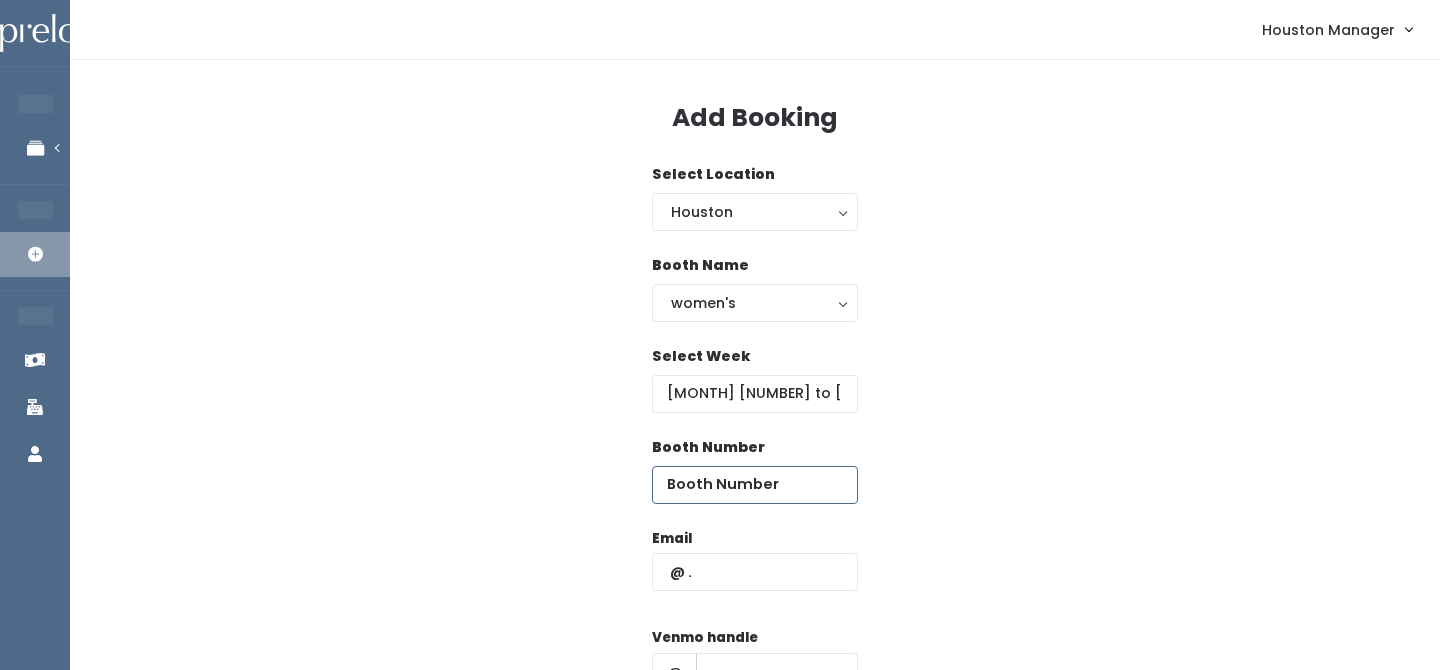 click at bounding box center [755, 485] 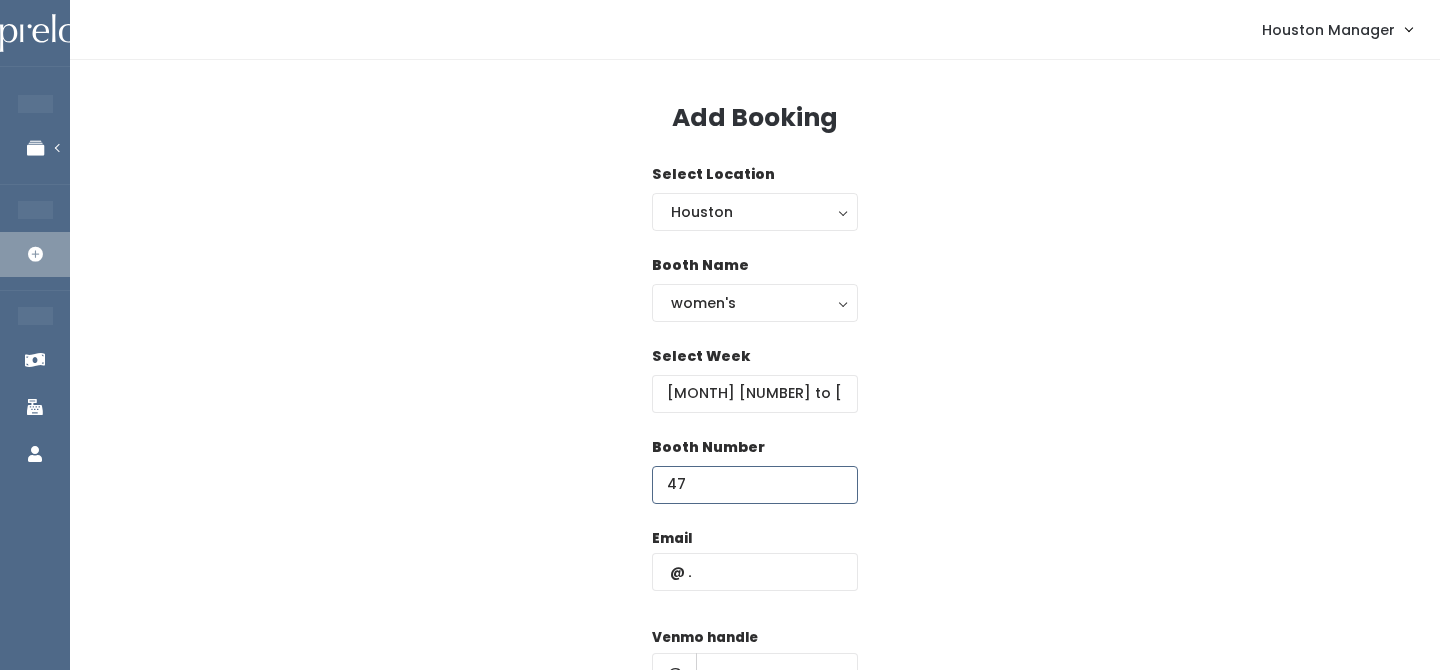 type on "47" 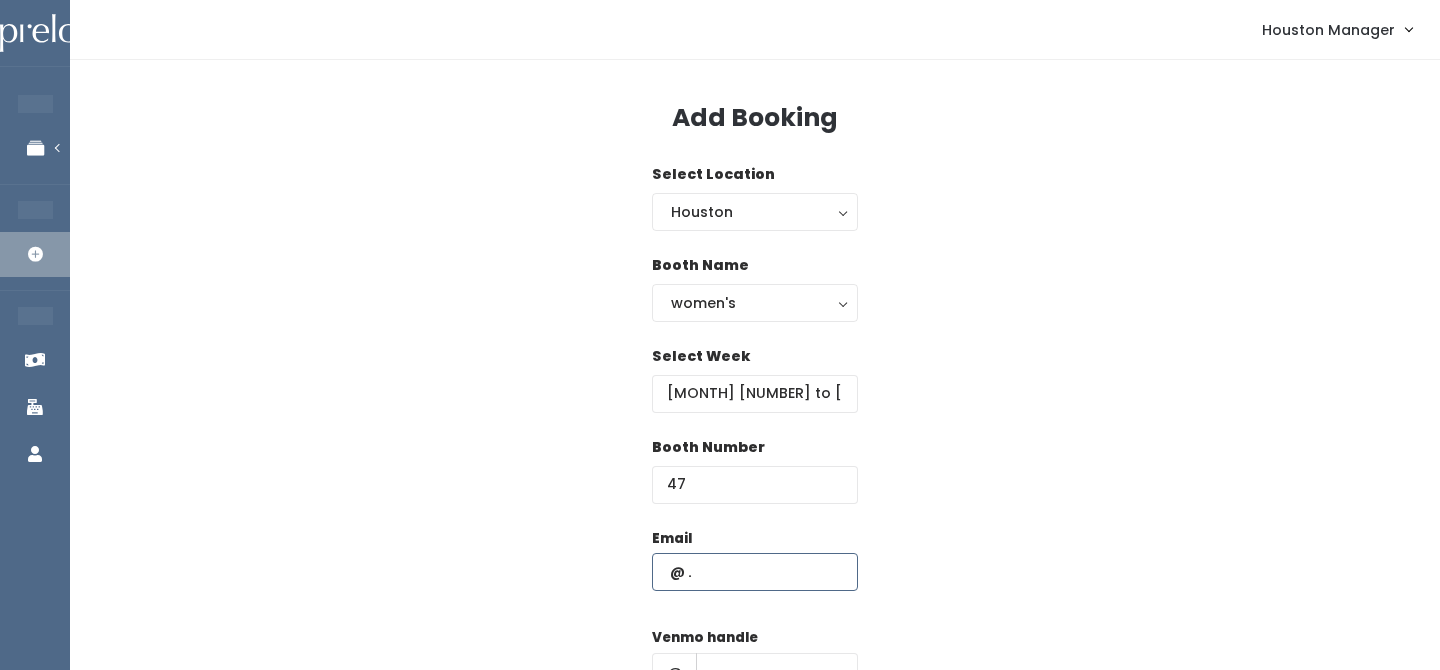 paste on "monkeydoc_77030@yahoo.com" 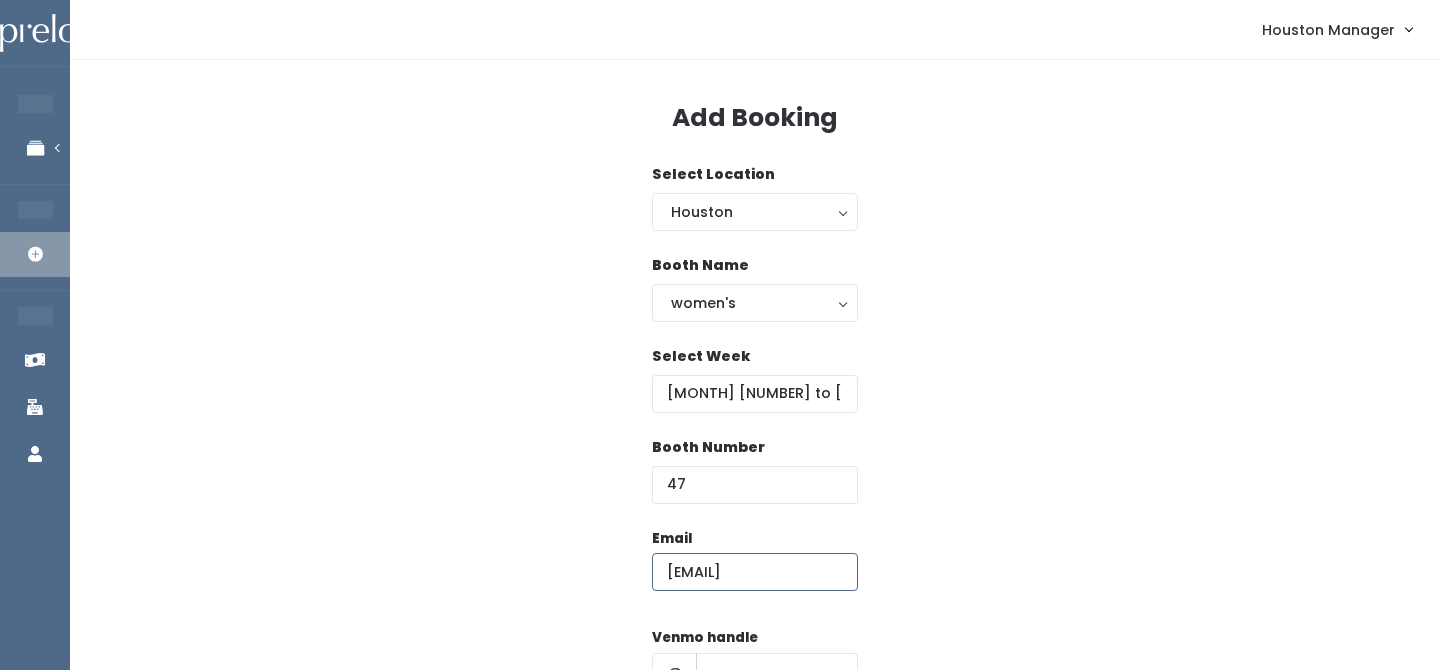 scroll, scrollTop: 0, scrollLeft: 60, axis: horizontal 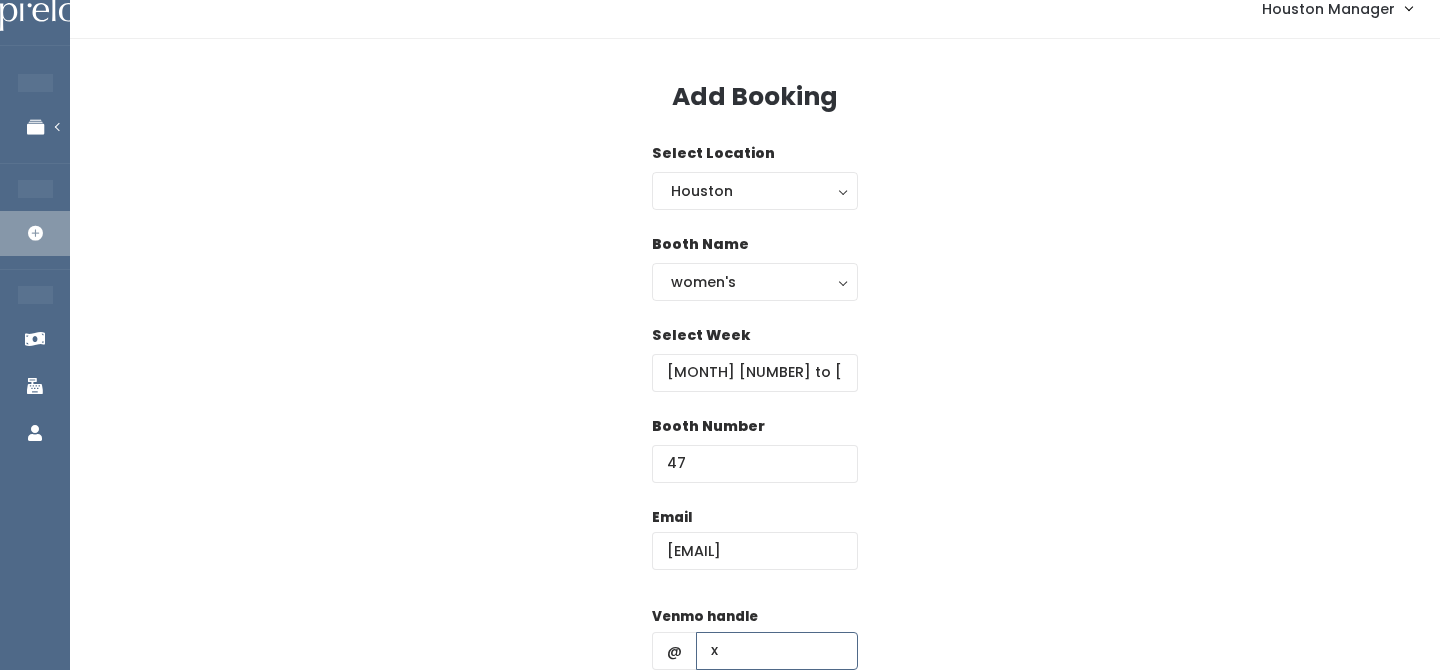 type on "x" 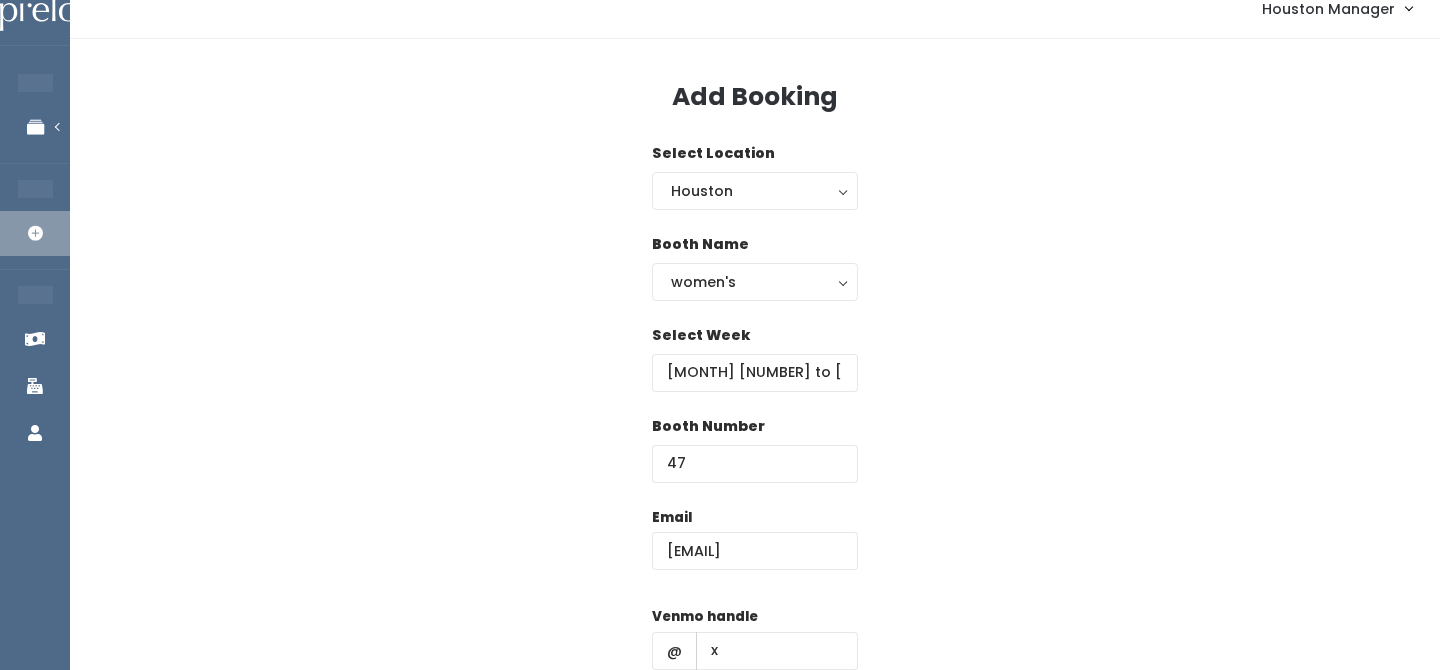 scroll, scrollTop: 287, scrollLeft: 0, axis: vertical 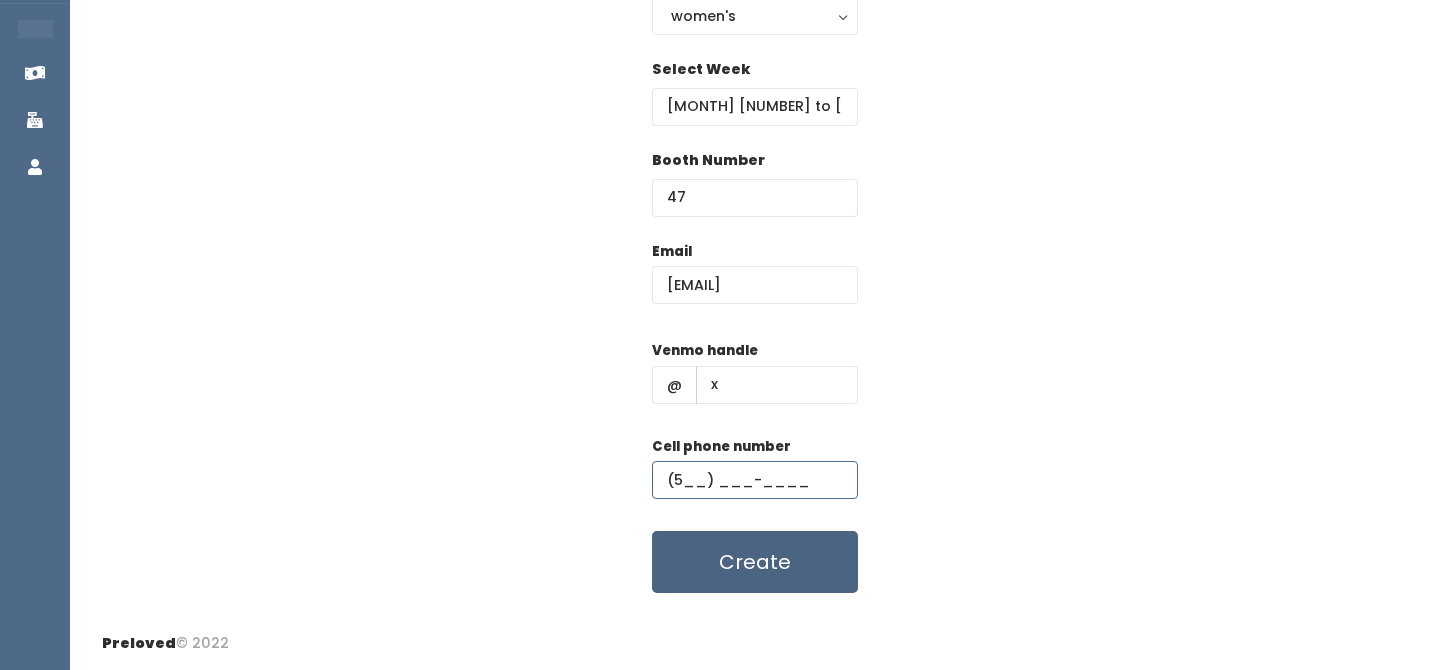 type on "(5__) ___-____" 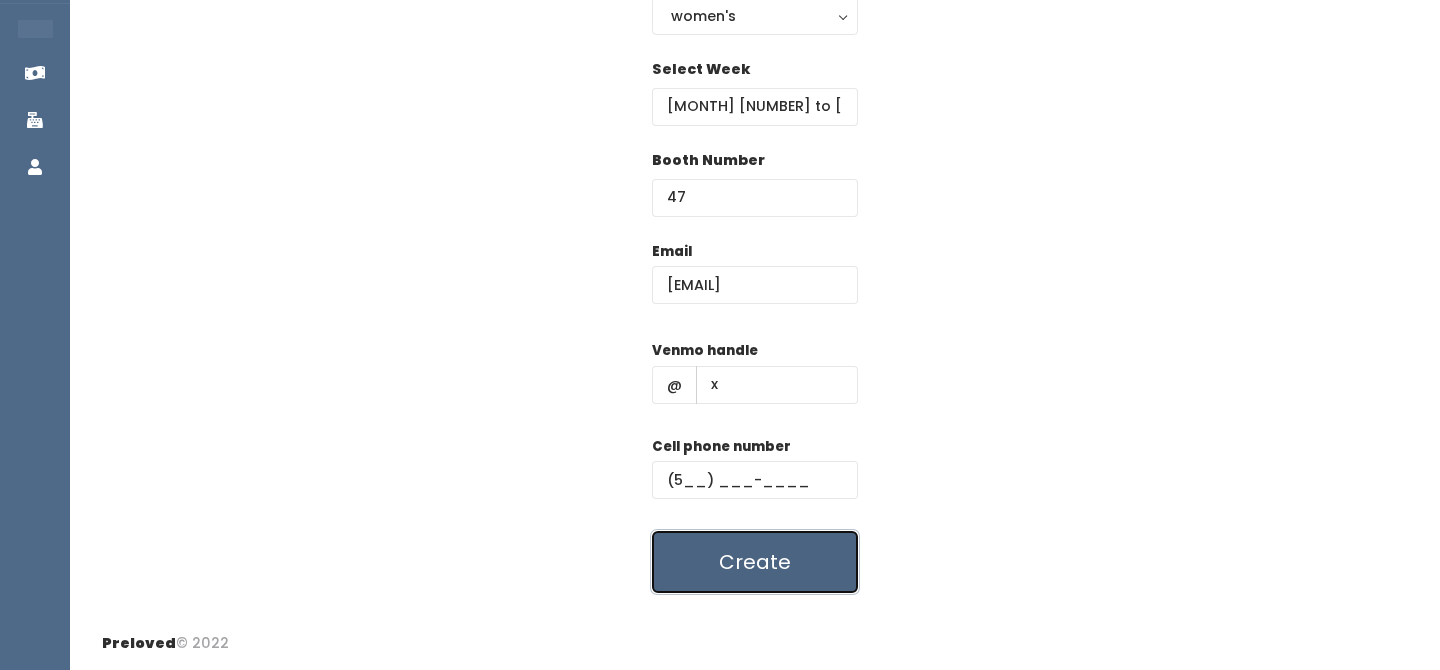 click on "Create" at bounding box center (755, 562) 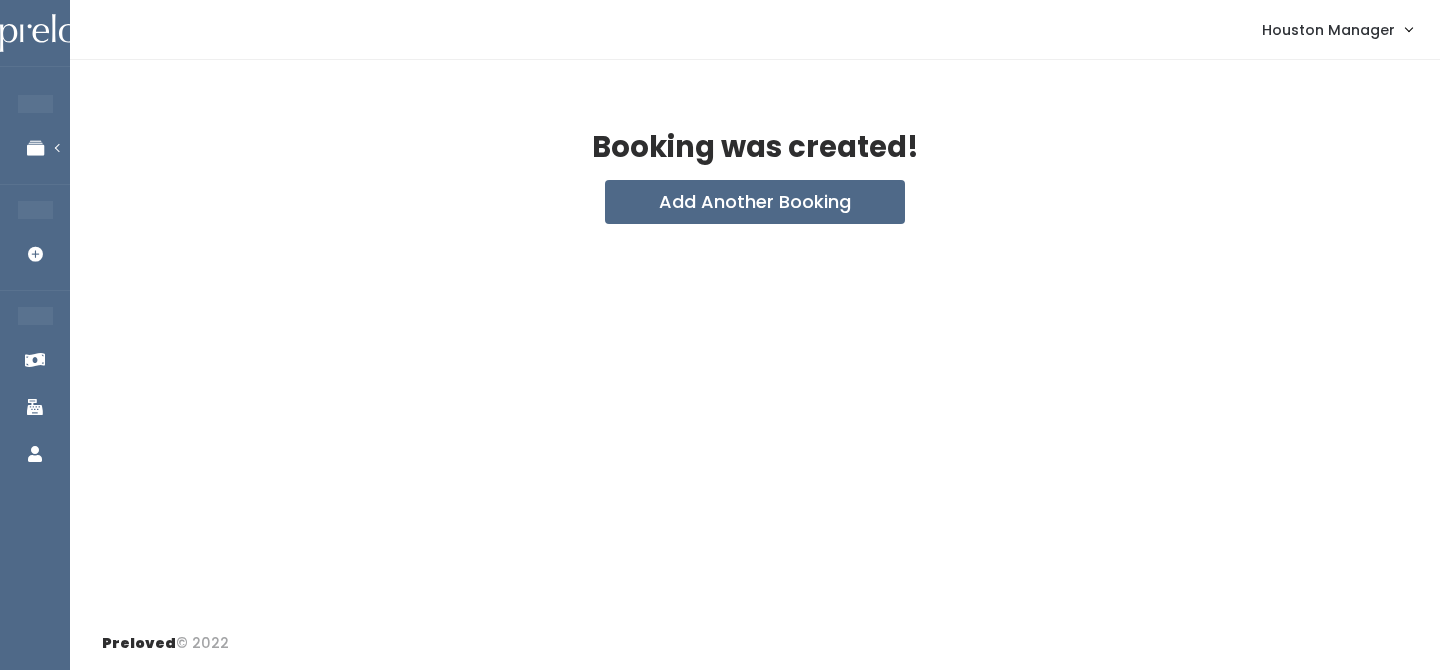 scroll, scrollTop: 0, scrollLeft: 0, axis: both 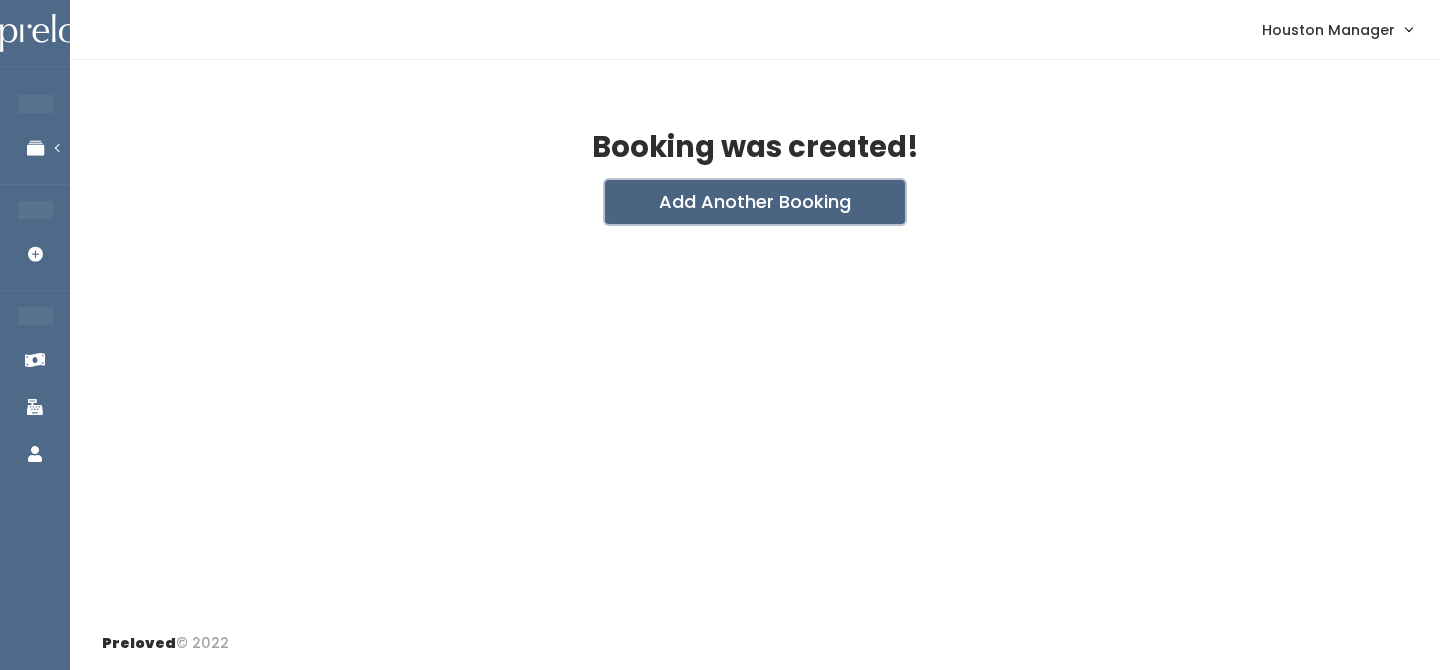 click on "Add Another Booking" at bounding box center [755, 202] 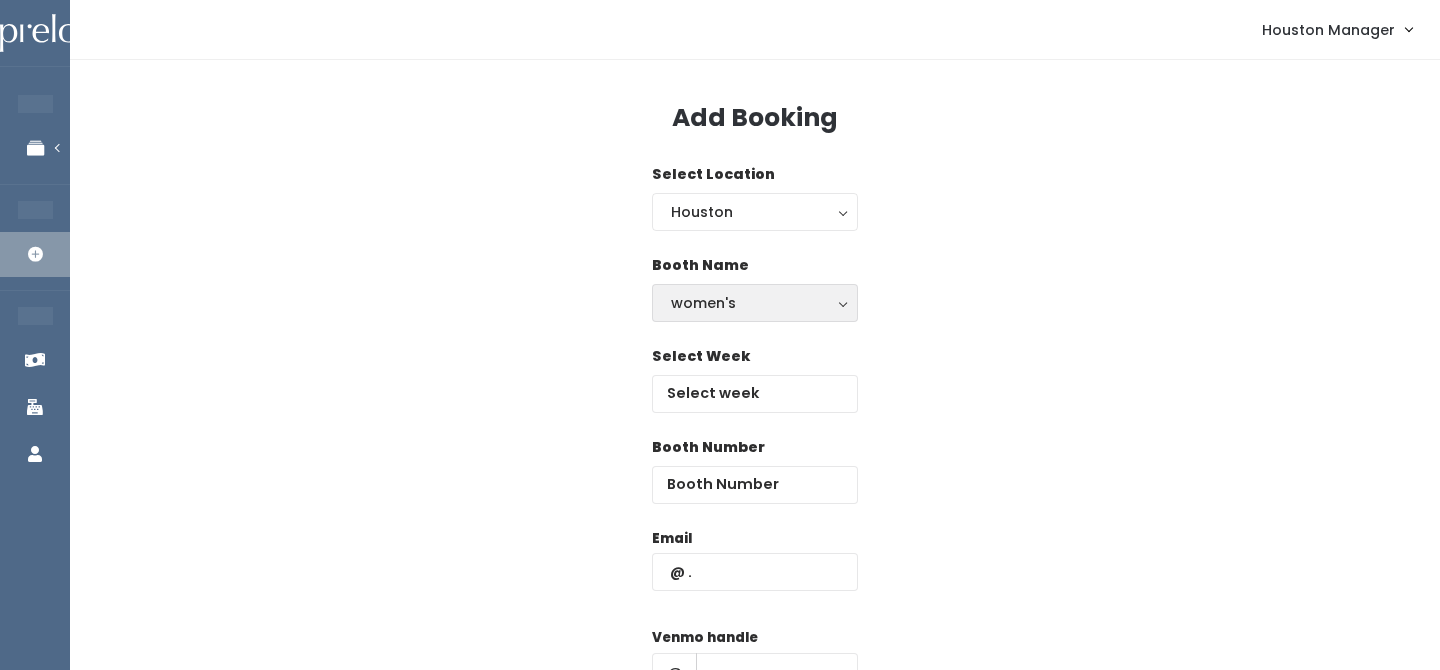 scroll, scrollTop: 0, scrollLeft: 0, axis: both 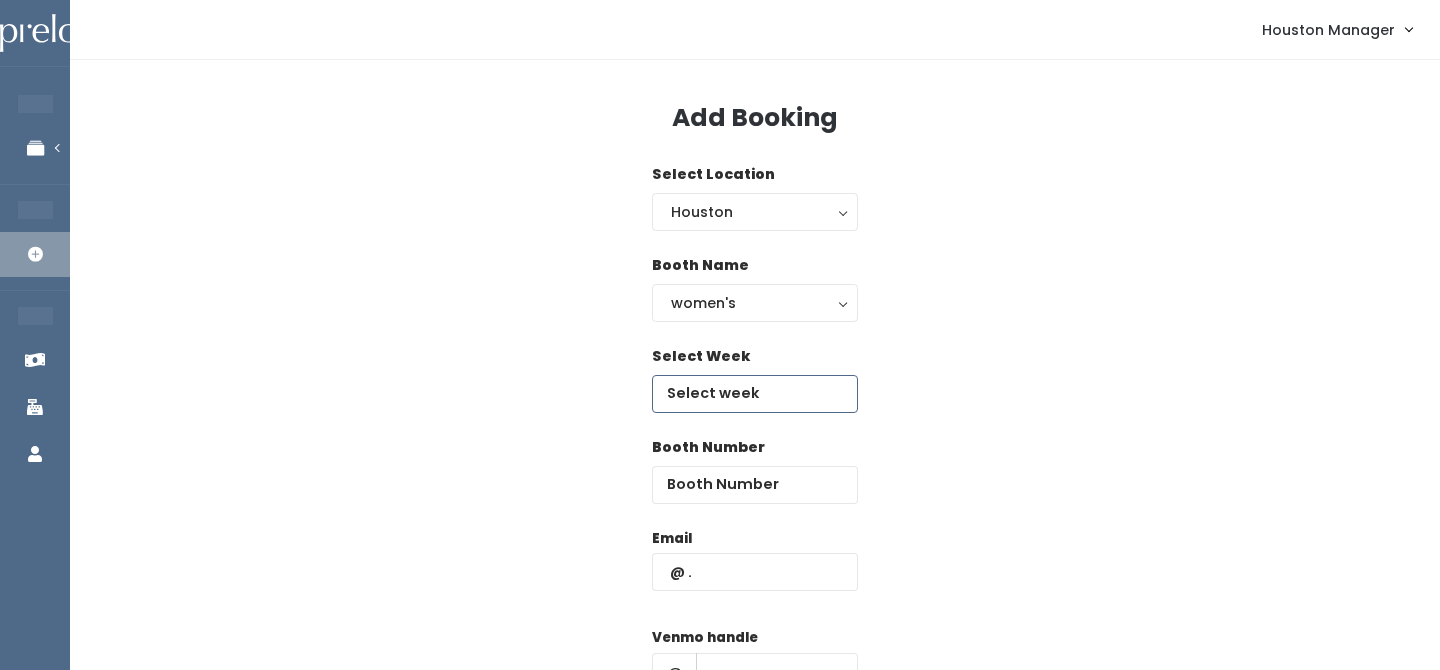 click at bounding box center [755, 394] 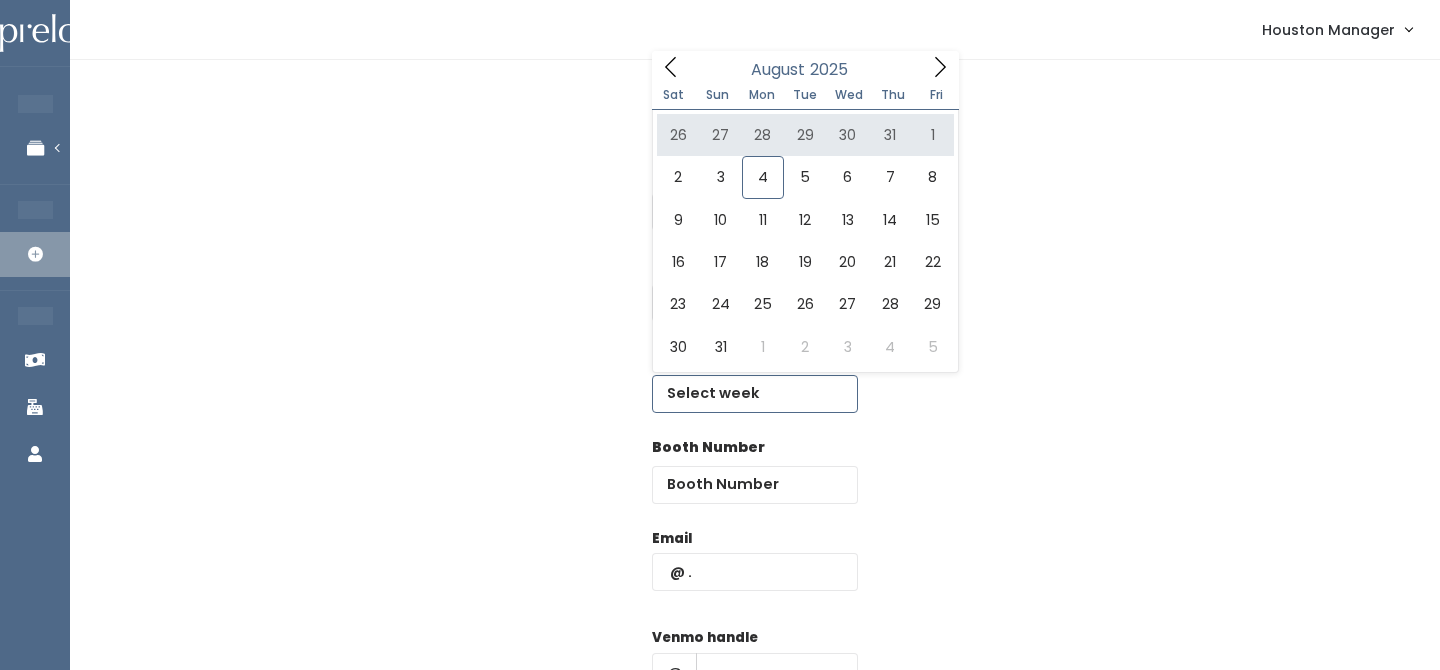 click 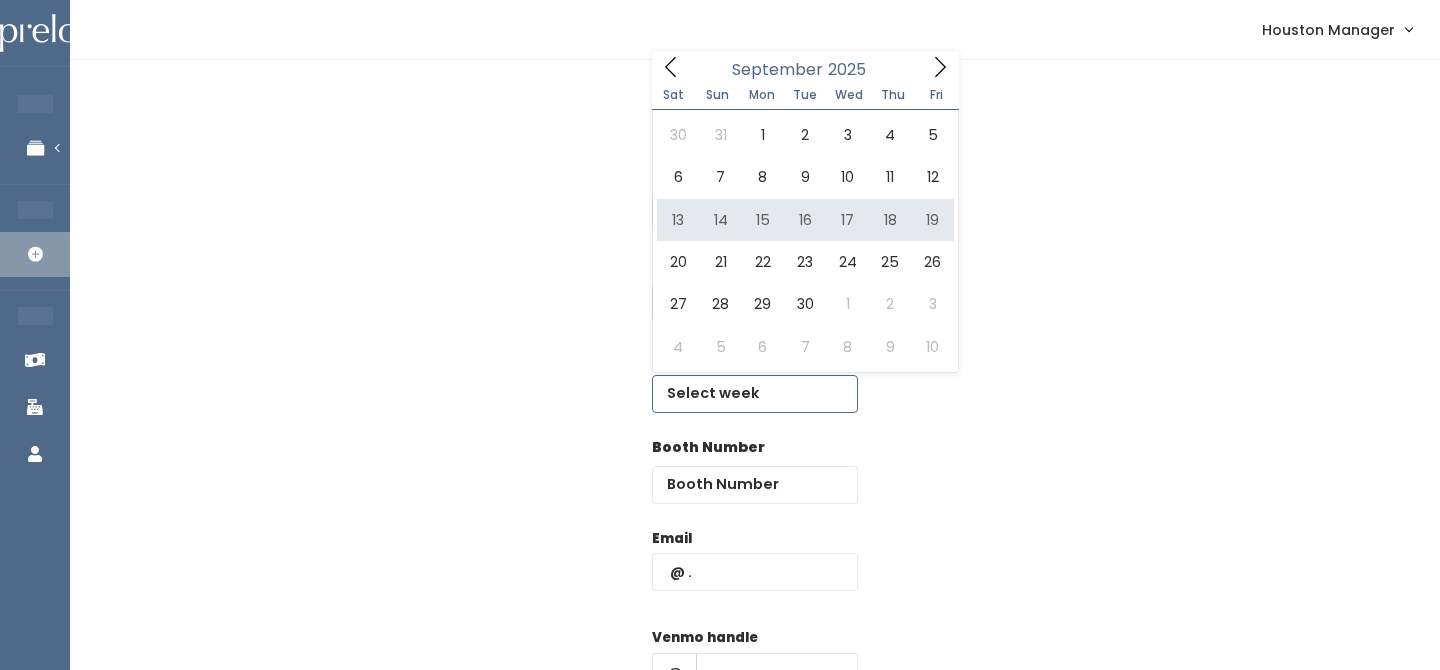 type on "[MONTH] [NUMBER] to [MONTH] [NUMBER]" 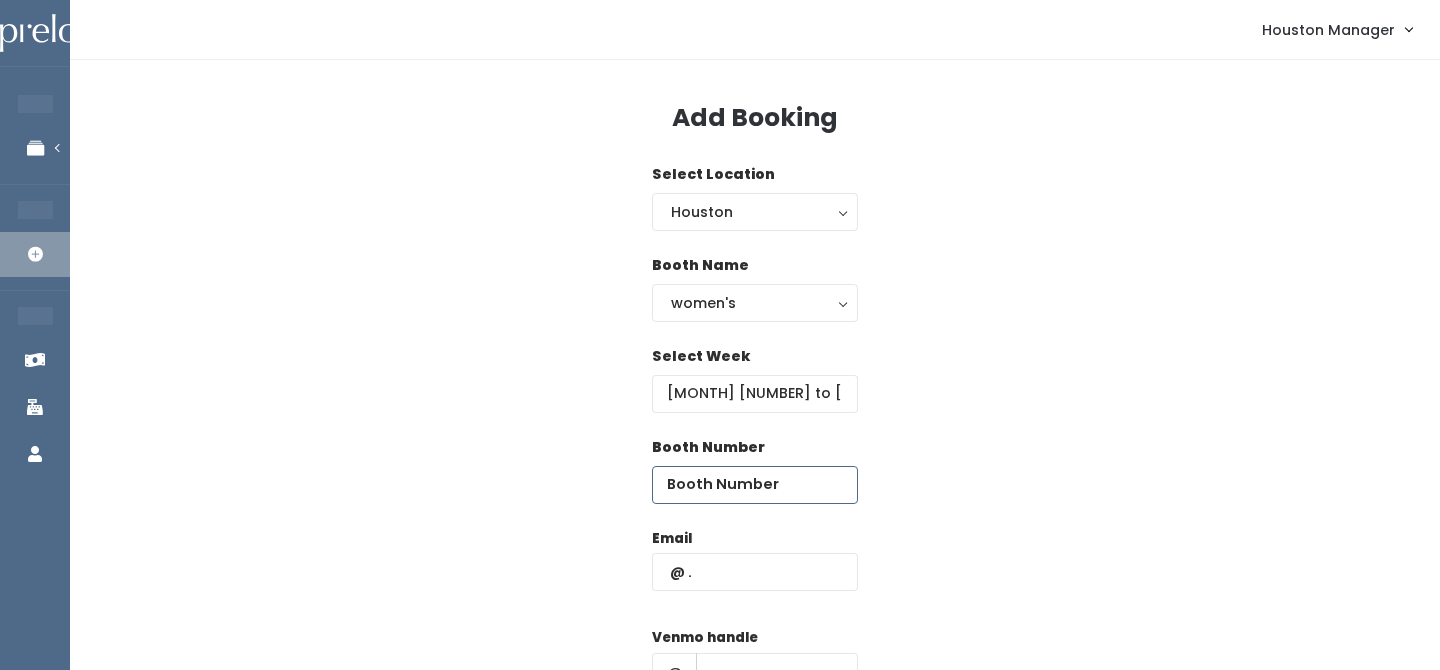 click at bounding box center (755, 485) 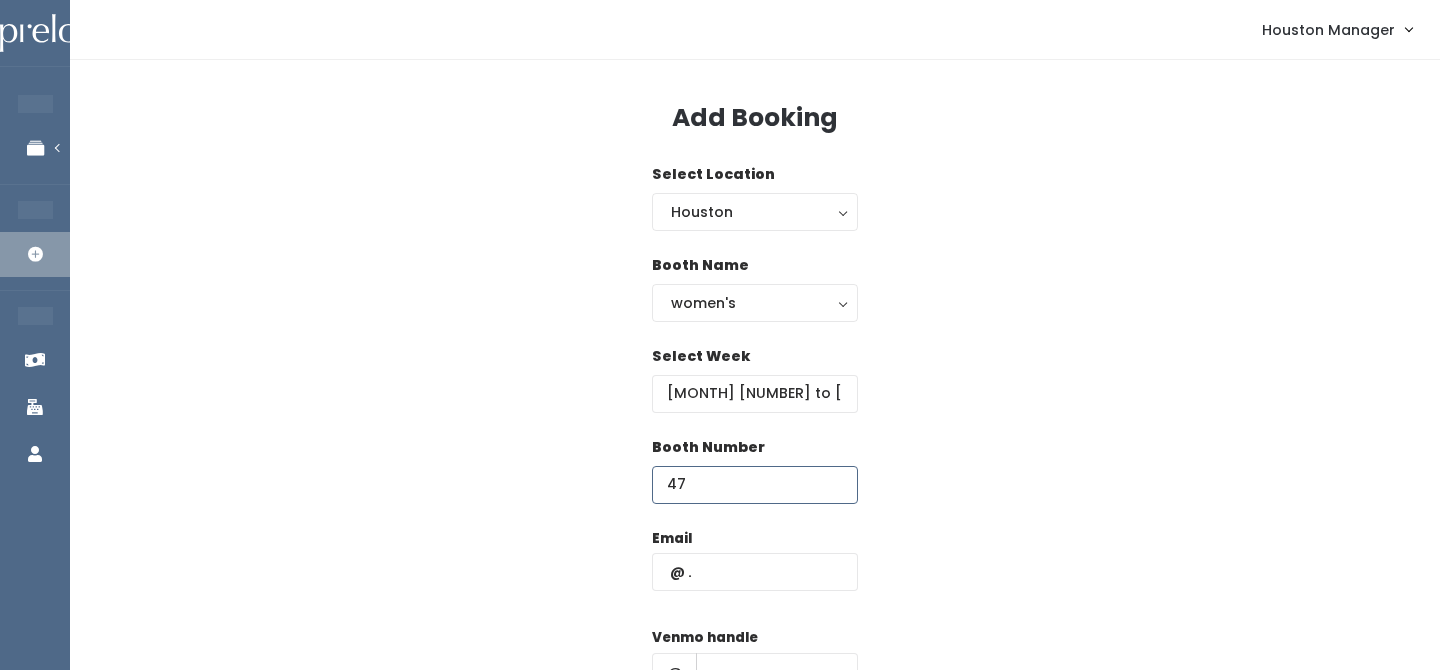 type on "47" 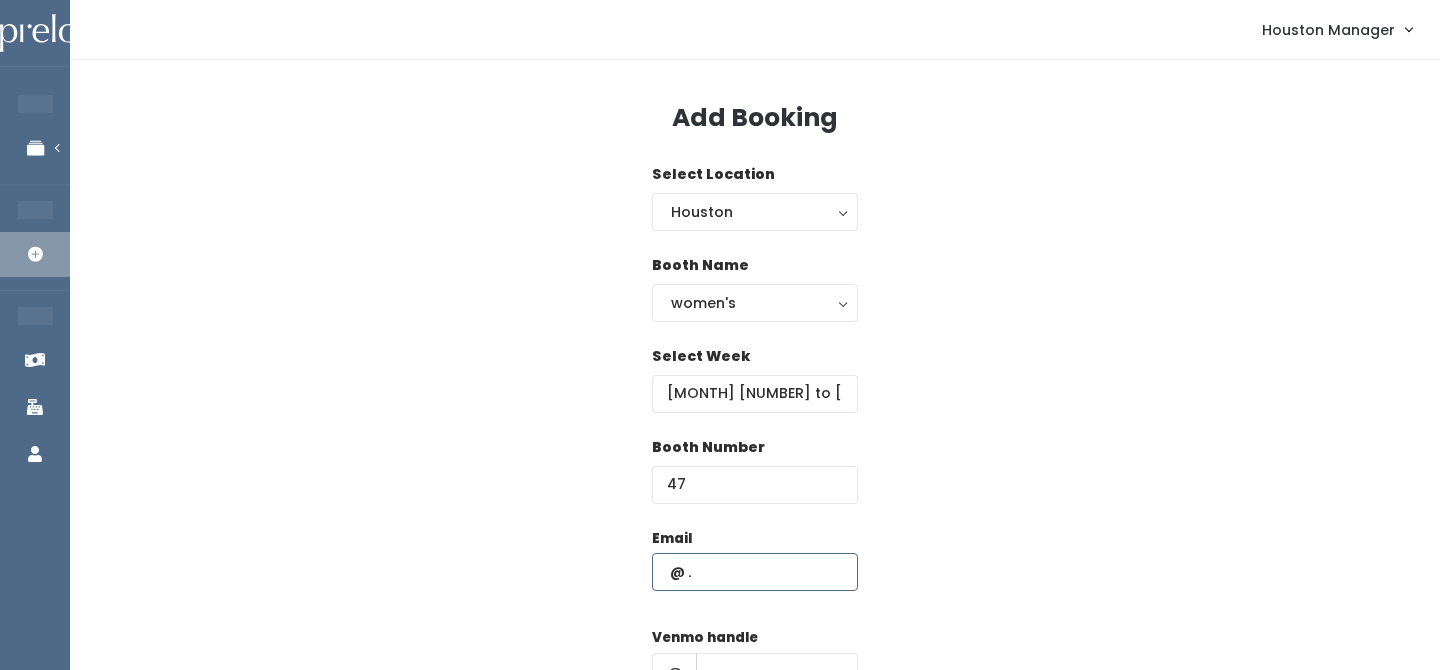 paste on "[USERNAME]@[DOMAIN]" 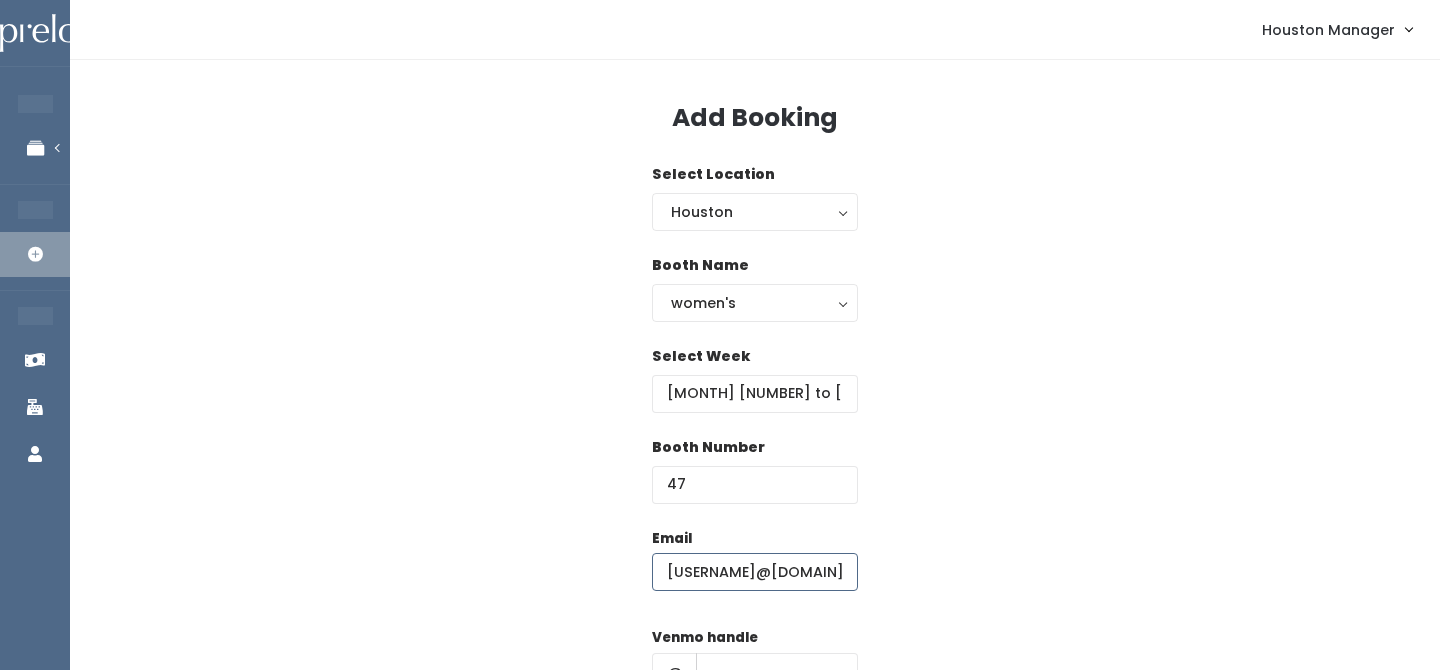 scroll, scrollTop: 0, scrollLeft: 60, axis: horizontal 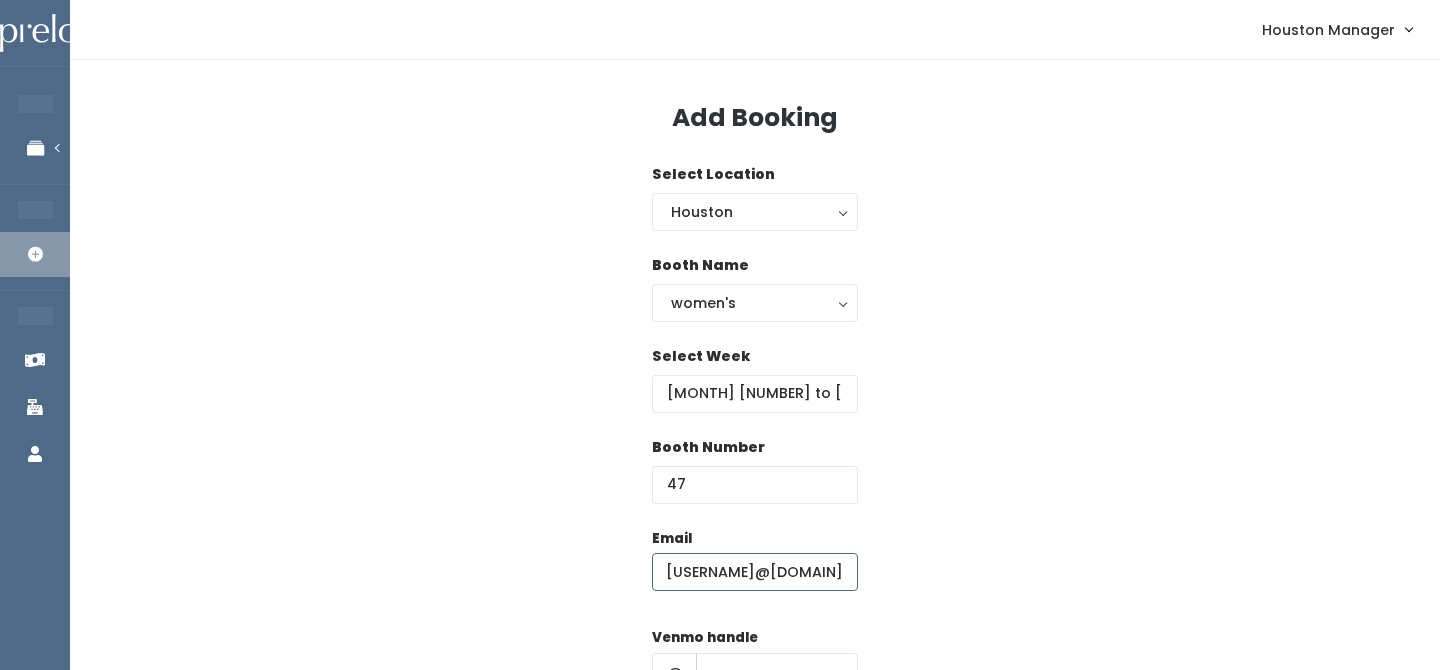 type on "[USERNAME]@[DOMAIN]" 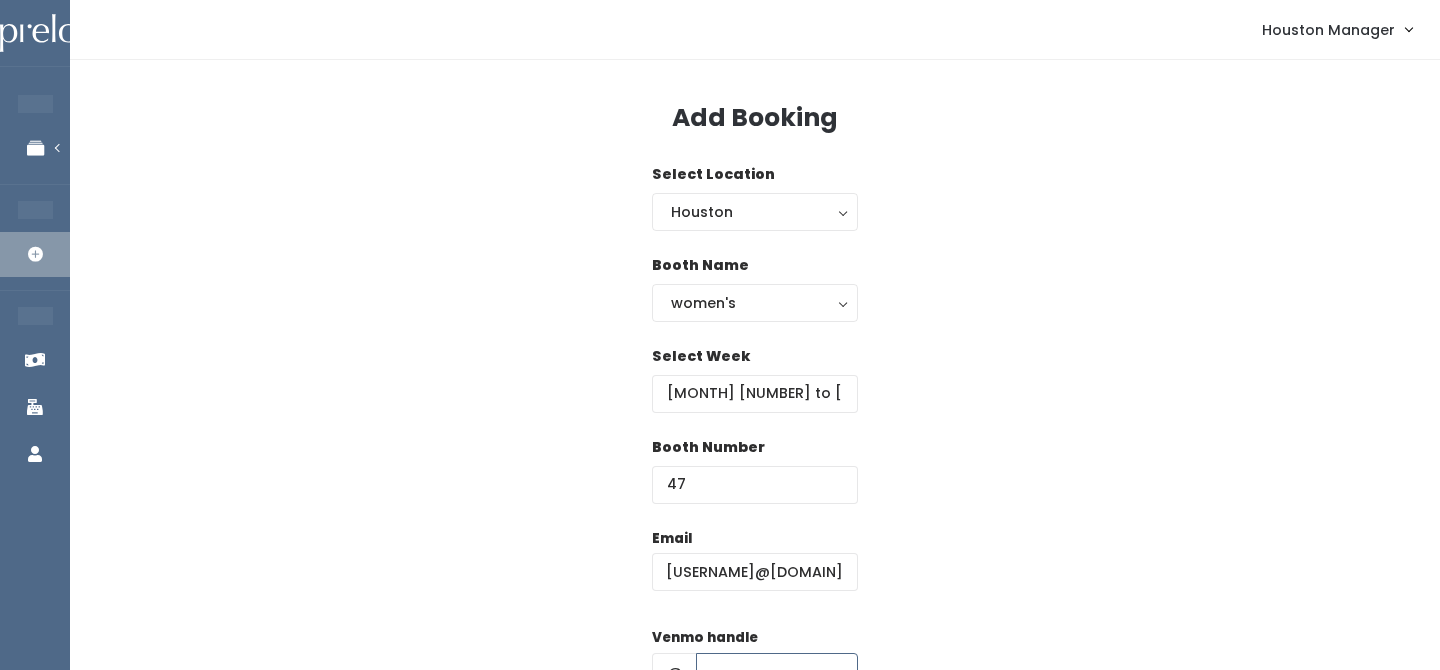 scroll, scrollTop: 21, scrollLeft: 0, axis: vertical 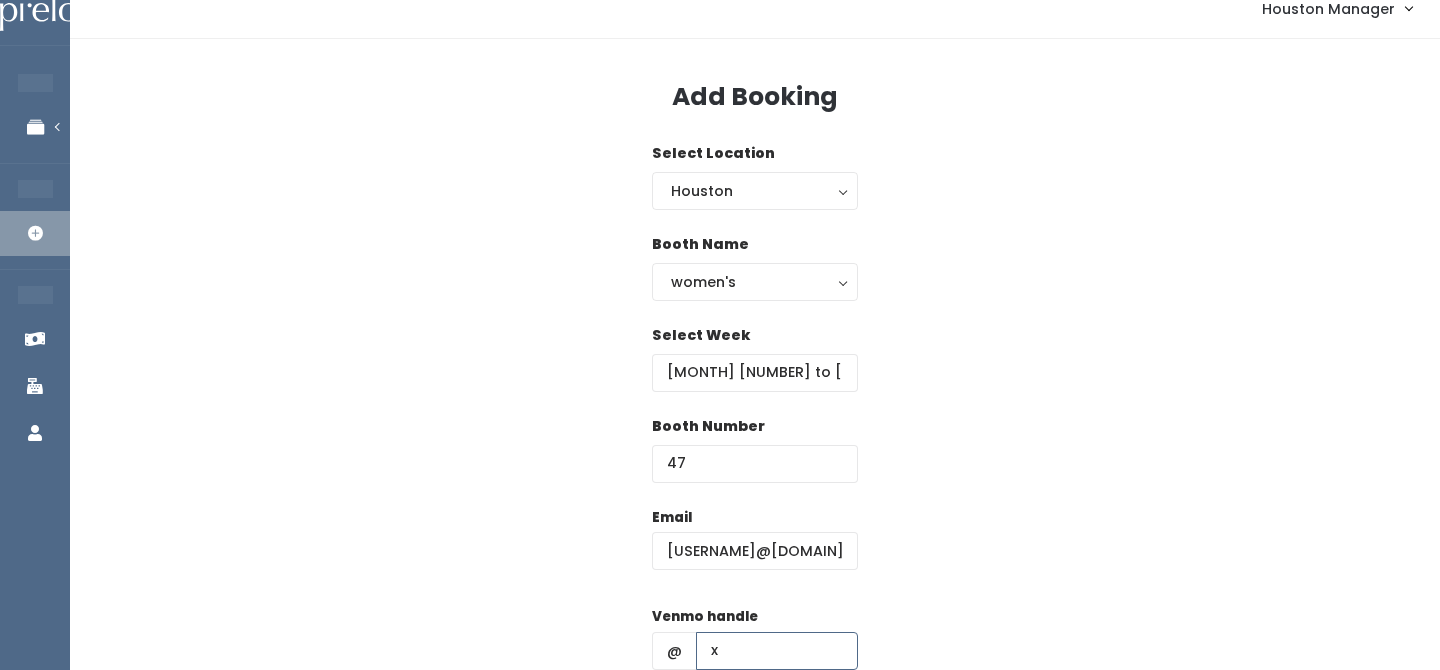 type on "x" 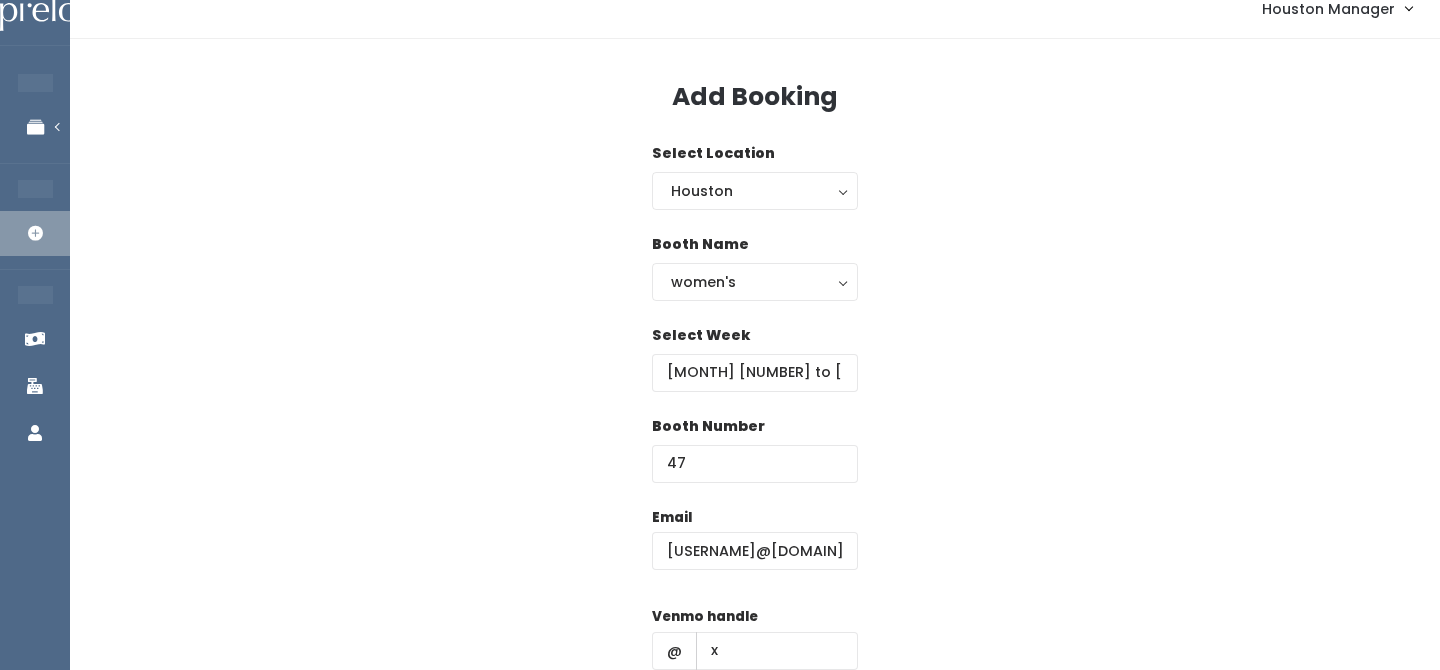 scroll, scrollTop: 287, scrollLeft: 0, axis: vertical 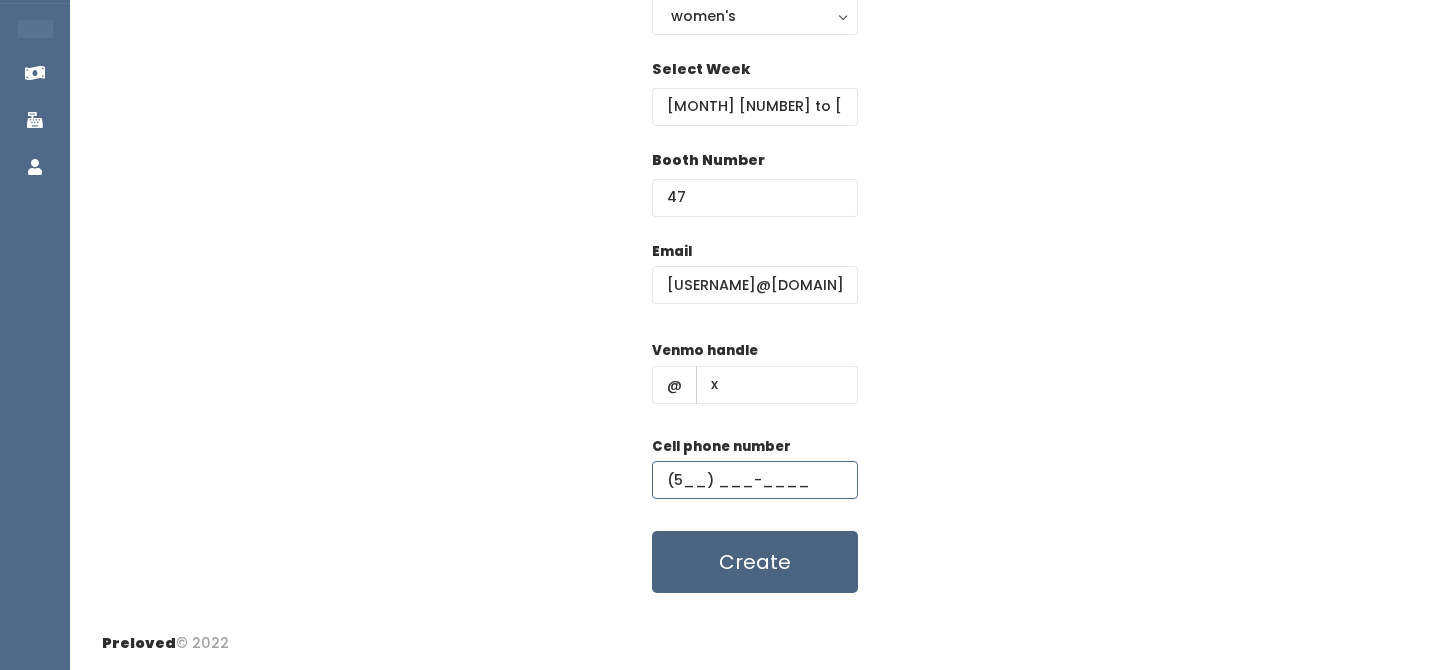 type on "(5__) ___-____" 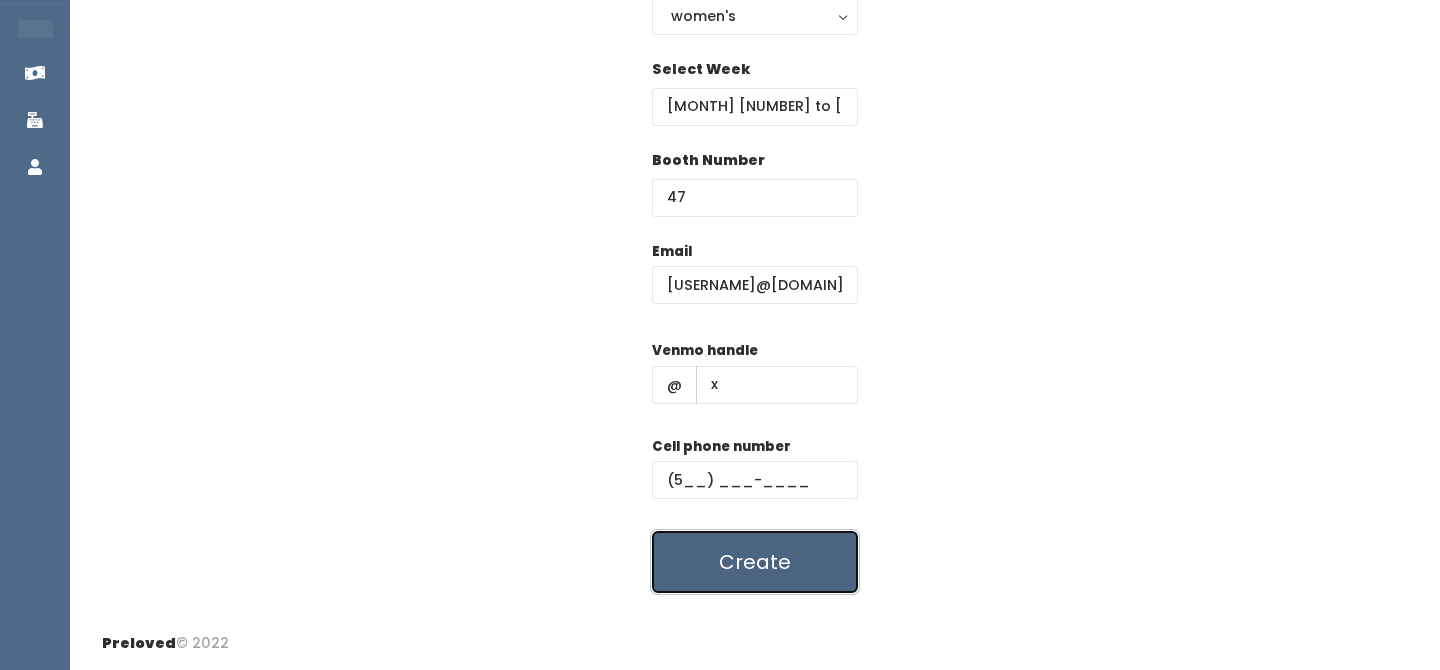 click on "Create" at bounding box center [755, 562] 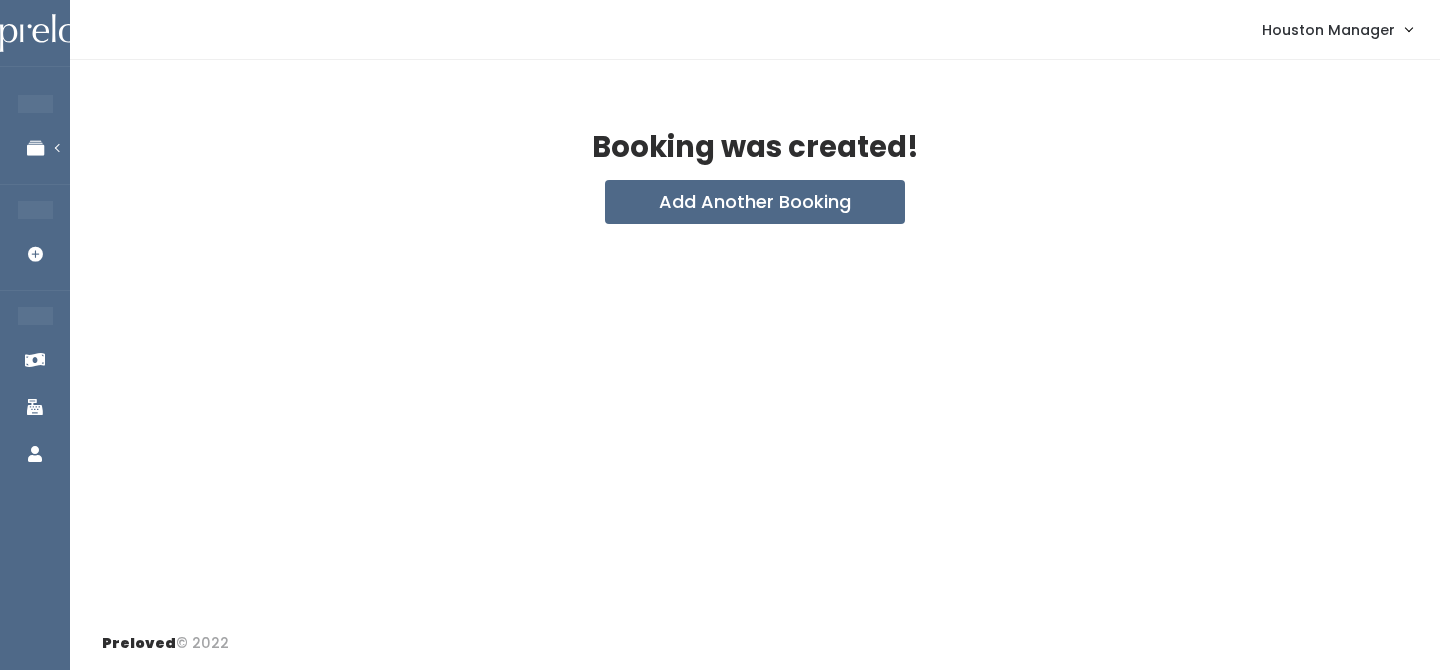 scroll, scrollTop: 0, scrollLeft: 0, axis: both 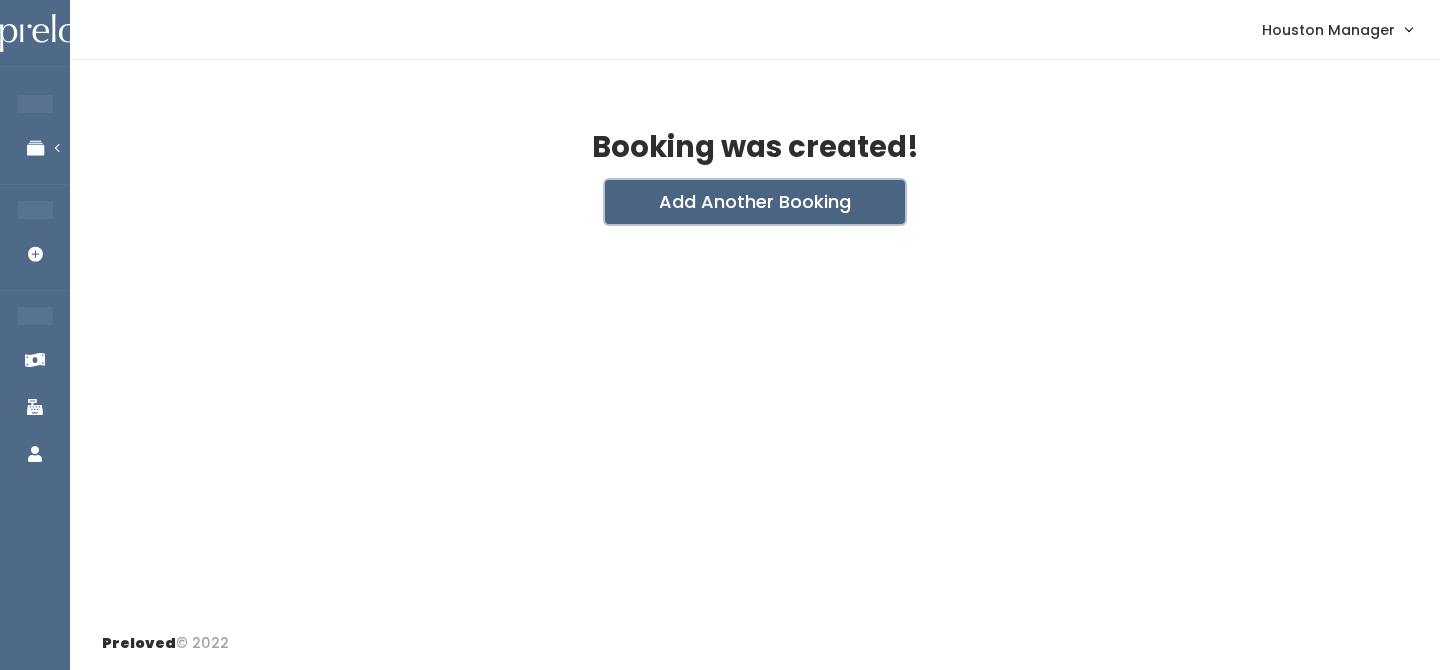 click on "Add Another Booking" at bounding box center [755, 202] 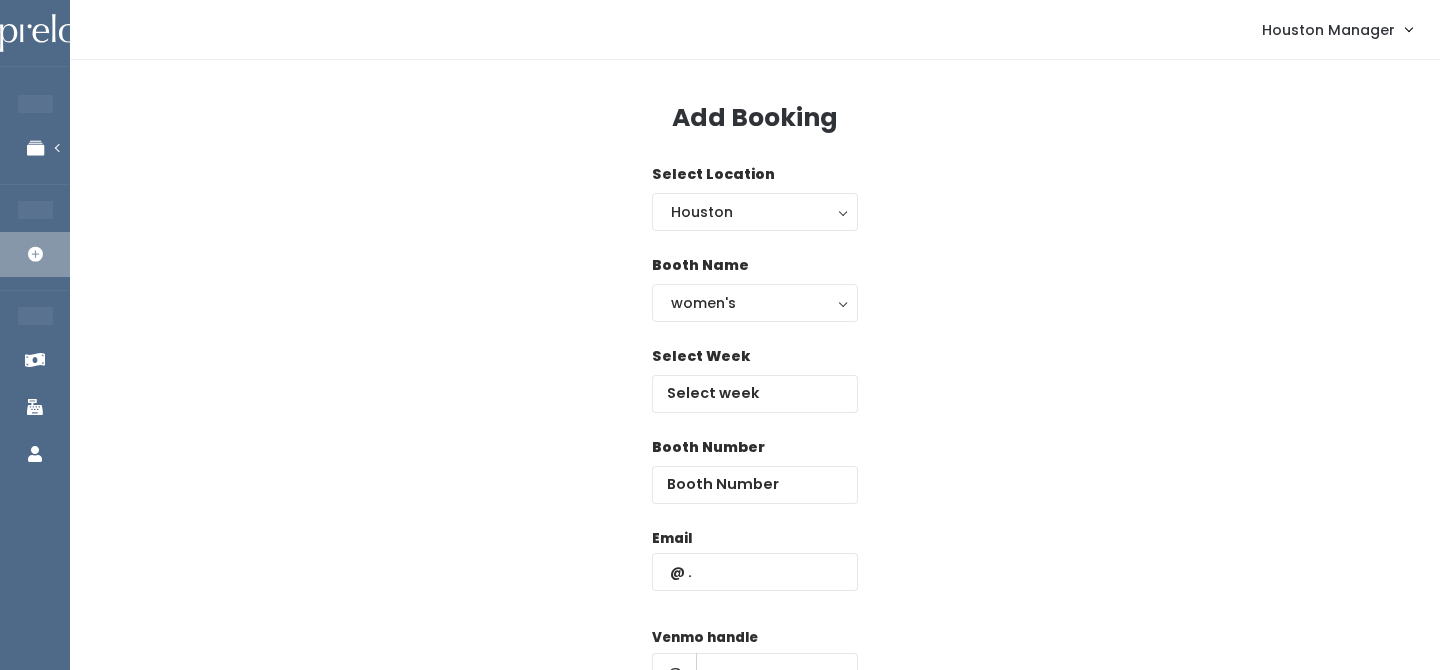 scroll, scrollTop: 0, scrollLeft: 0, axis: both 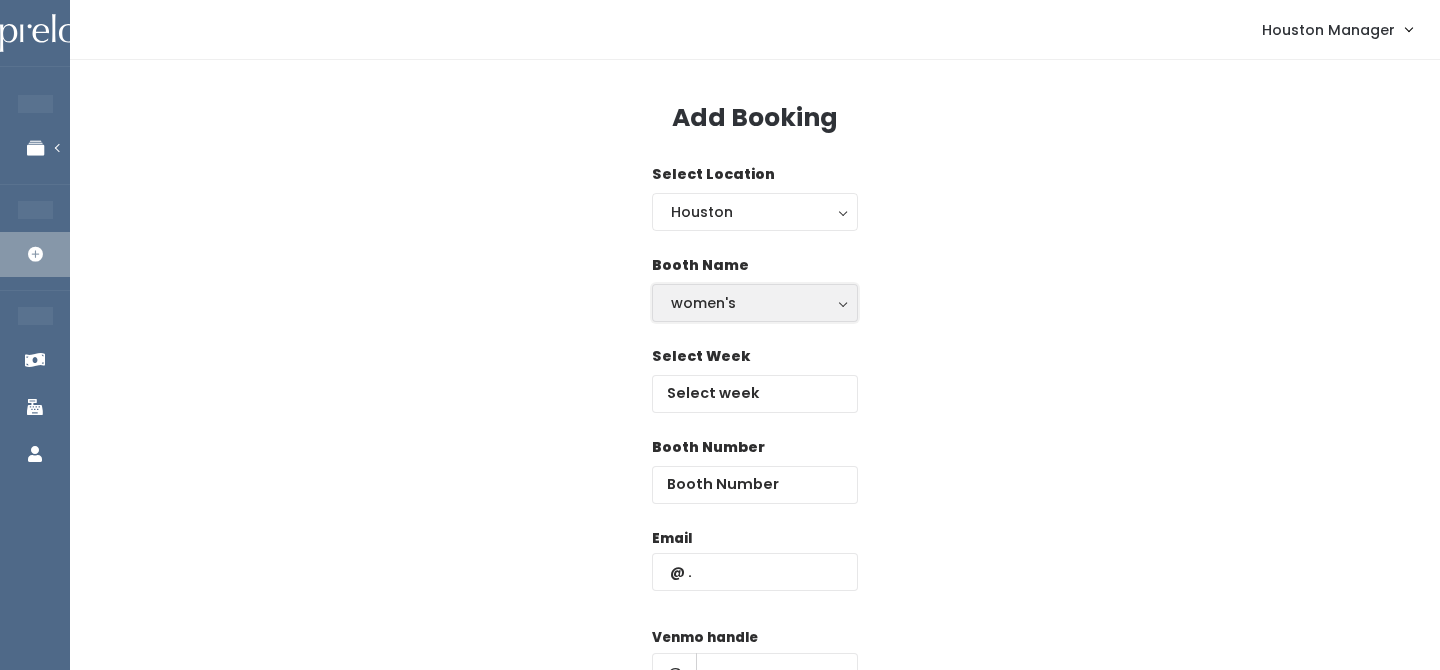 click on "women's" at bounding box center (755, 303) 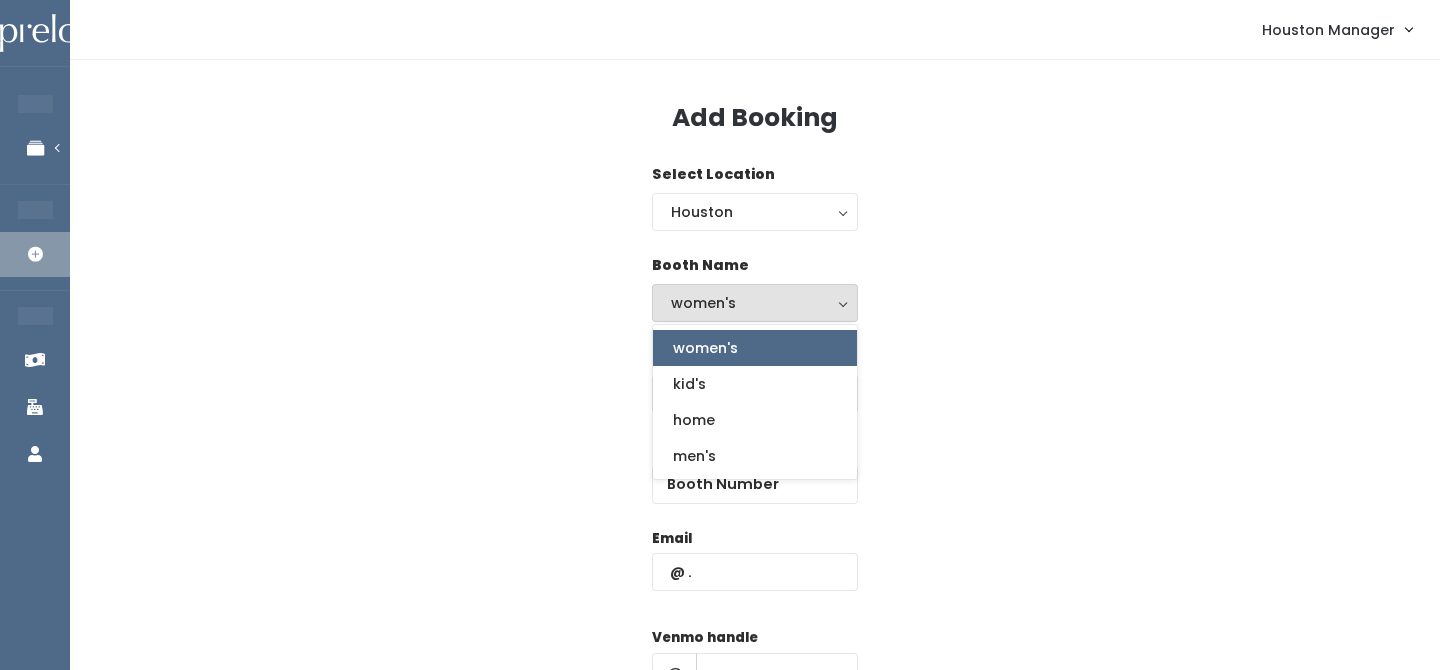 click on "women's" at bounding box center (755, 348) 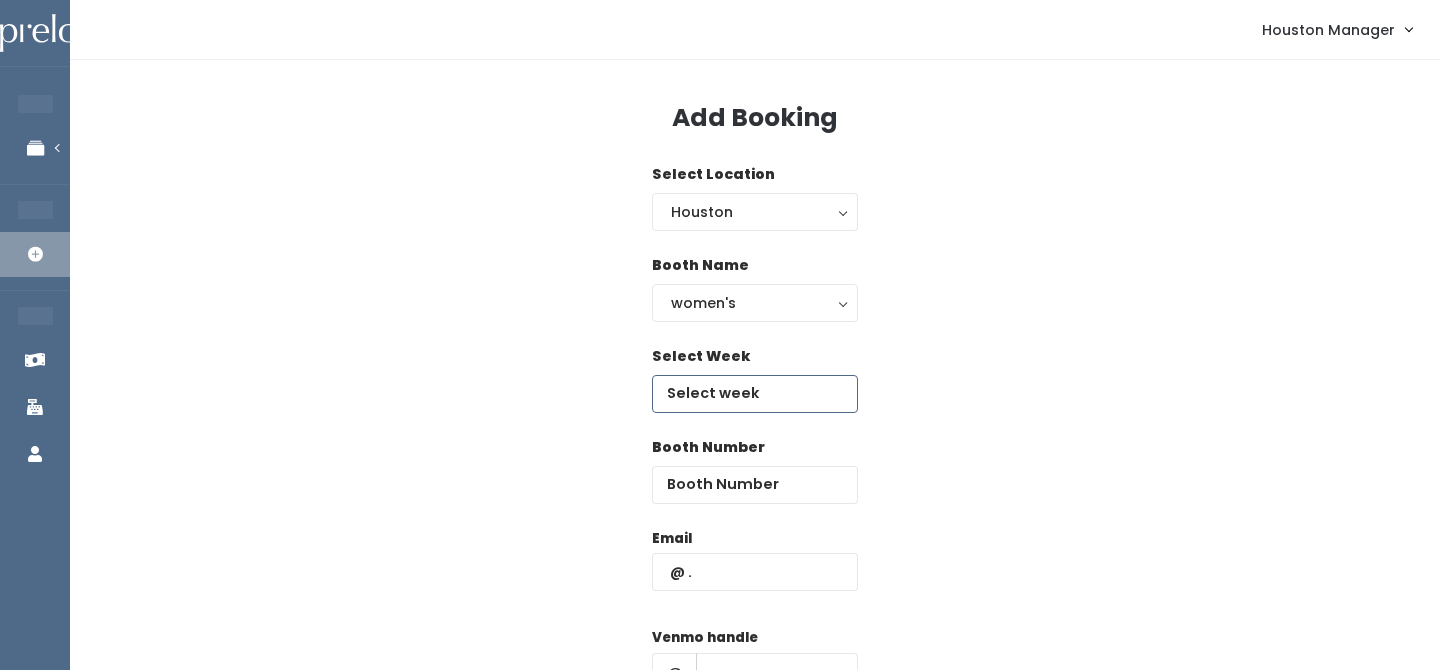 click at bounding box center [755, 394] 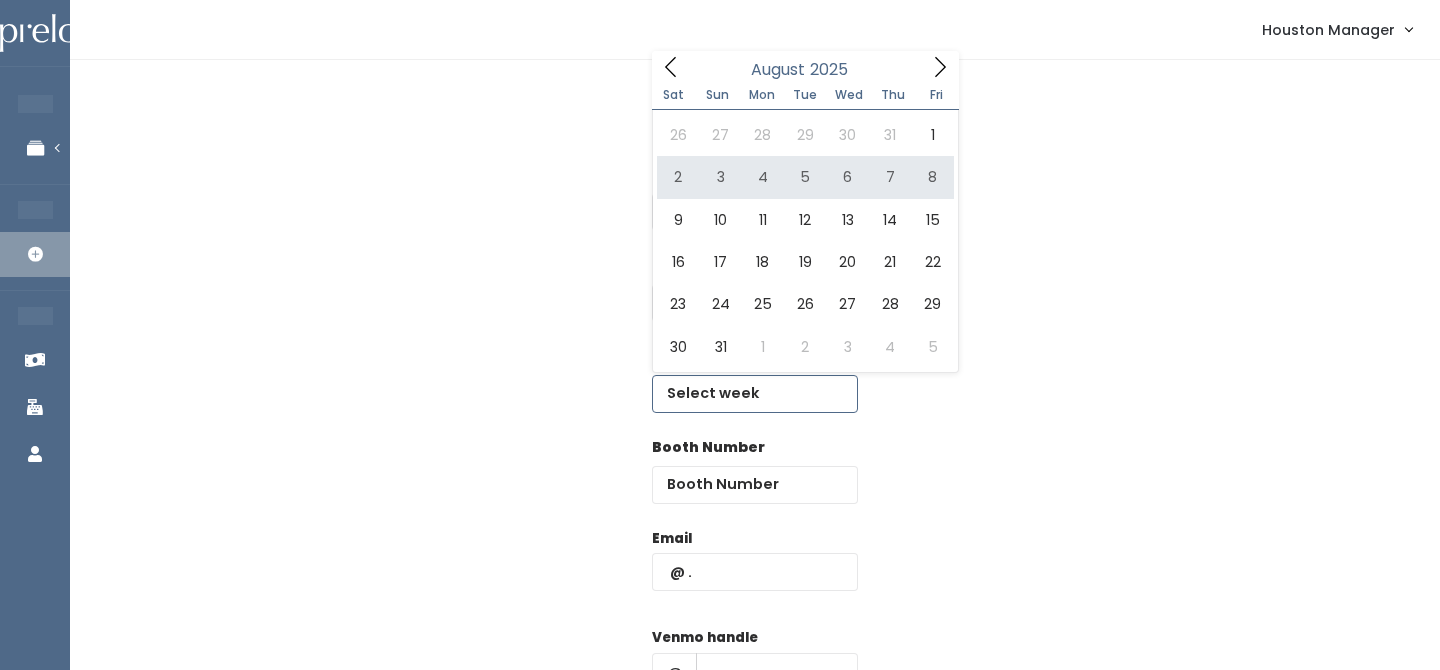 click 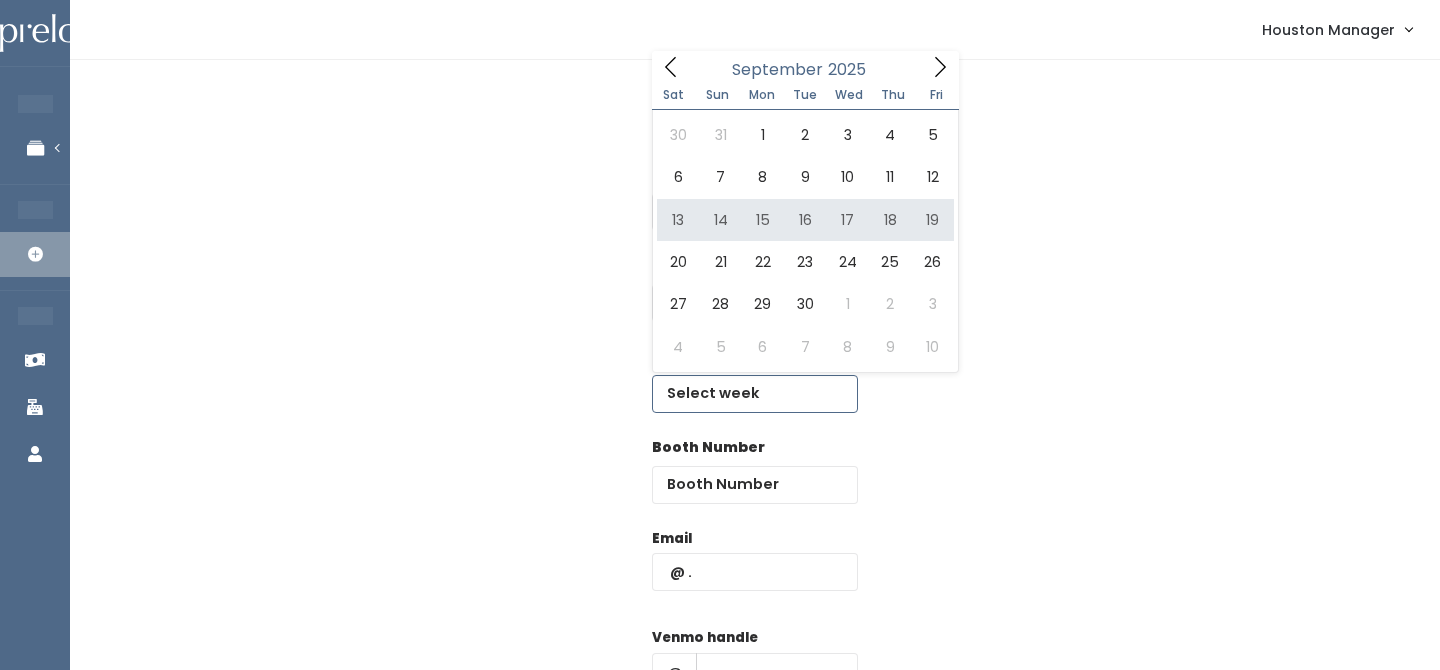 type on "September 13 to September 19" 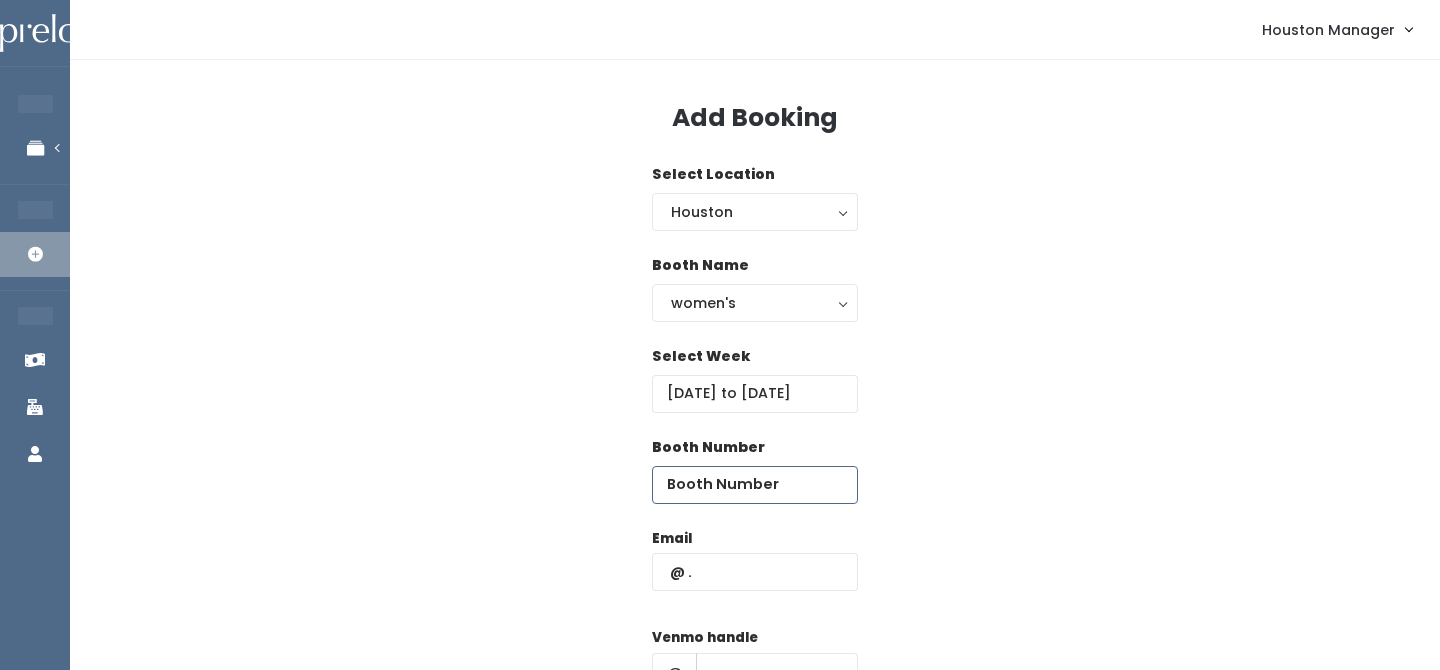 click at bounding box center (755, 485) 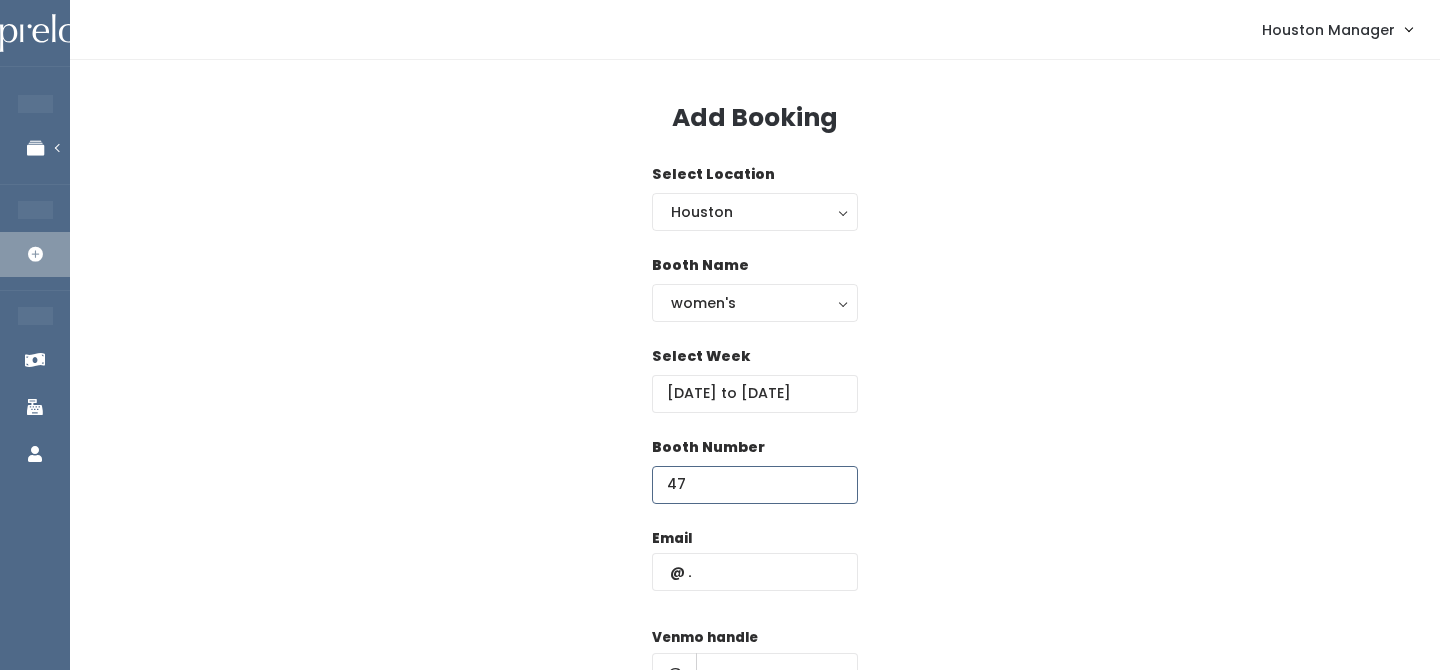 type on "47" 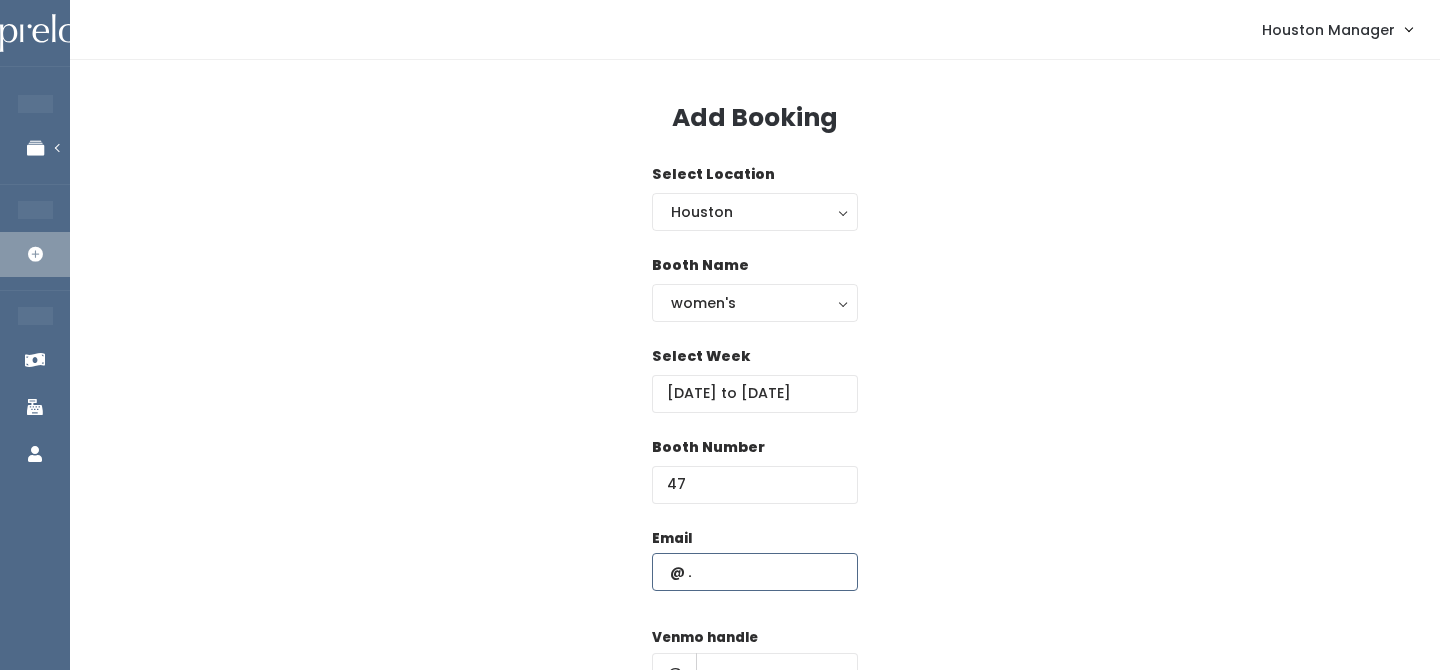 paste on "[USERNAME]@[DOMAIN]" 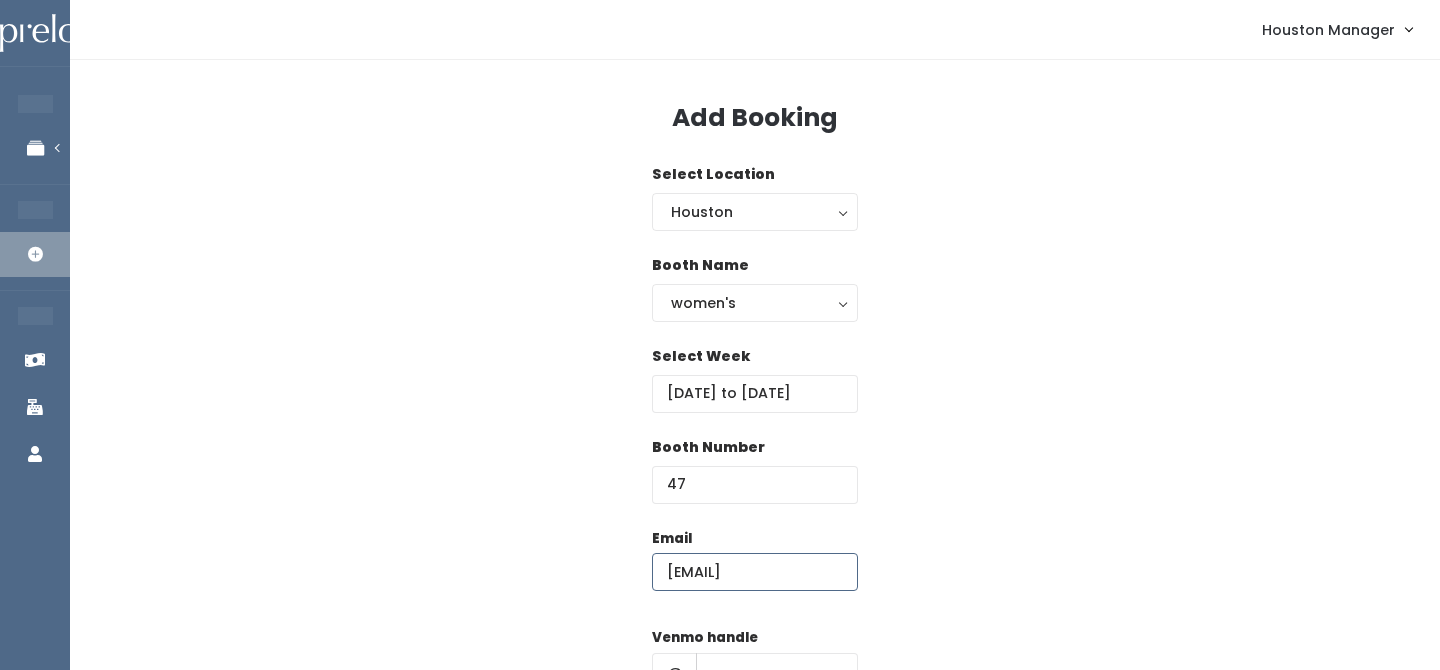 scroll, scrollTop: 0, scrollLeft: 60, axis: horizontal 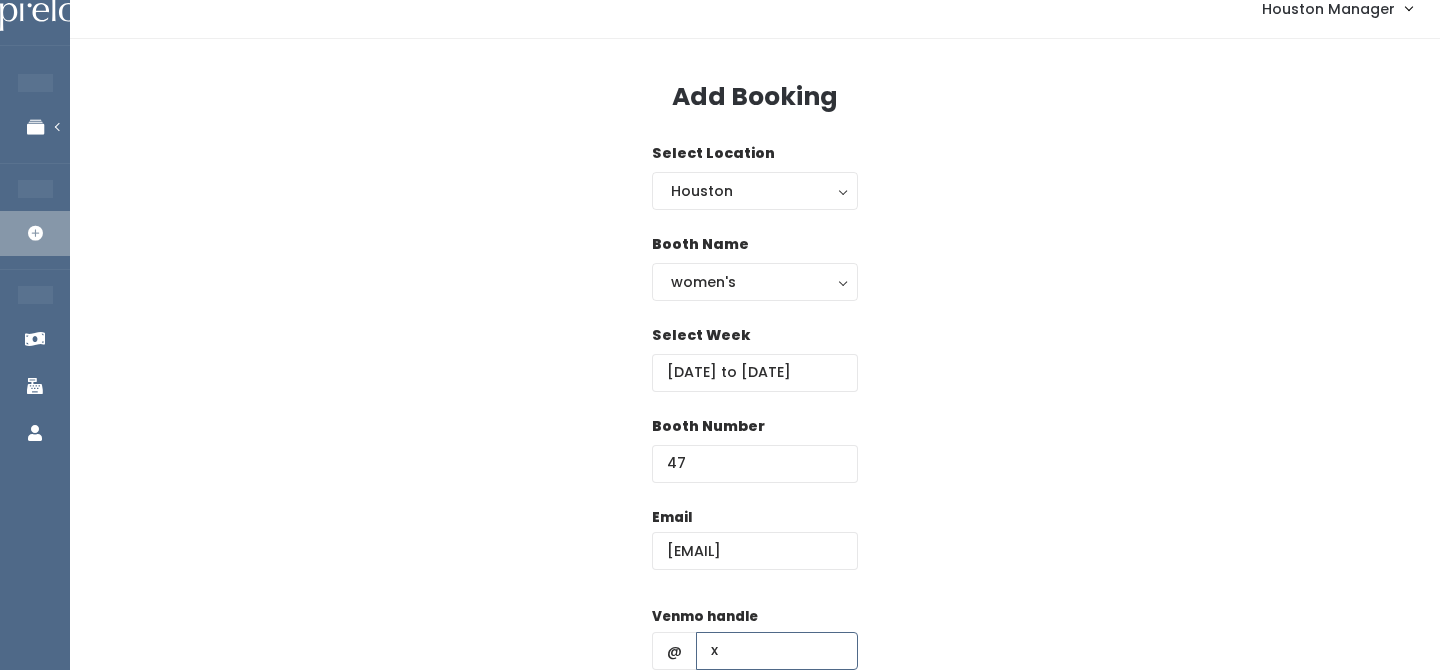 type on "x" 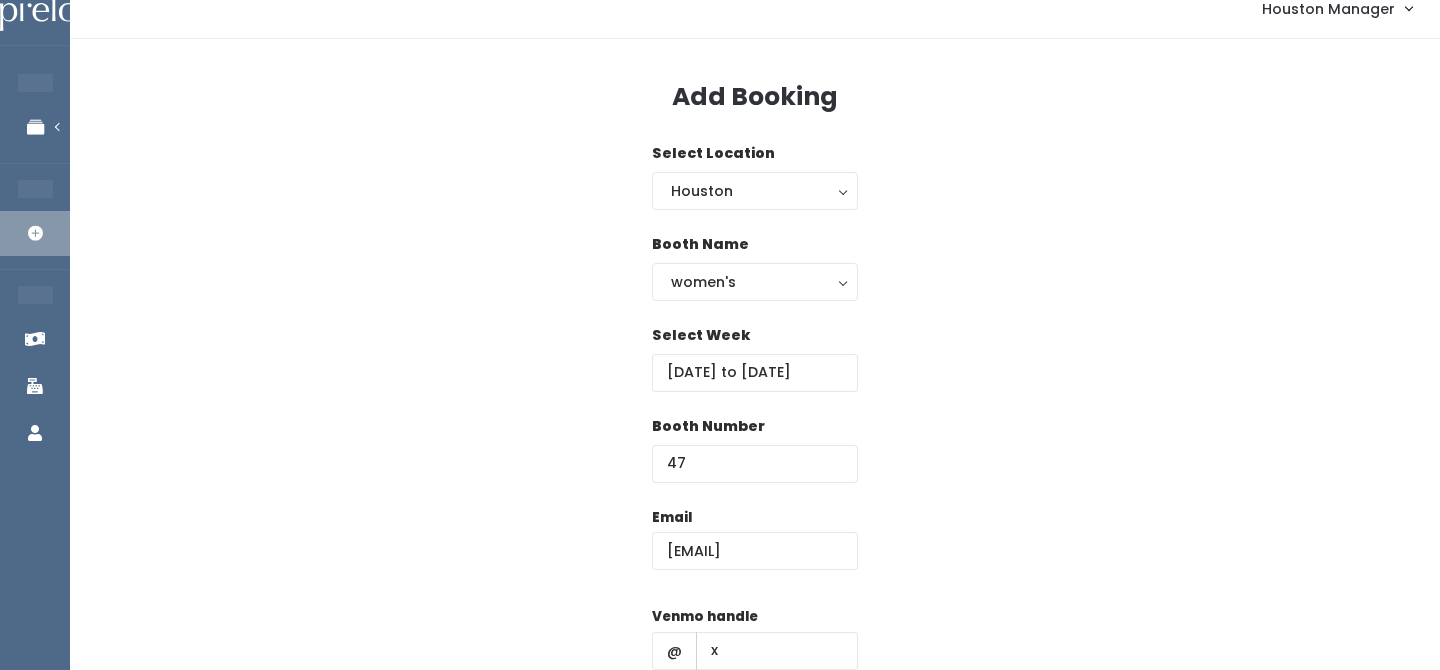 scroll, scrollTop: 287, scrollLeft: 0, axis: vertical 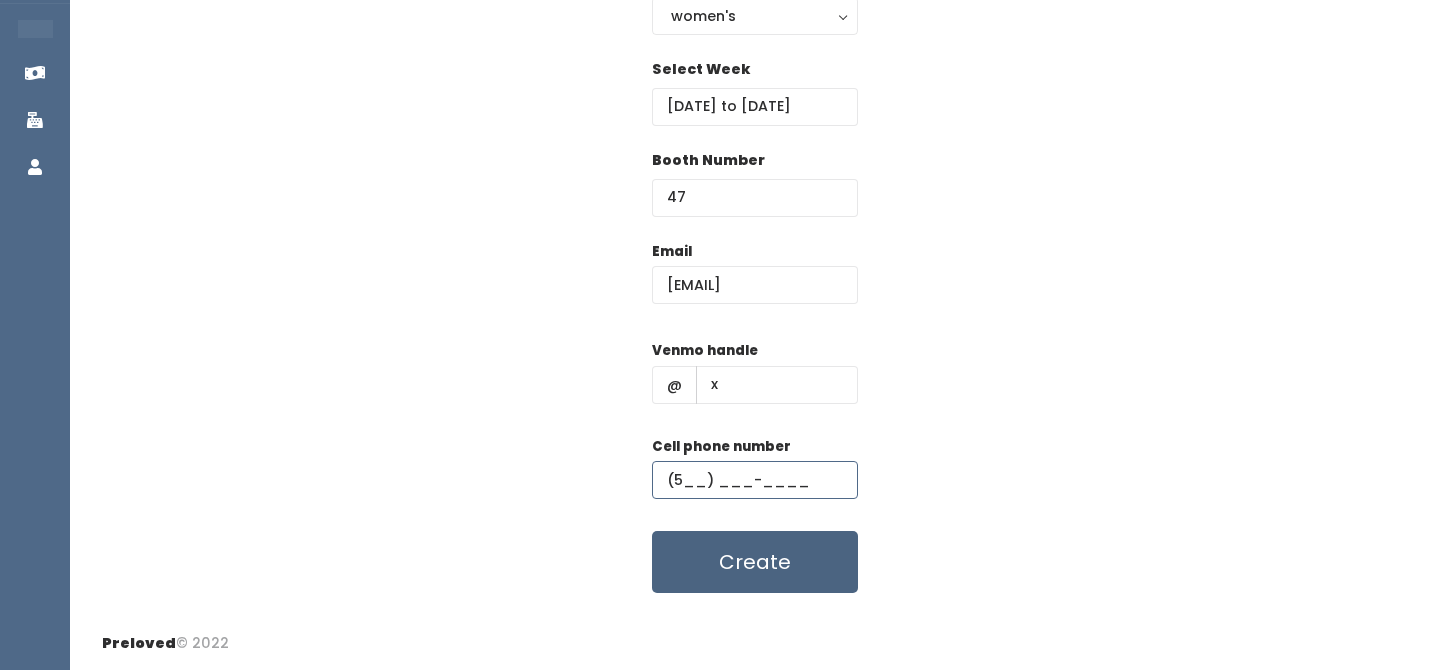 type on "(5__) ___-____" 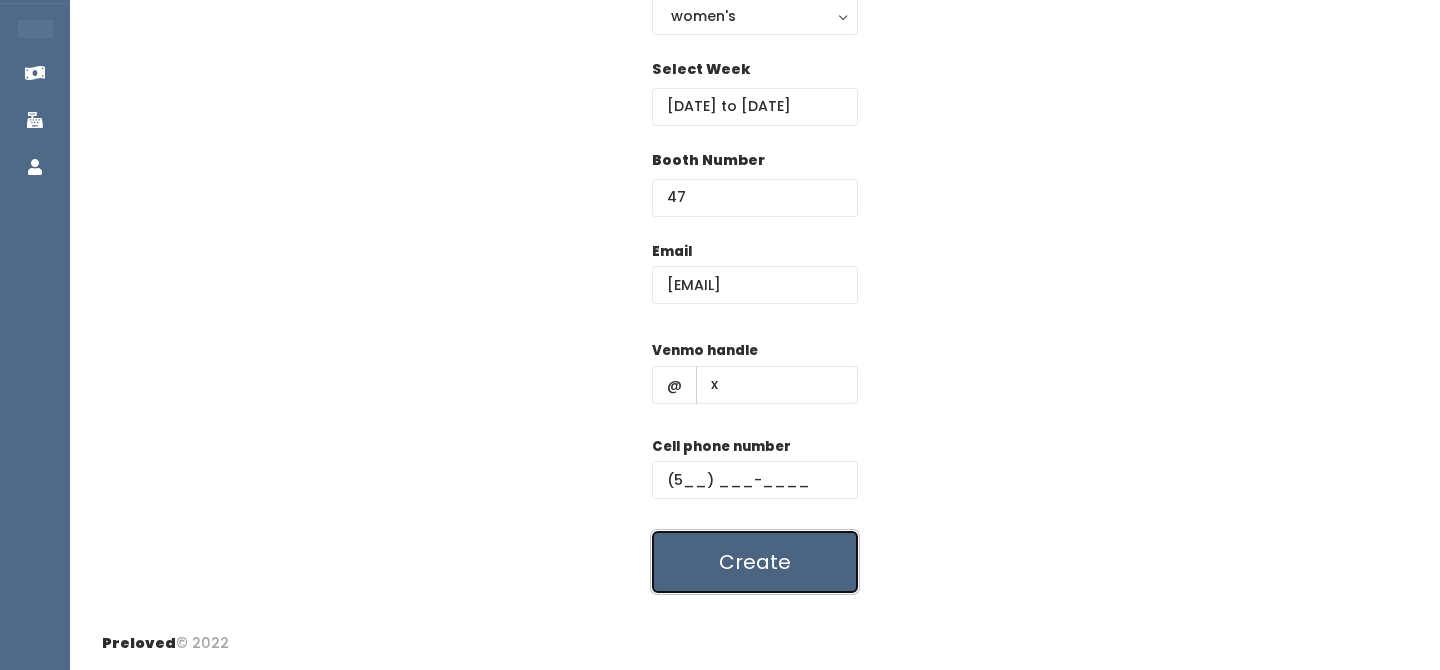 click on "Create" at bounding box center (755, 562) 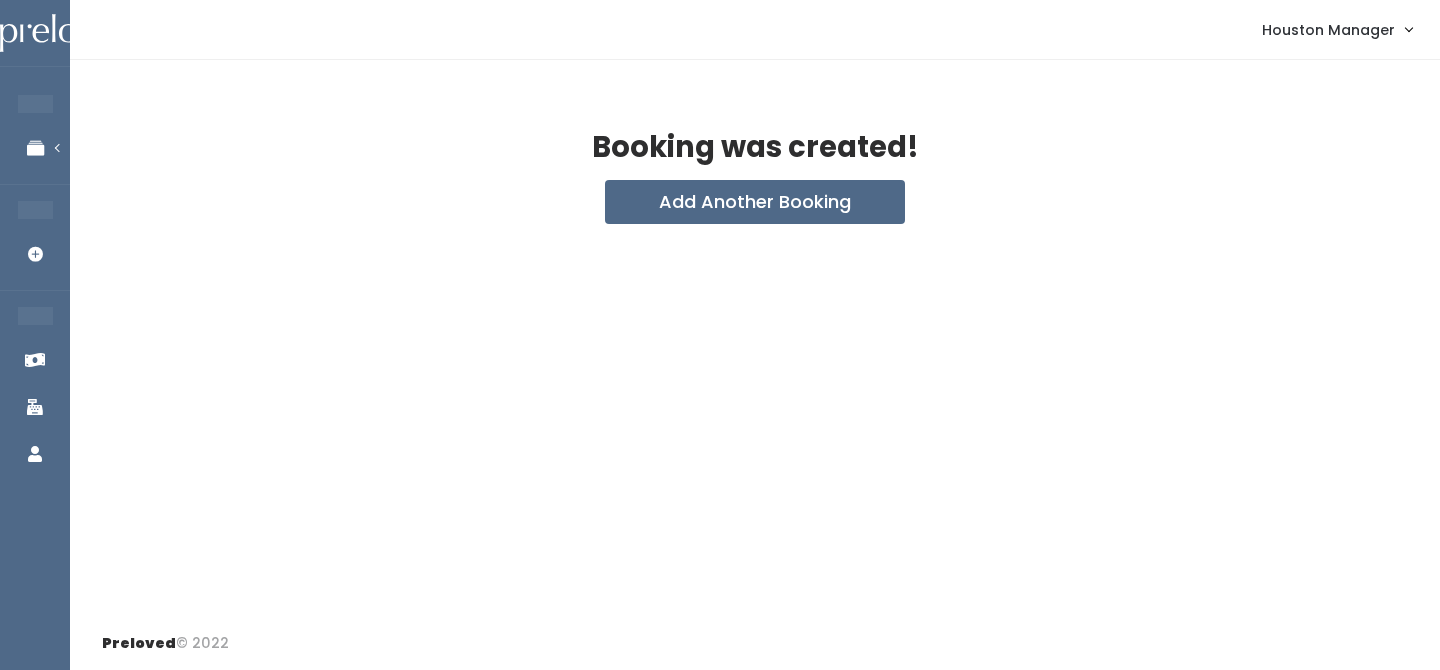 scroll, scrollTop: 0, scrollLeft: 0, axis: both 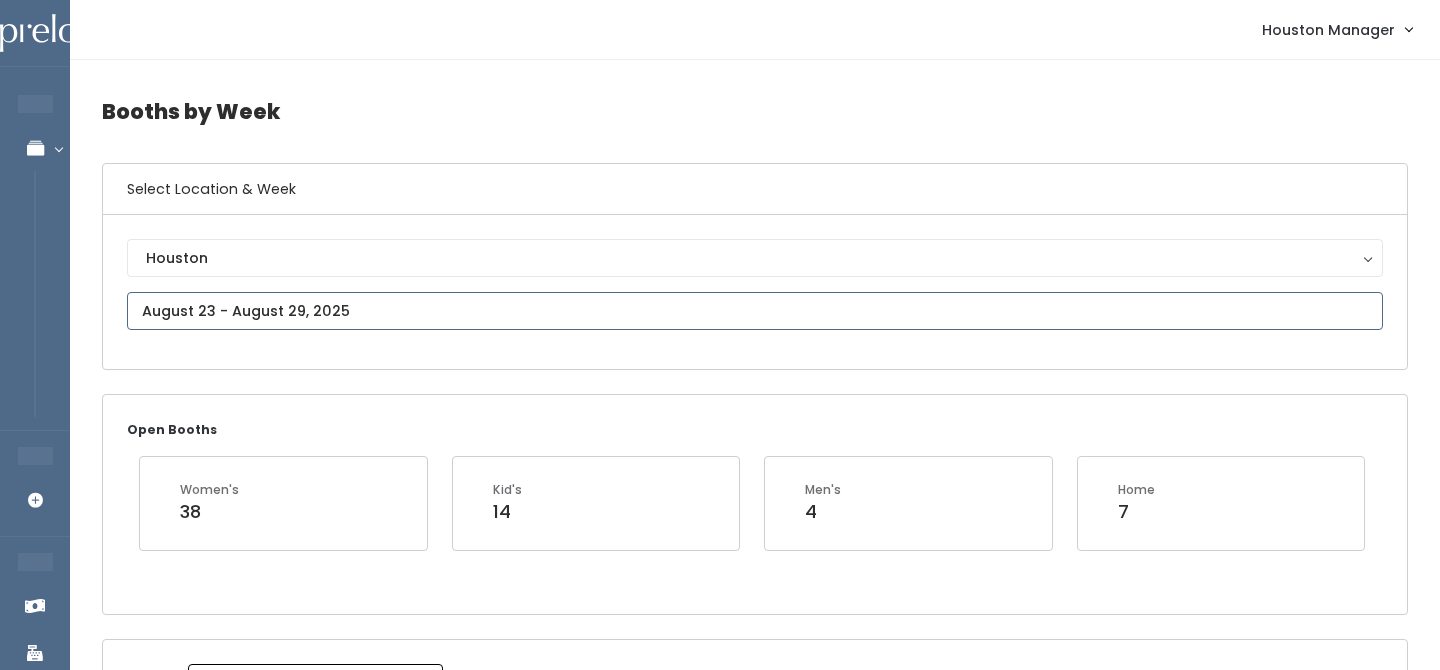 click at bounding box center (755, 311) 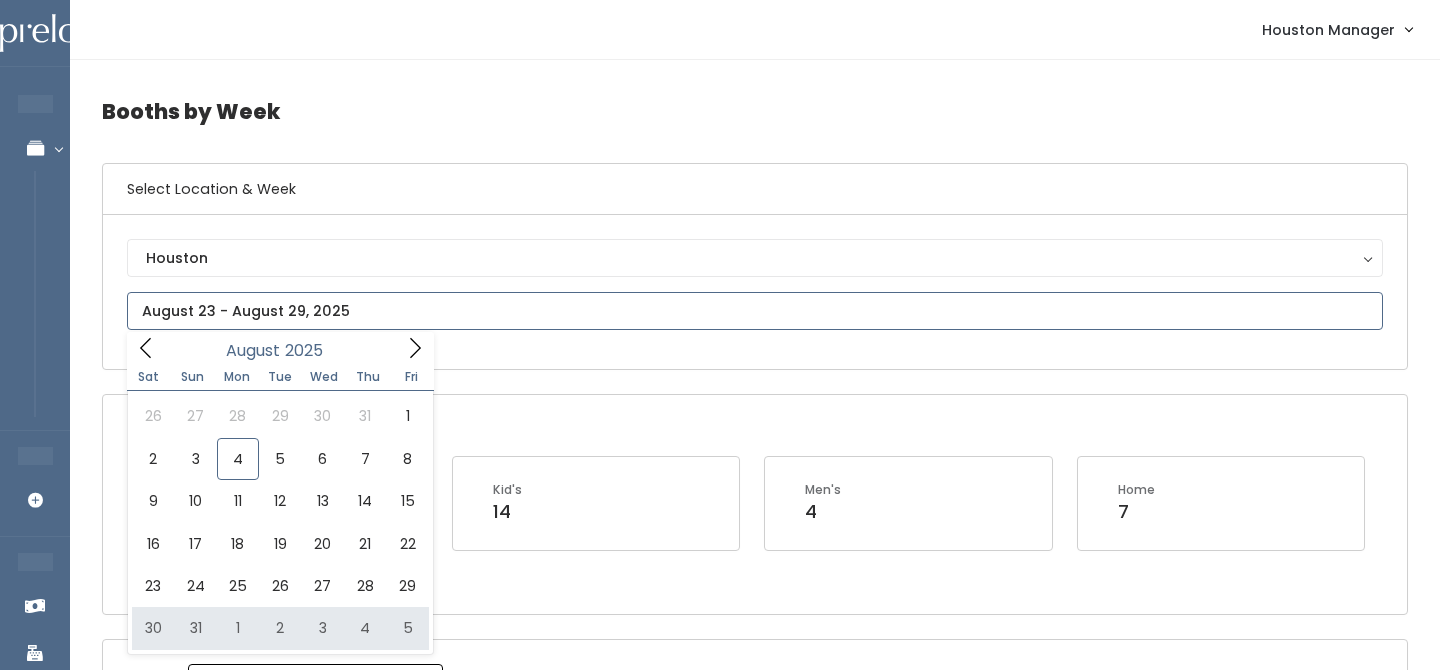 type on "August 30 to September 5" 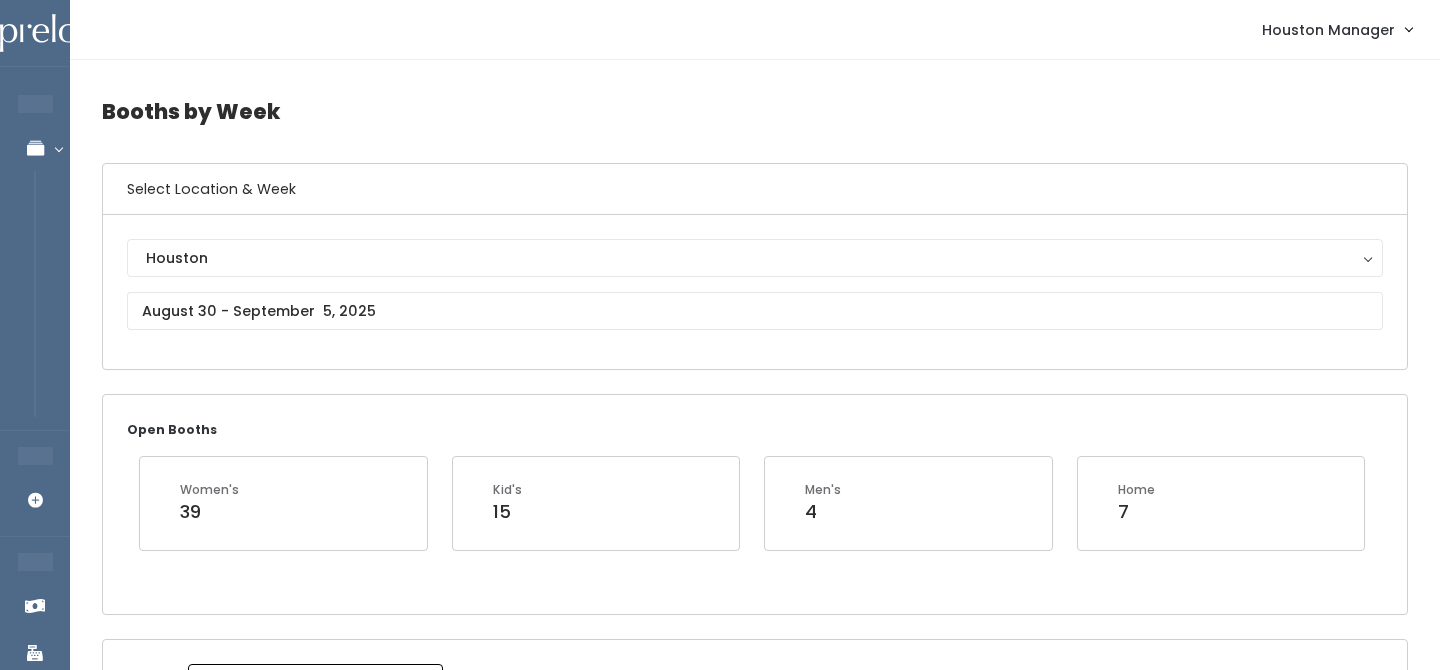 scroll, scrollTop: 0, scrollLeft: 0, axis: both 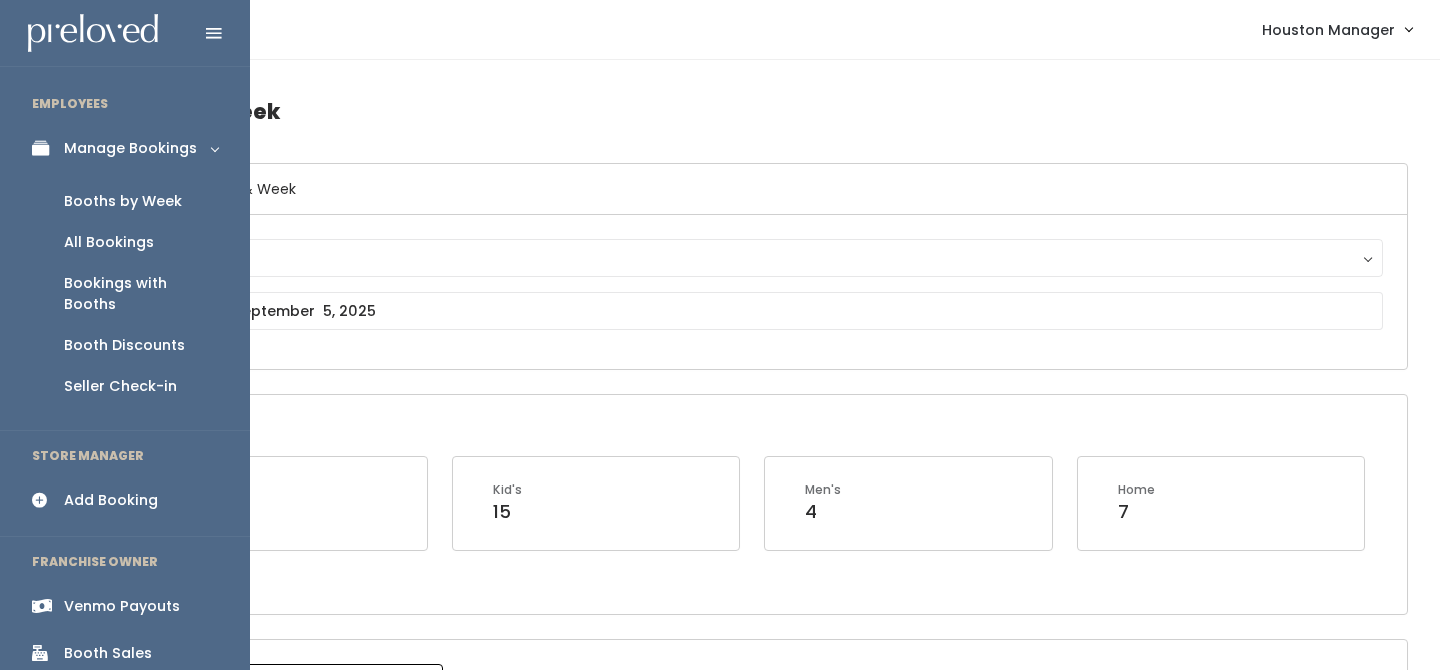 click on "Booth Discounts" at bounding box center (124, 345) 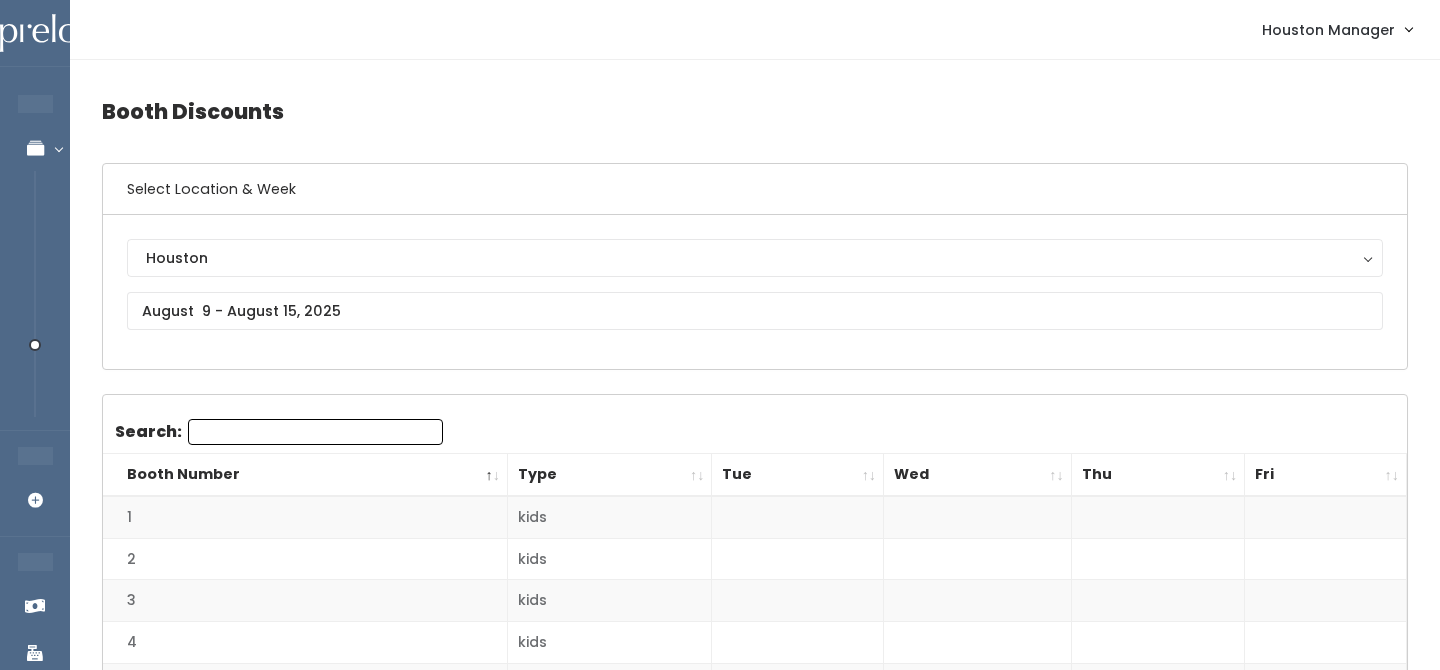 scroll, scrollTop: 0, scrollLeft: 0, axis: both 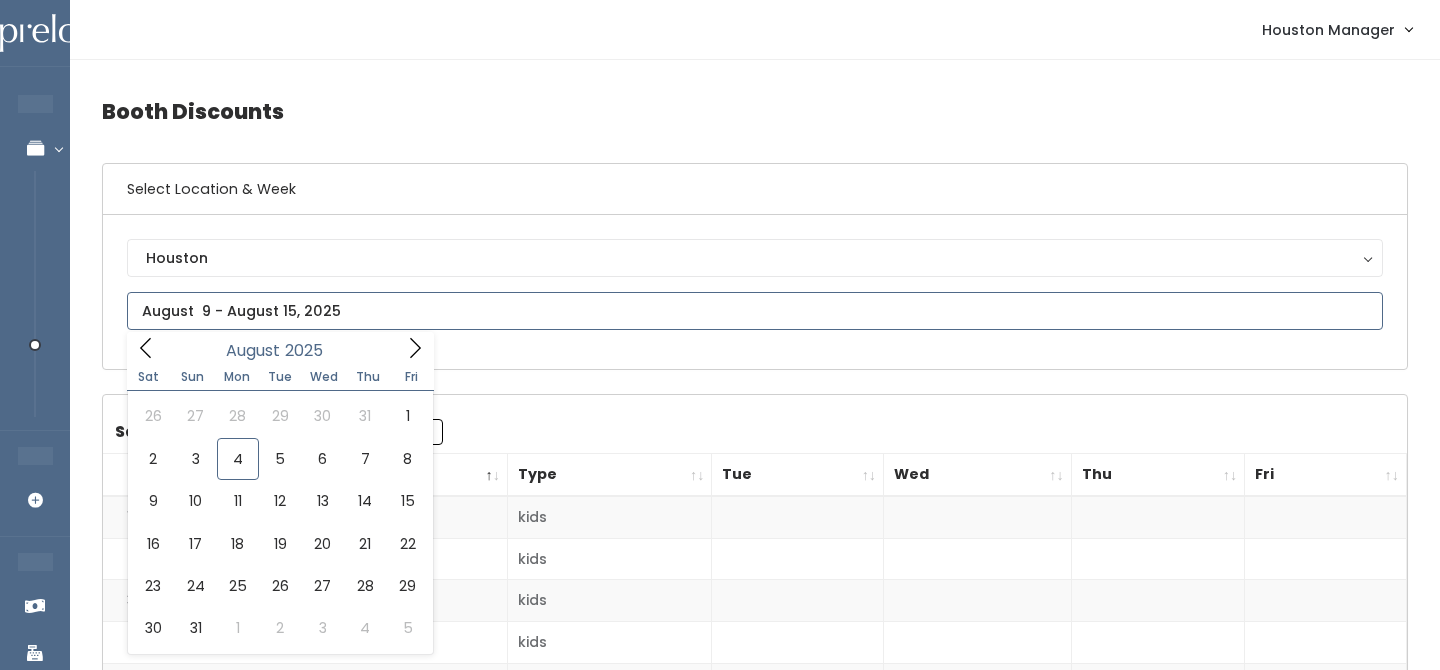 click at bounding box center [755, 311] 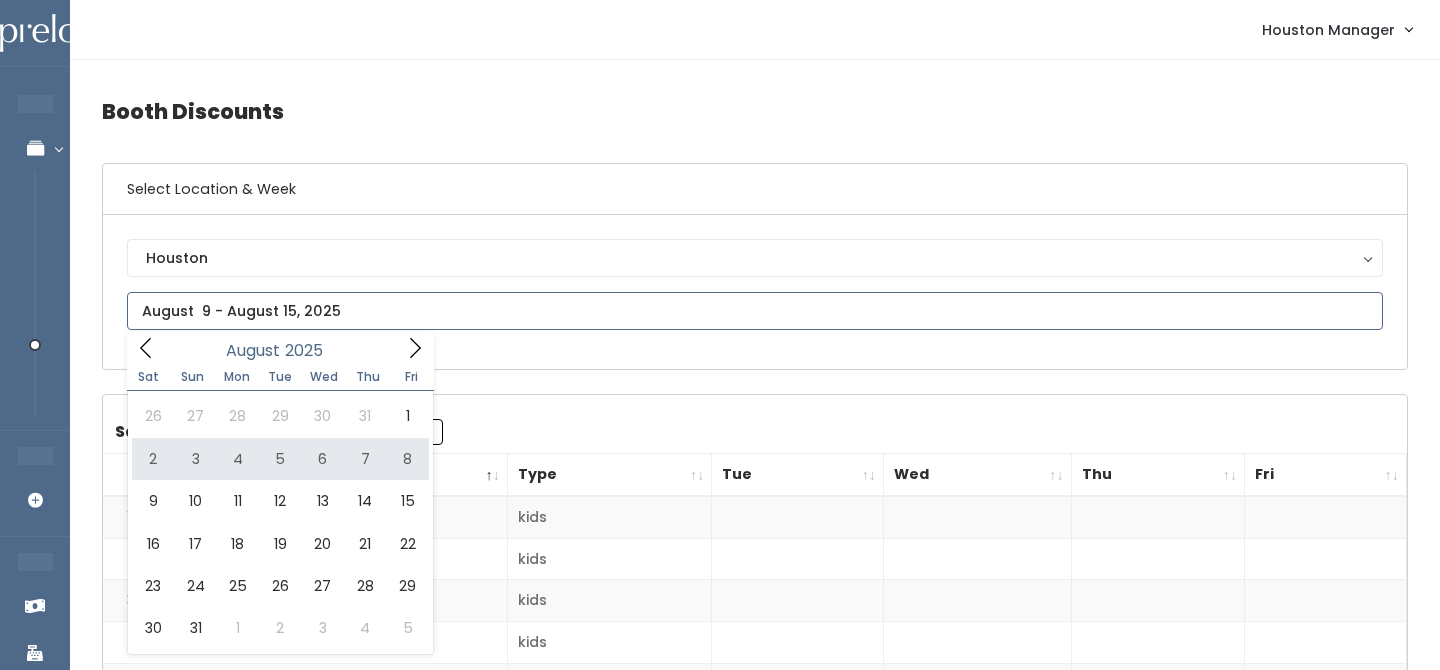type on "August 2 to August 8" 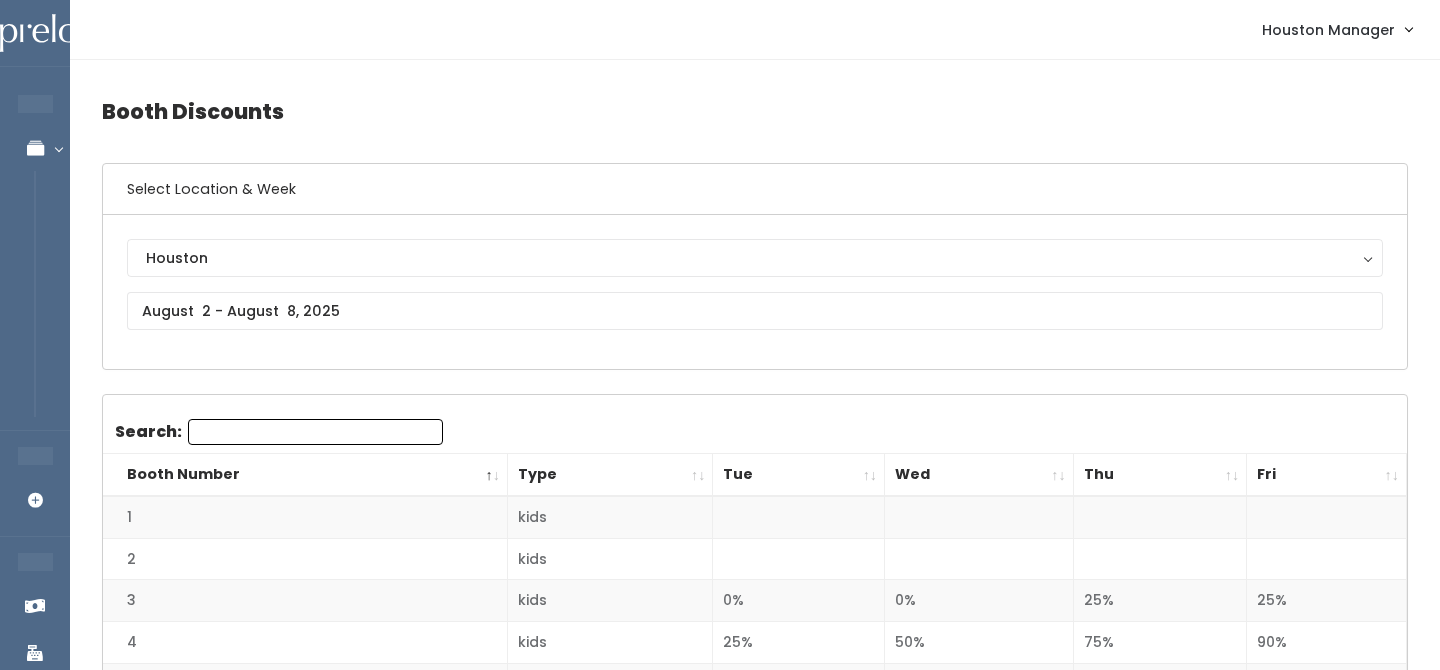 scroll, scrollTop: 0, scrollLeft: 0, axis: both 